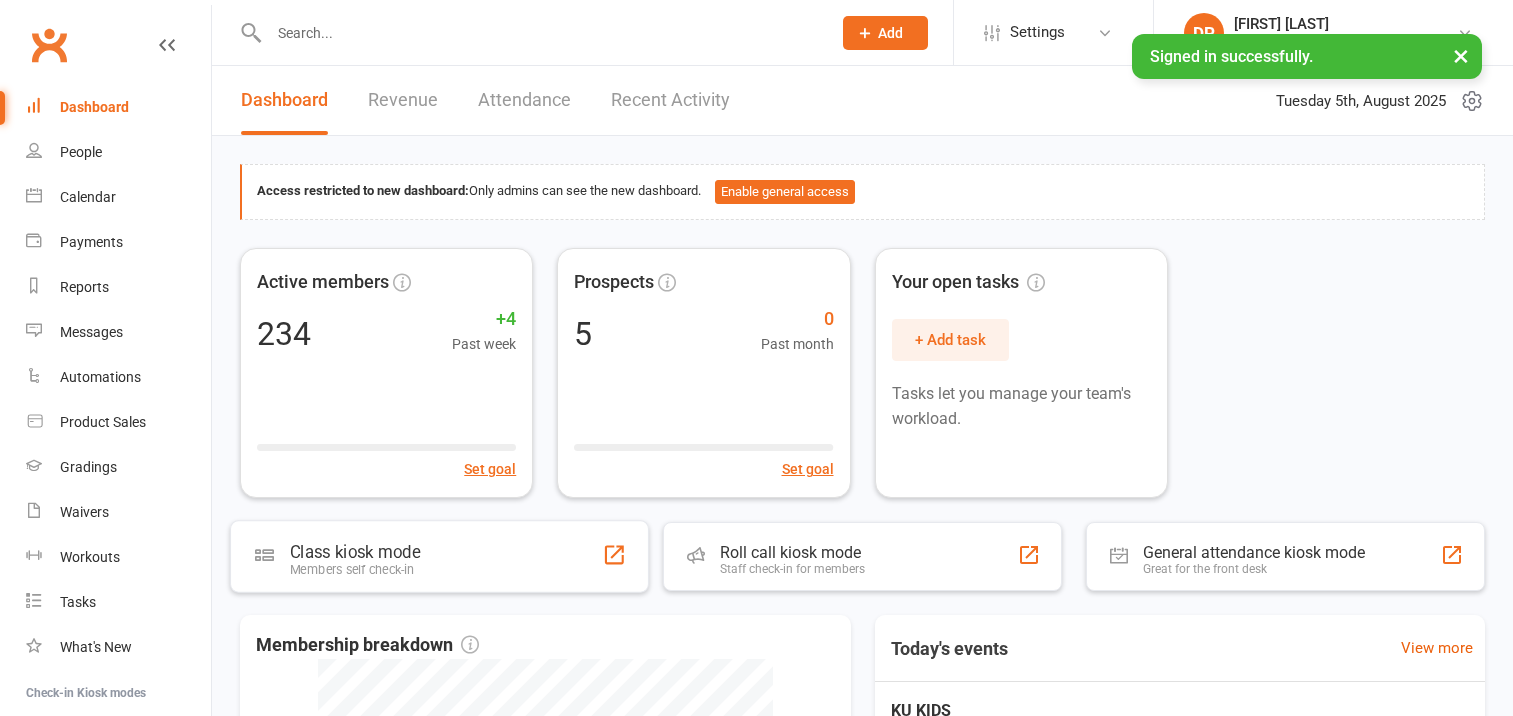 scroll, scrollTop: 0, scrollLeft: 0, axis: both 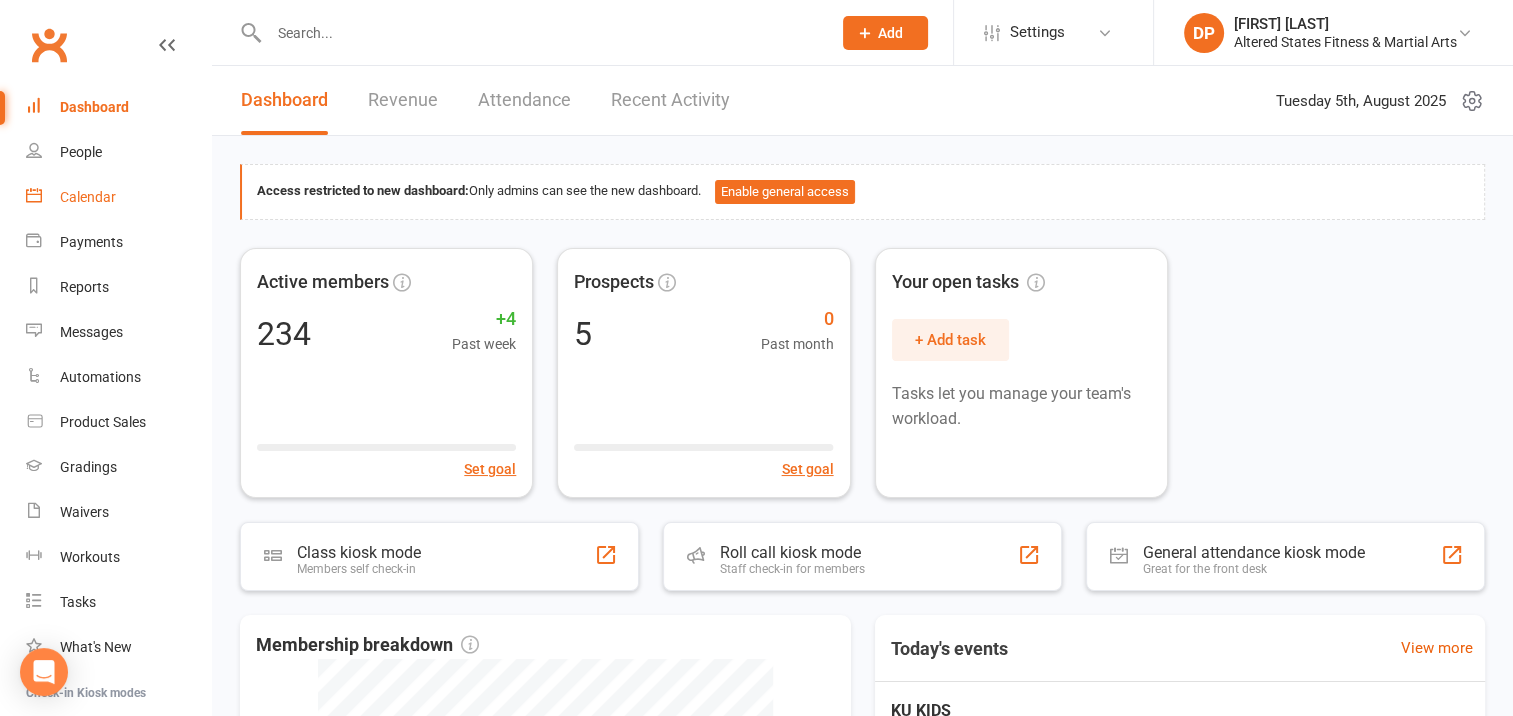 click on "Calendar" at bounding box center (88, 197) 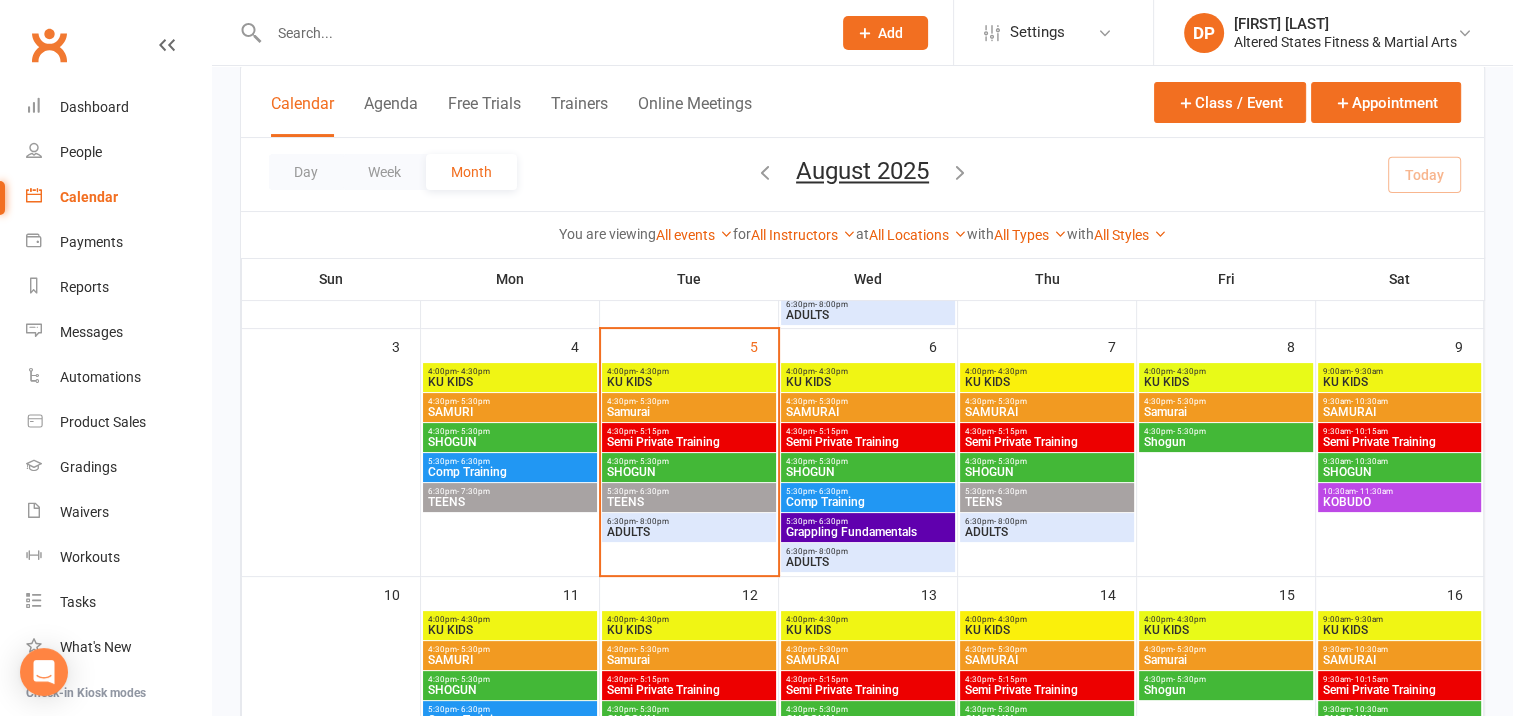 scroll, scrollTop: 300, scrollLeft: 0, axis: vertical 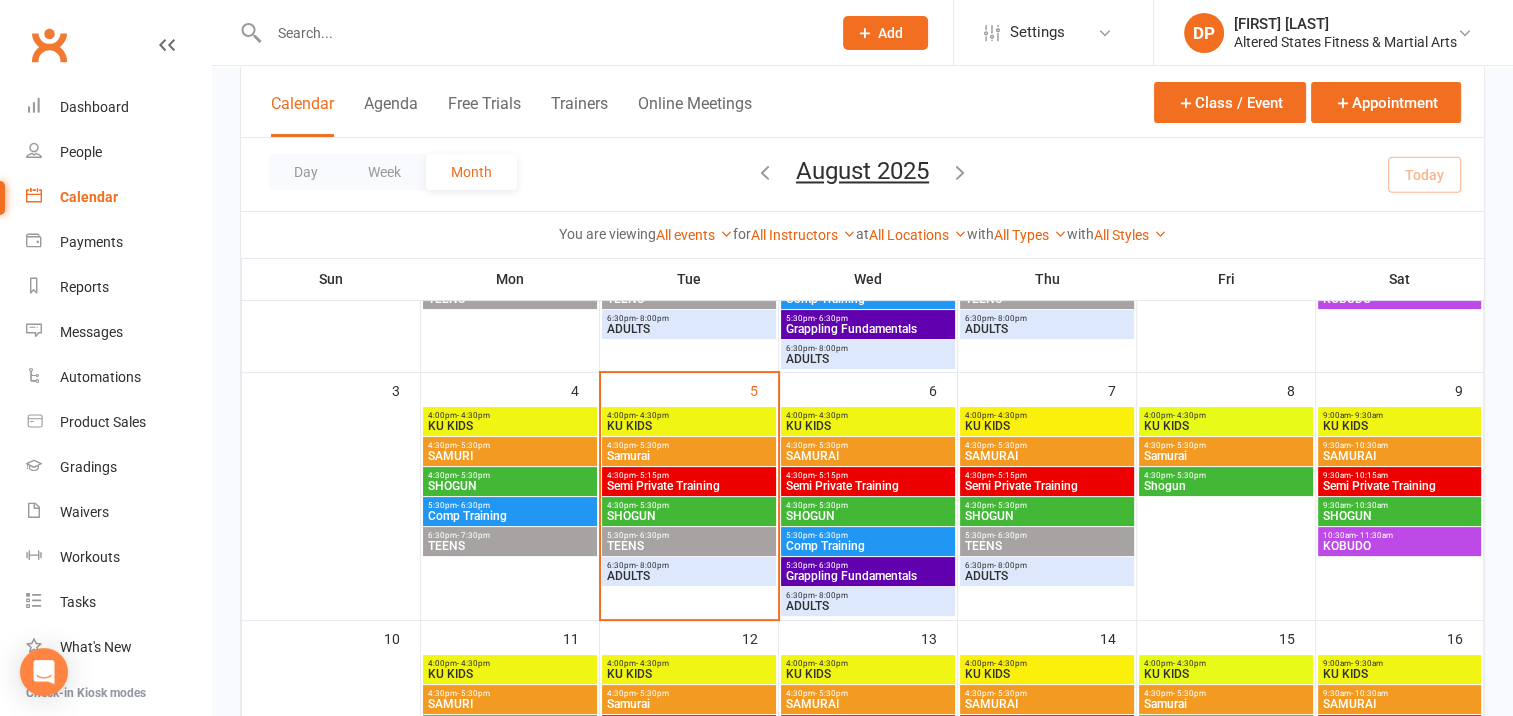 click on "6:30pm  - 7:30pm" at bounding box center [510, 535] 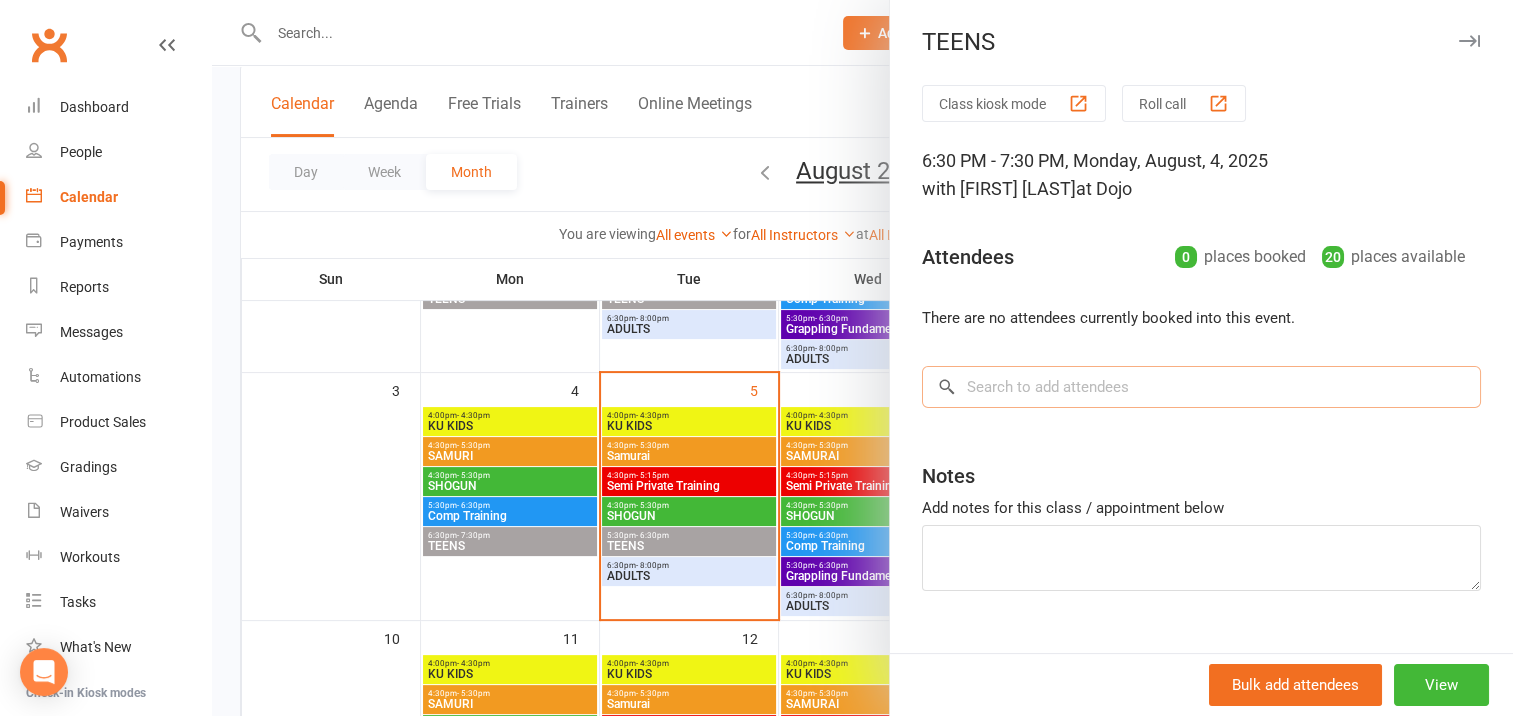 click at bounding box center [1201, 387] 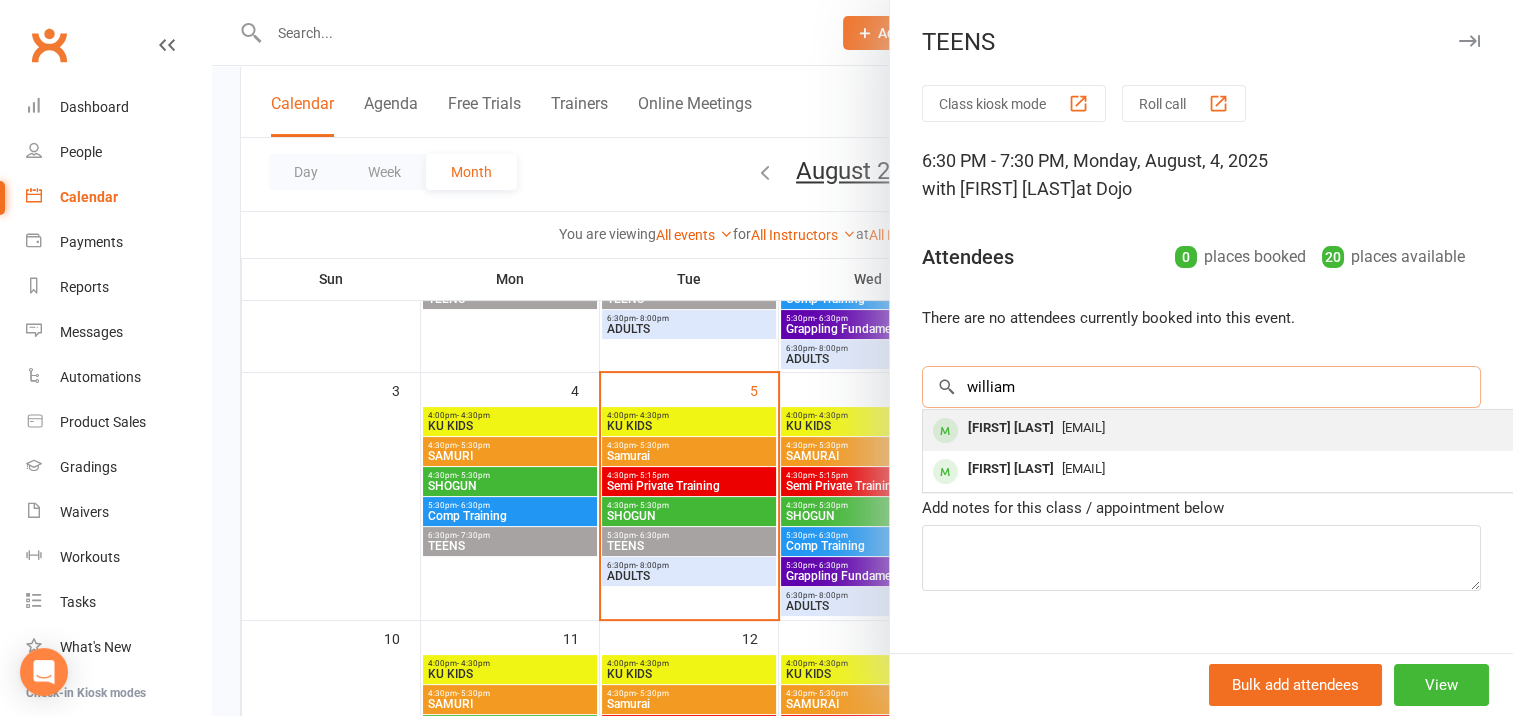 type on "william" 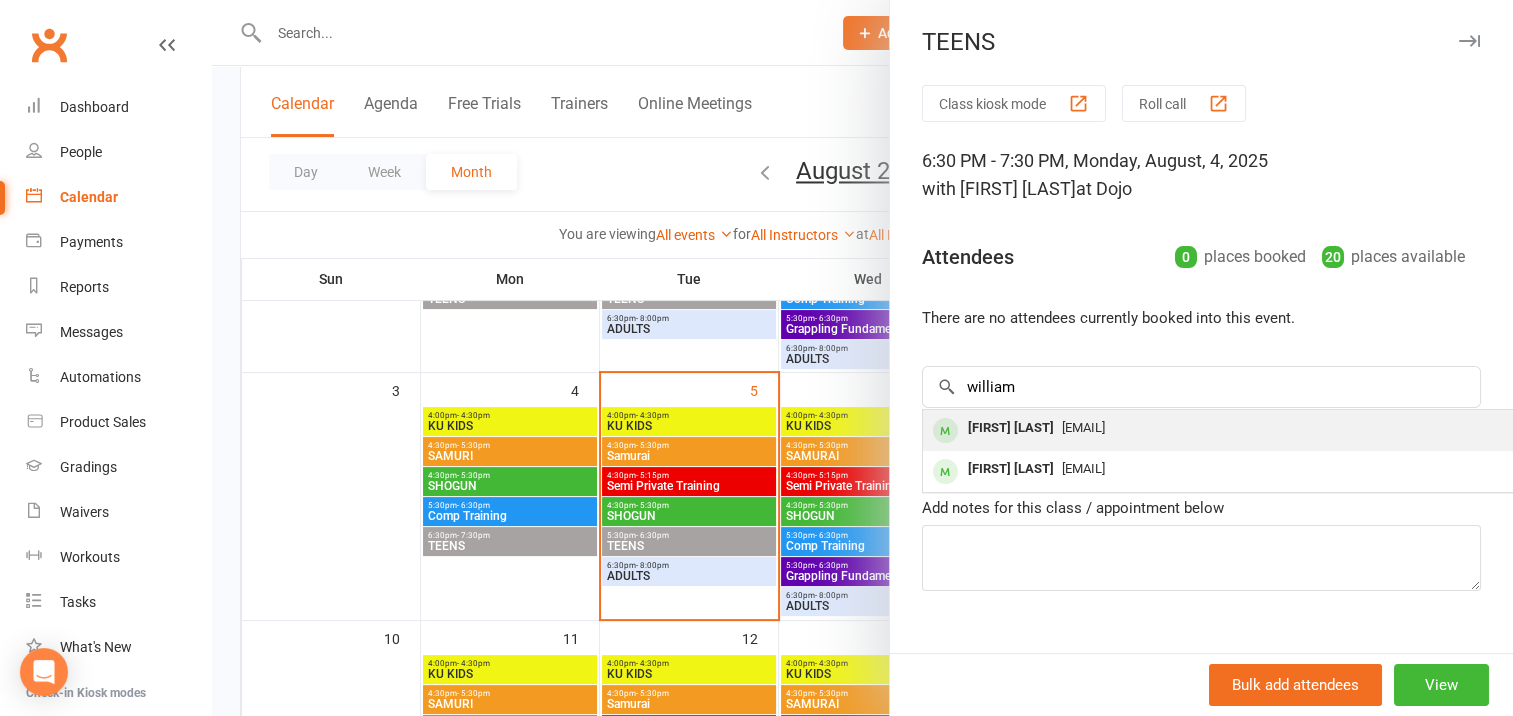 click on "[FIRST] [LAST]" at bounding box center [1011, 428] 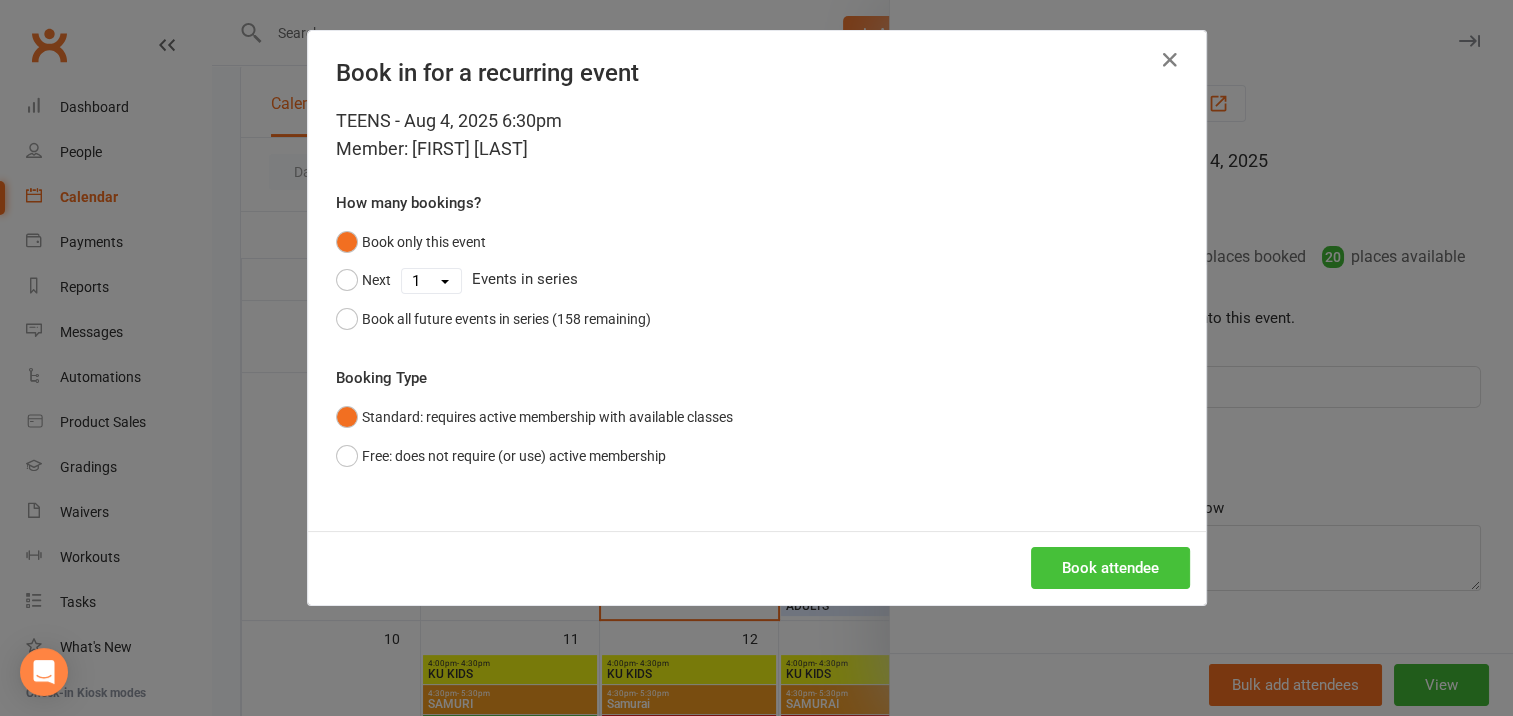 click on "Book attendee" at bounding box center (1110, 568) 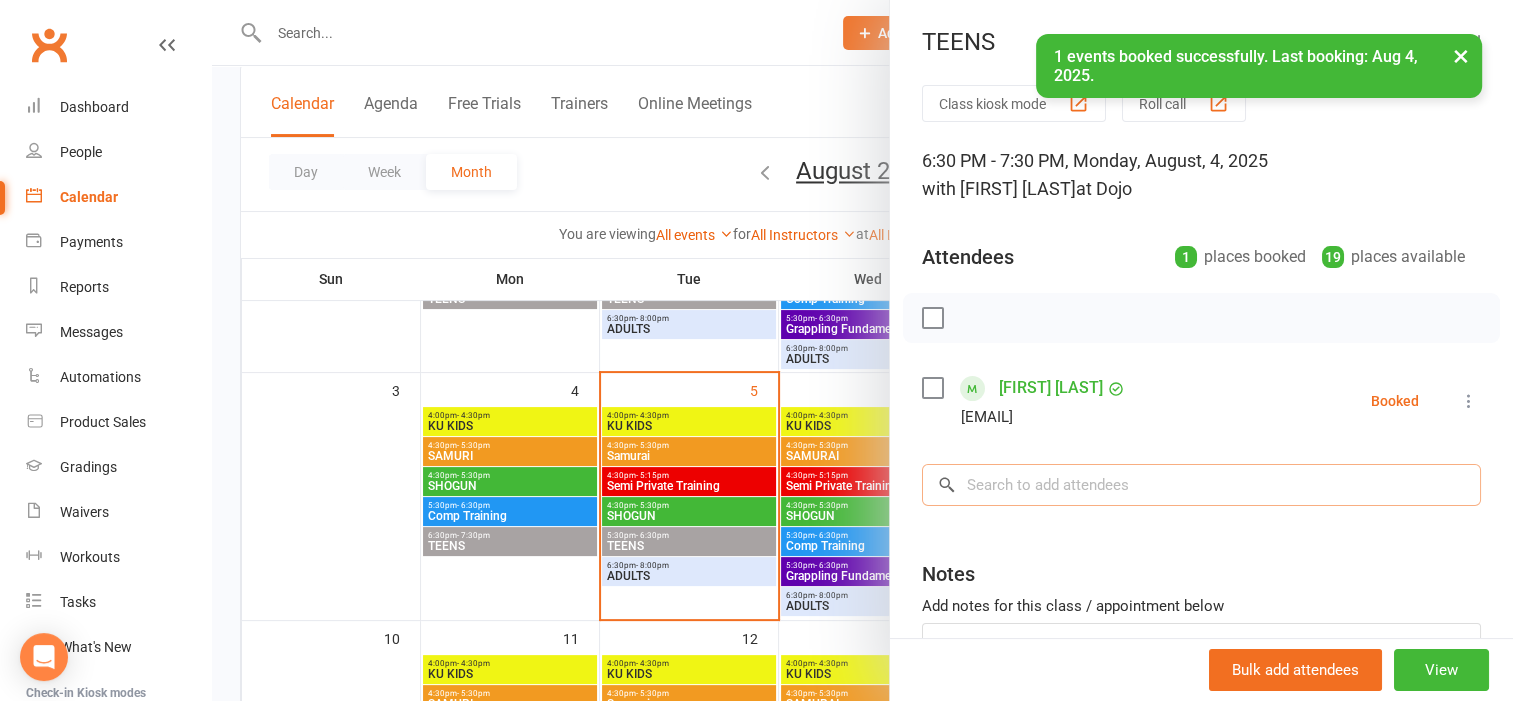 click at bounding box center (1201, 485) 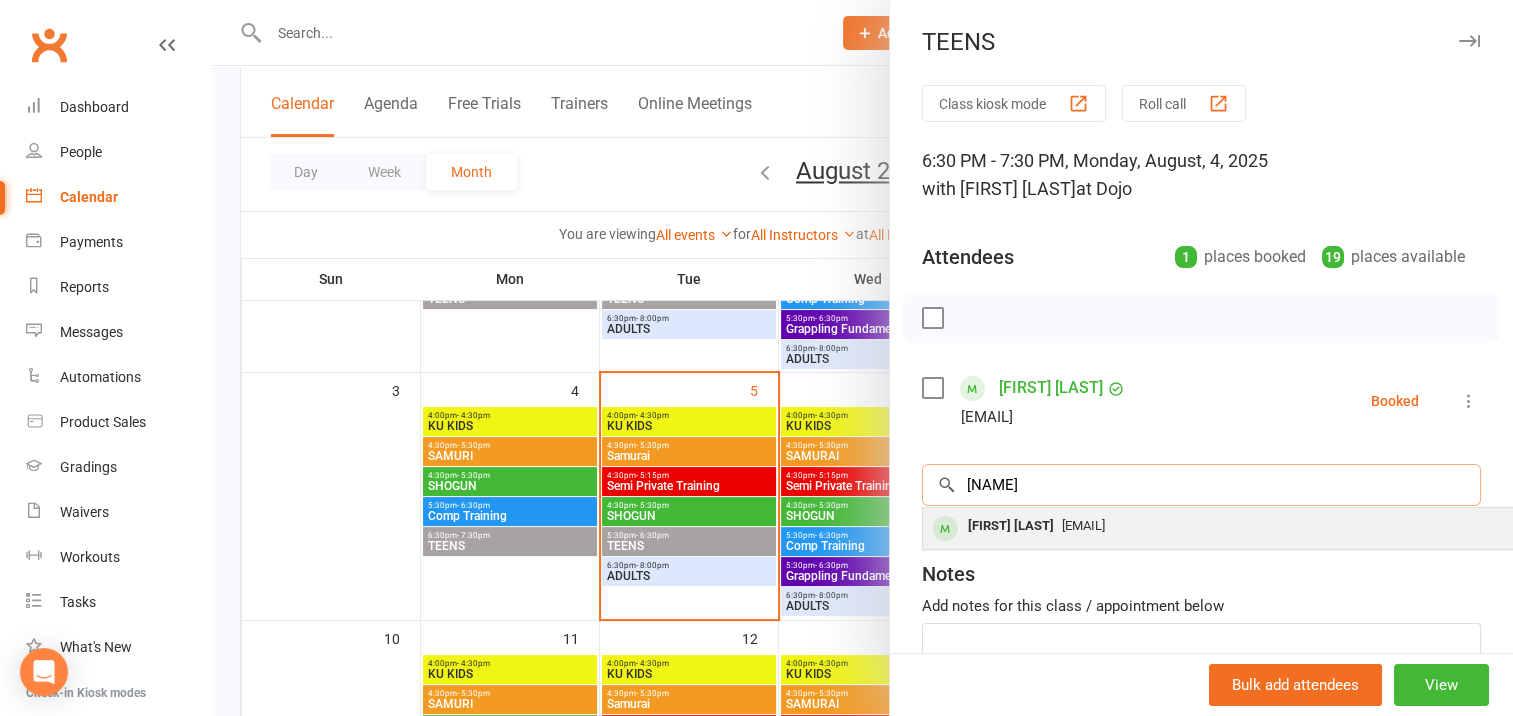 type on "[NAME]" 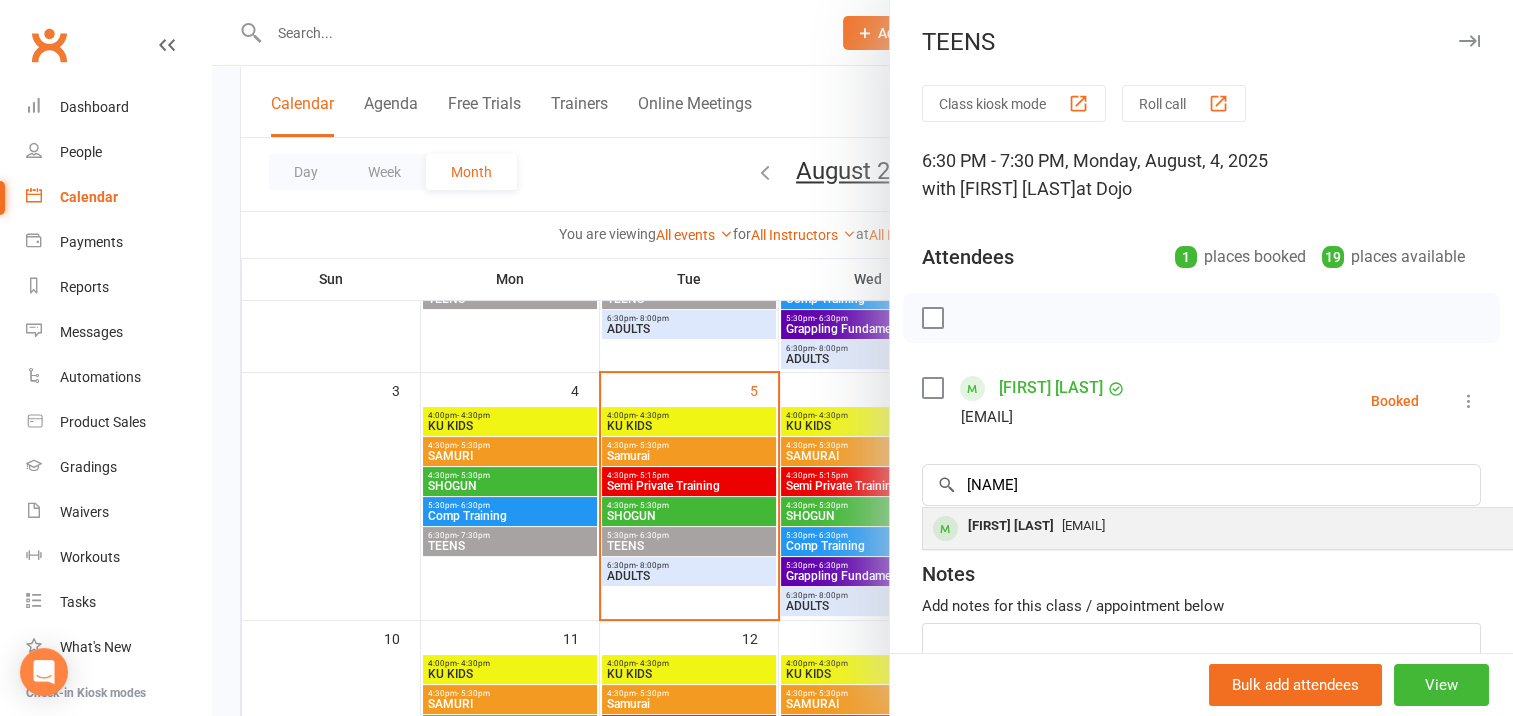 click on "[FIRST] [LAST]" at bounding box center [1011, 526] 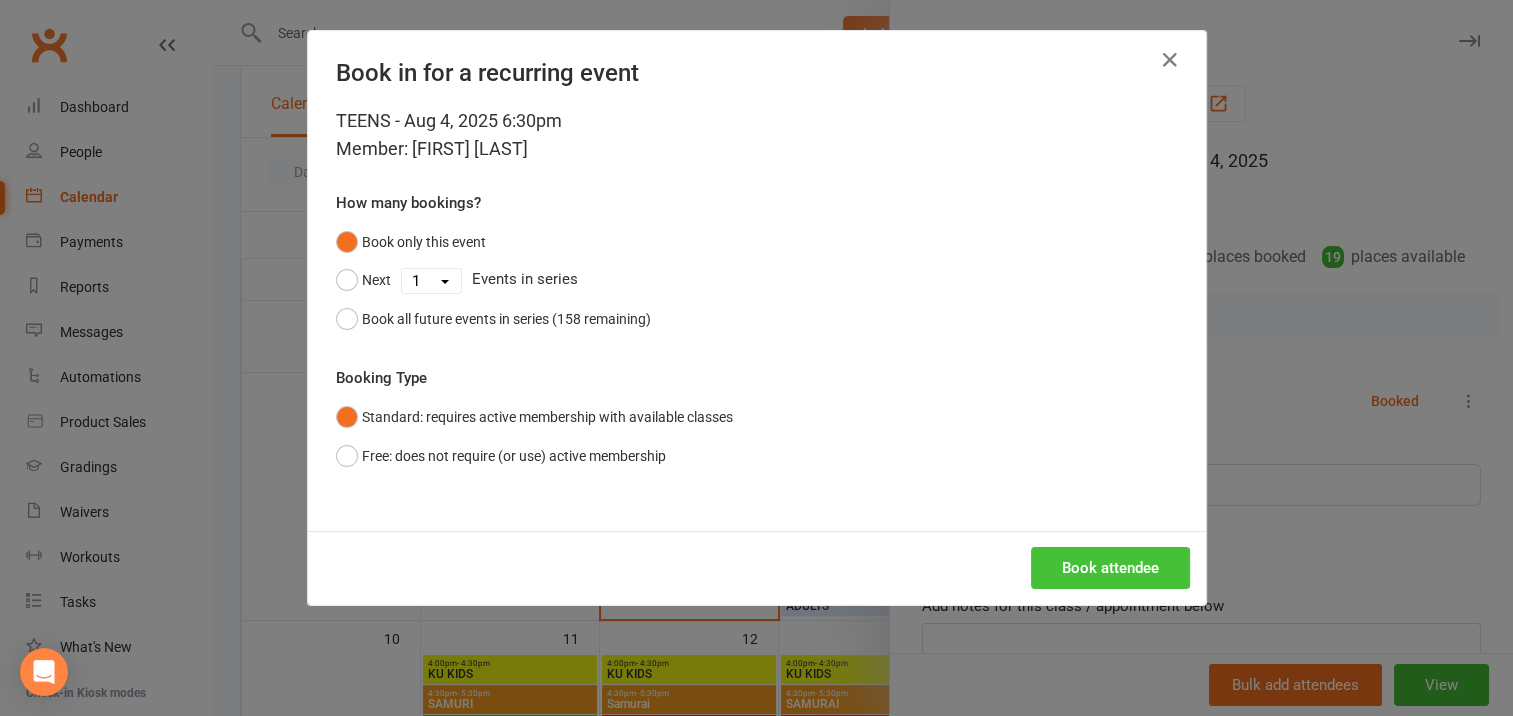 click on "Book attendee" at bounding box center (1110, 568) 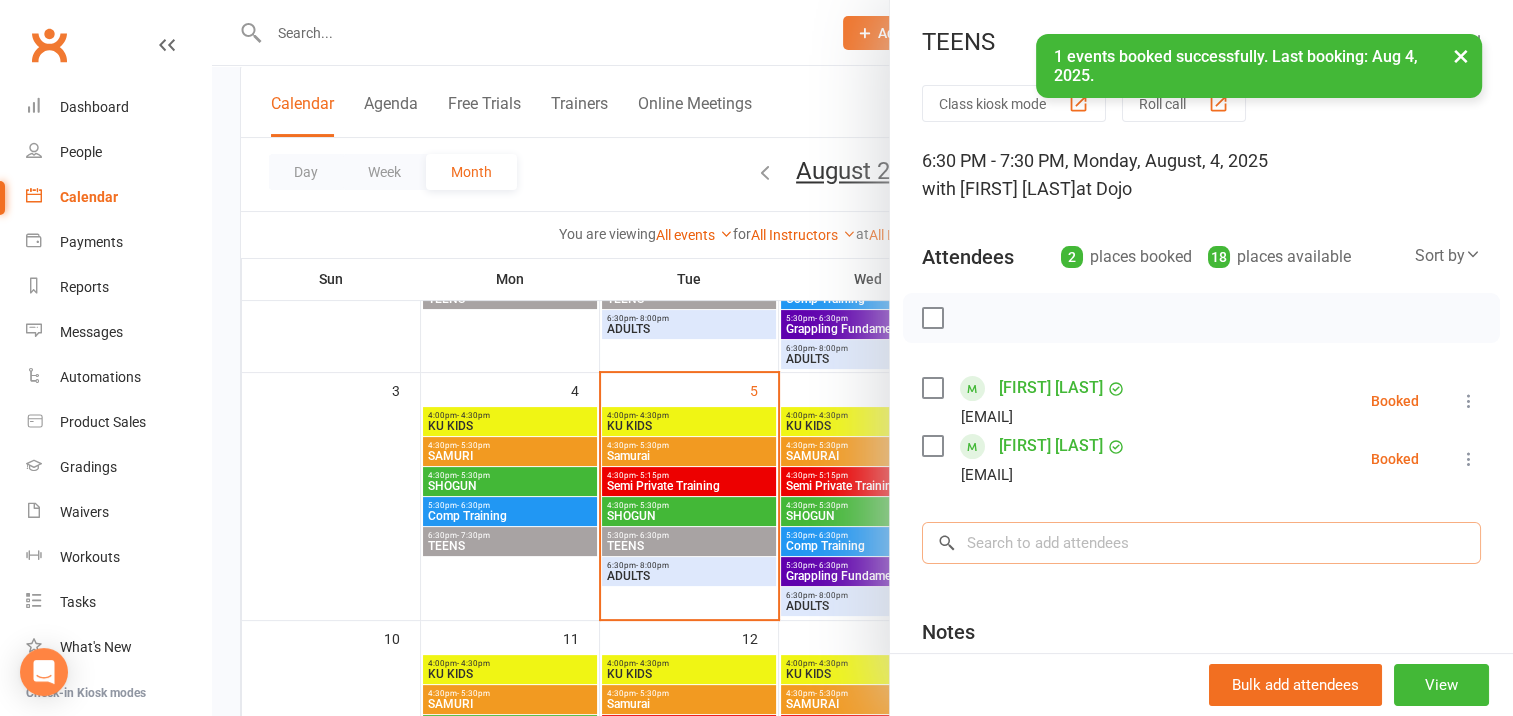 click at bounding box center (1201, 543) 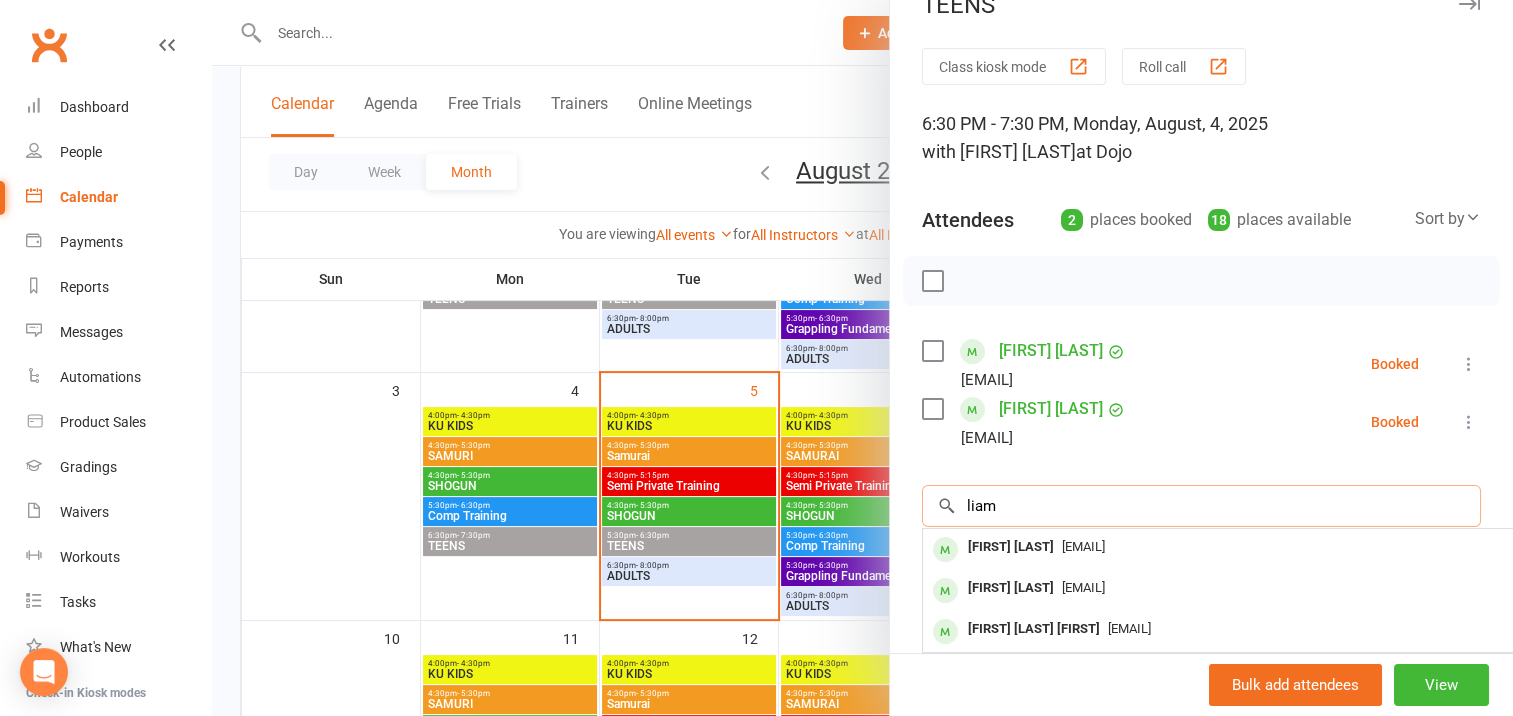 scroll, scrollTop: 100, scrollLeft: 0, axis: vertical 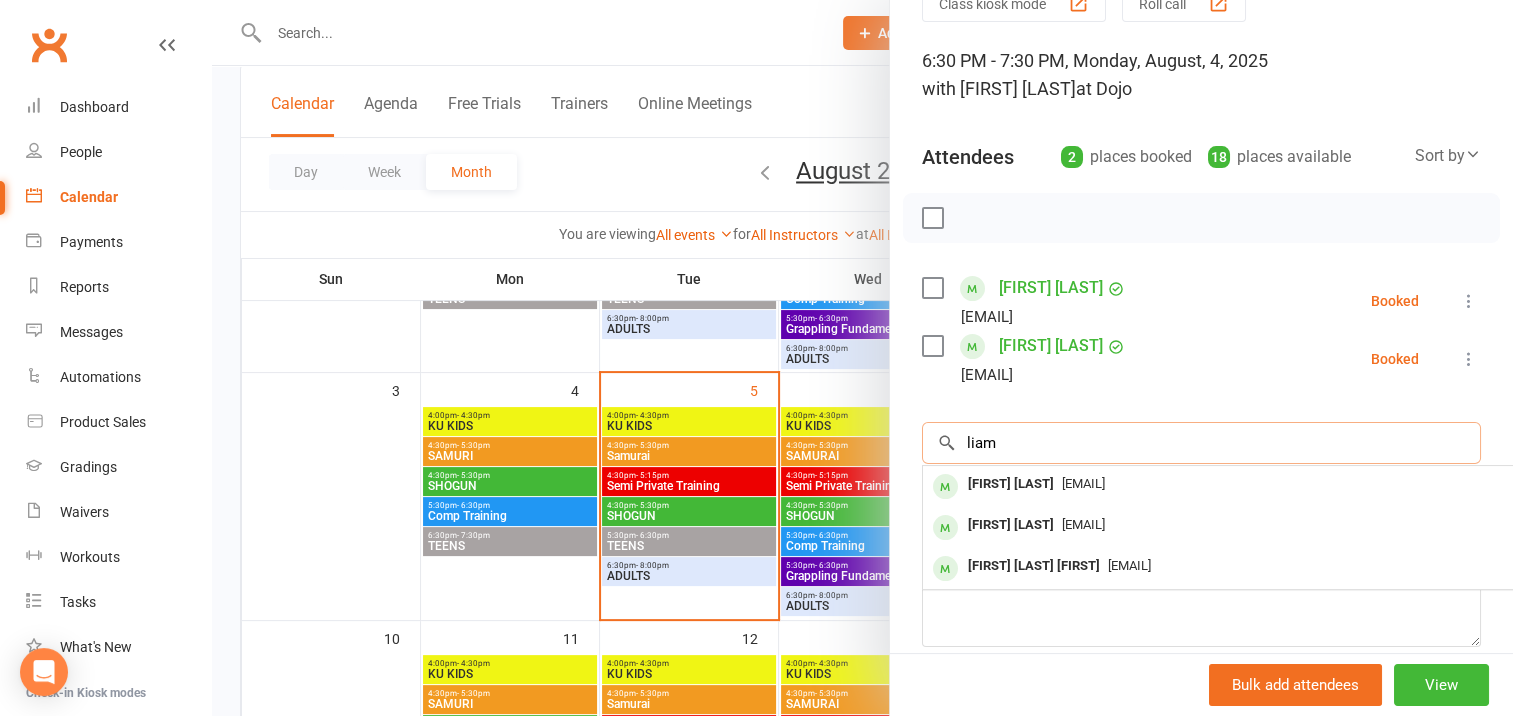 drag, startPoint x: 1001, startPoint y: 440, endPoint x: 933, endPoint y: 428, distance: 69.050705 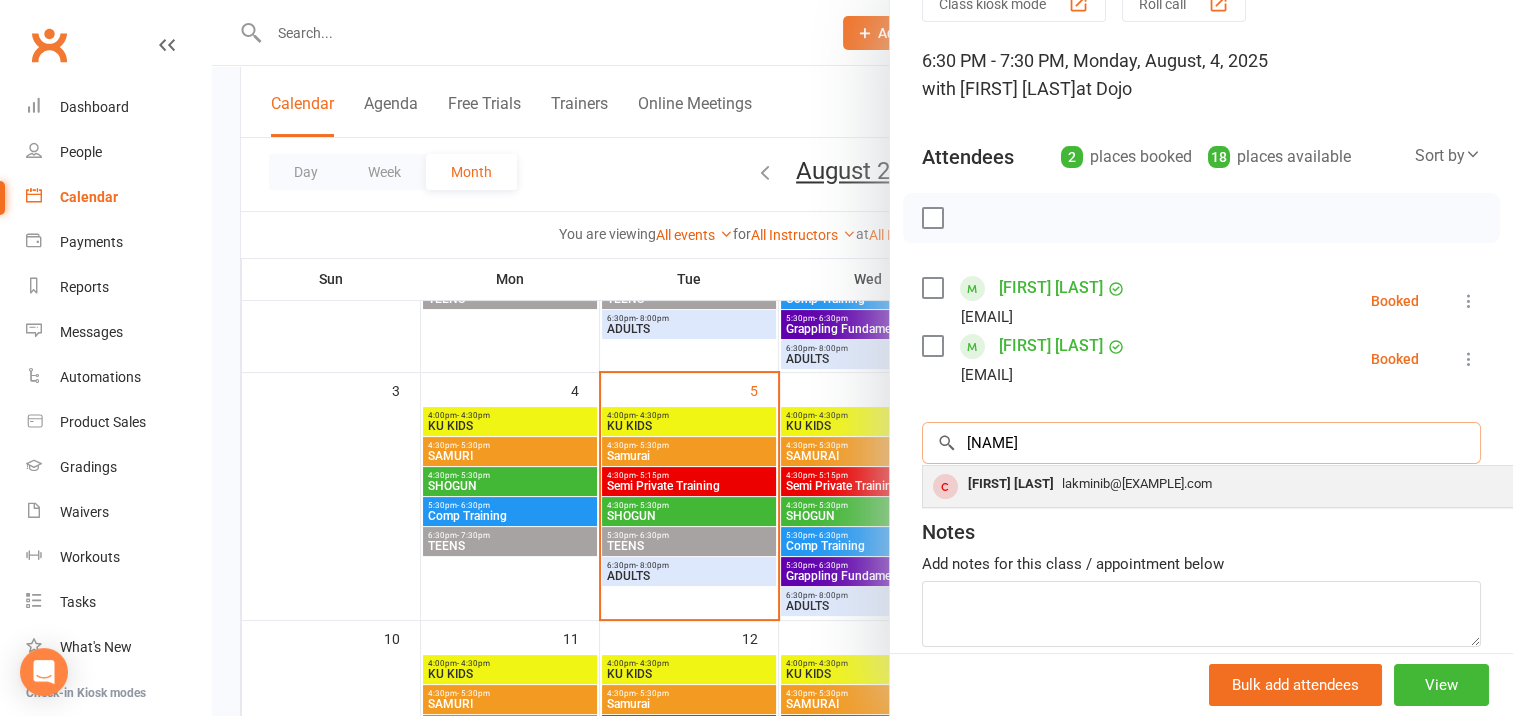 type on "[NAME]" 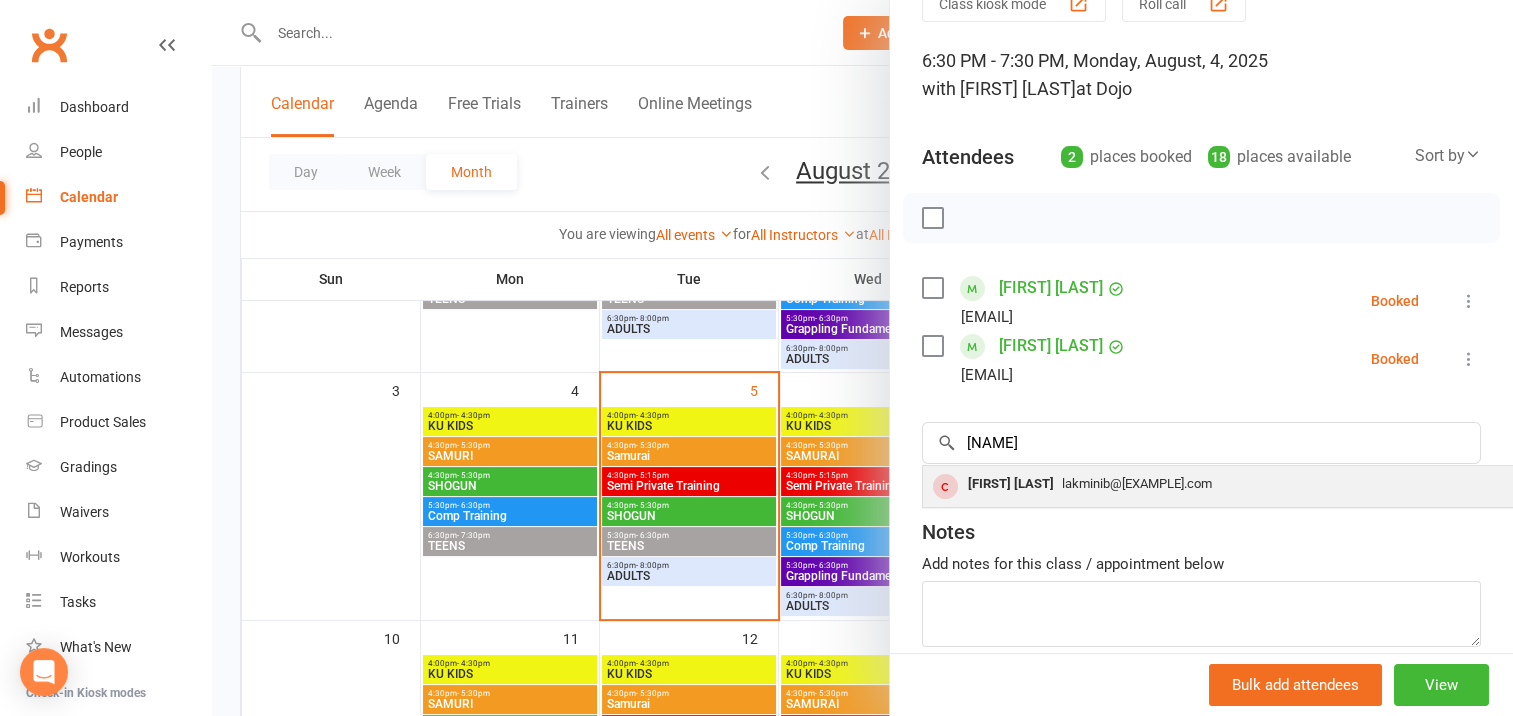 click on "[FIRST] [LAST]" at bounding box center (1011, 484) 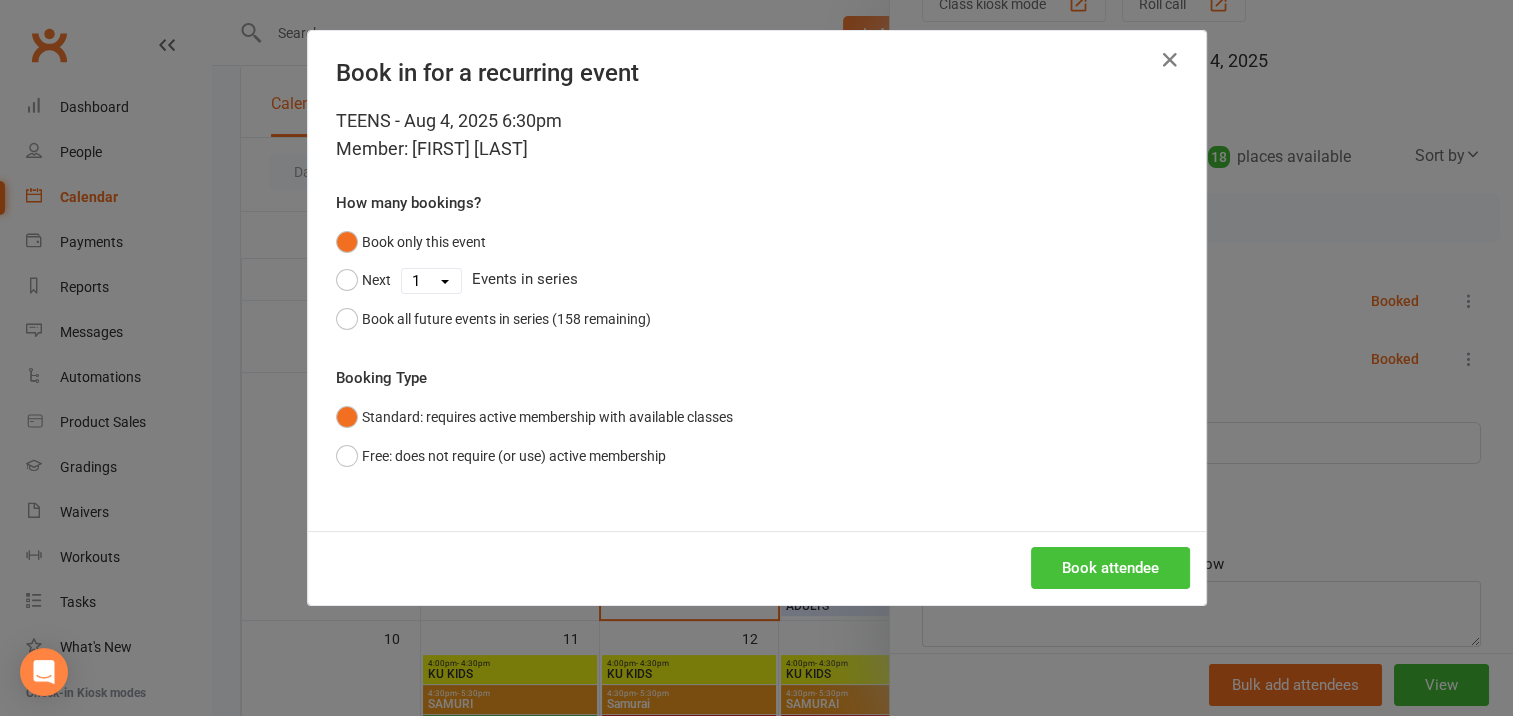 click on "Book attendee" at bounding box center (1110, 568) 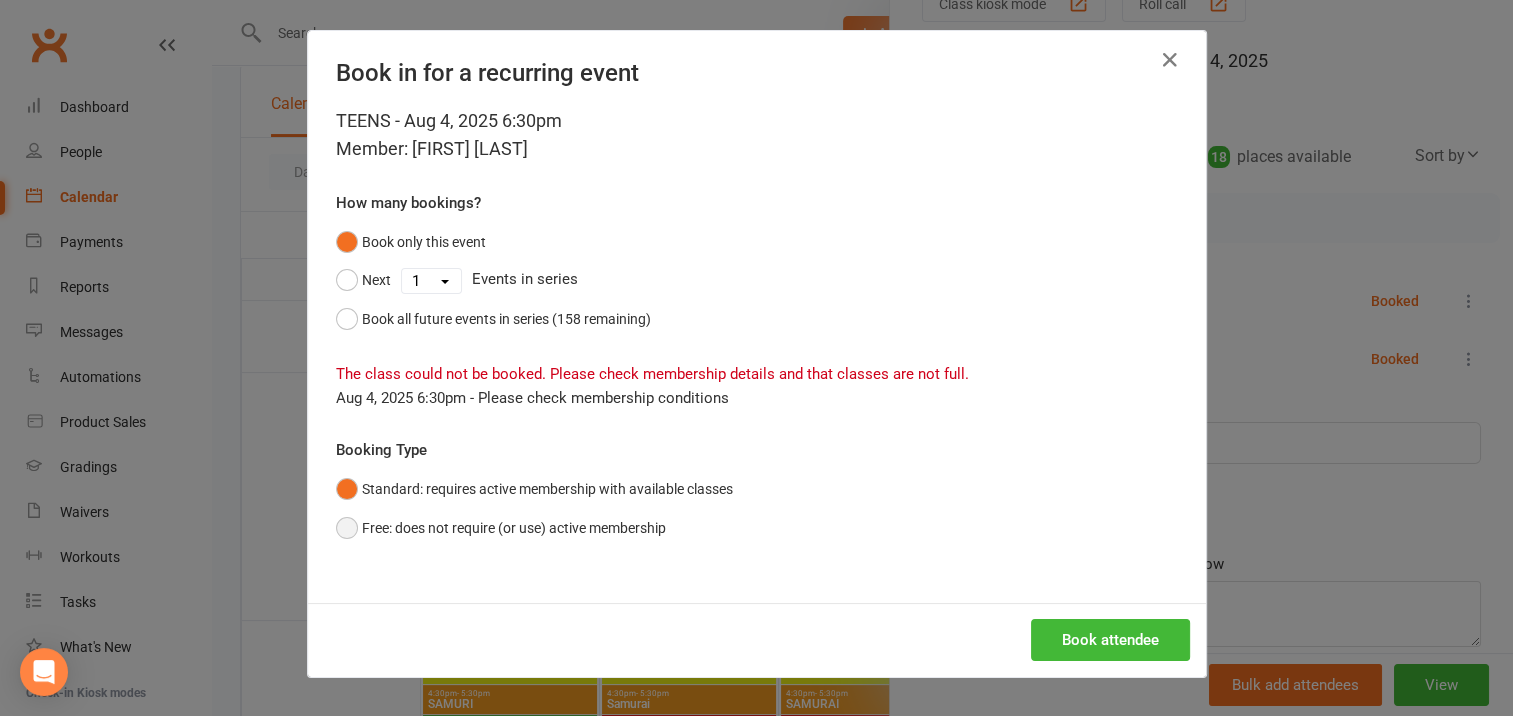 click on "Free: does not require (or use) active membership" at bounding box center [501, 528] 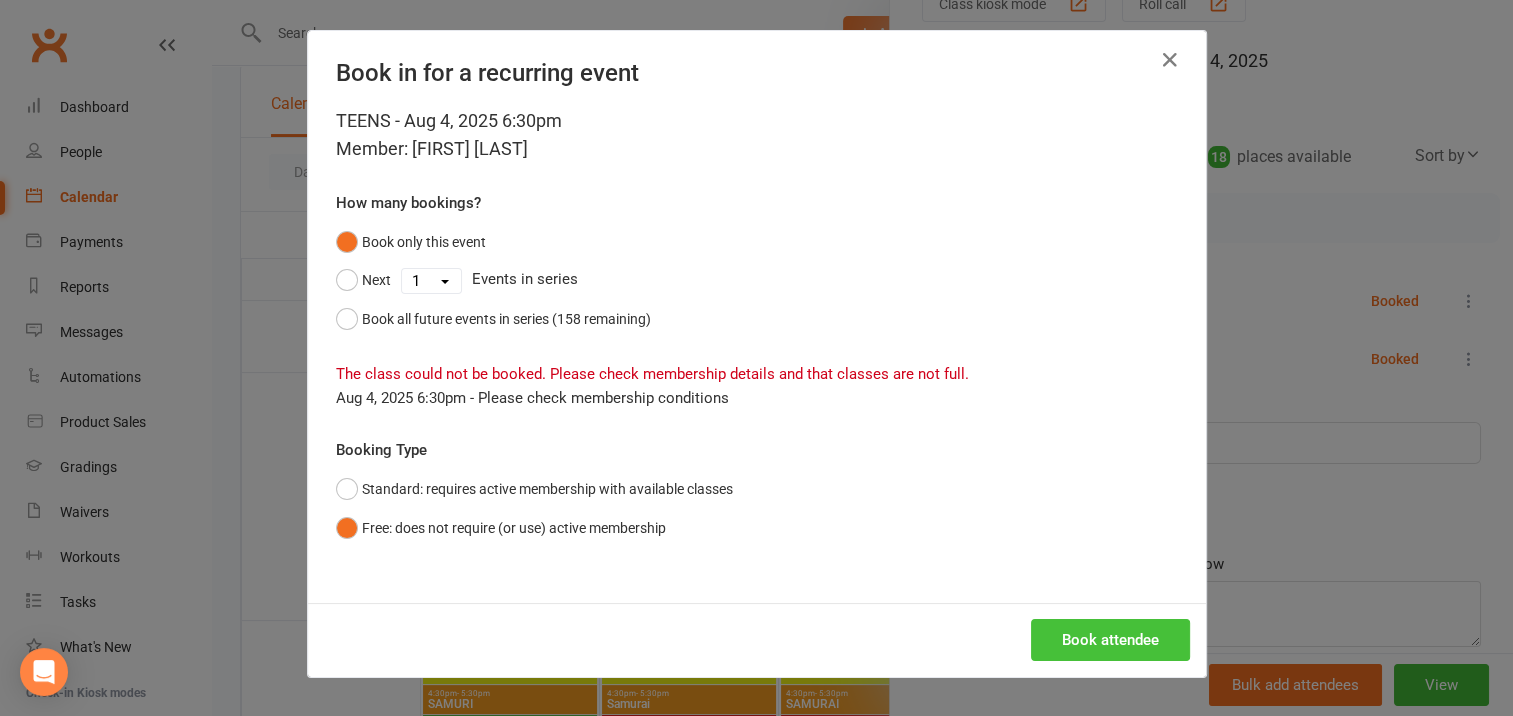 click on "Book attendee" at bounding box center [1110, 640] 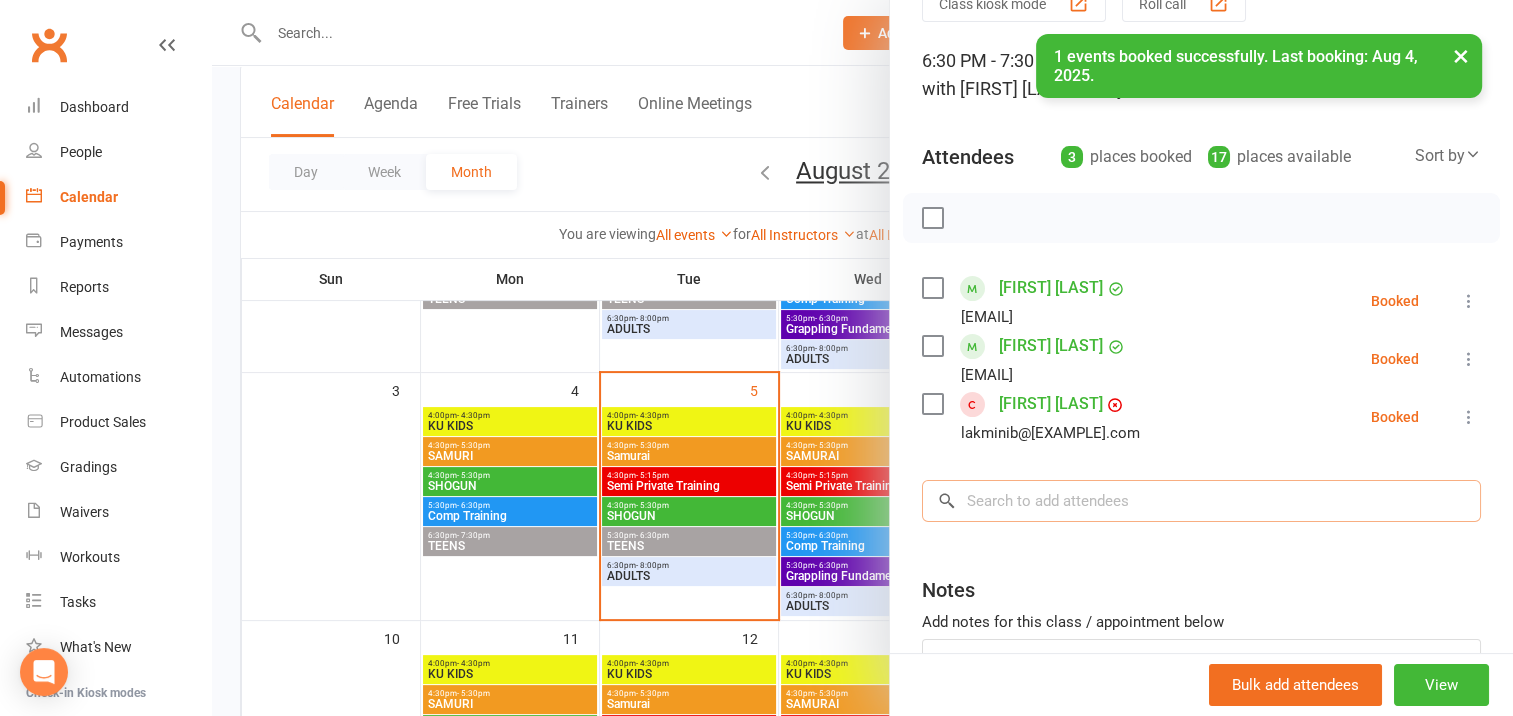click at bounding box center [1201, 501] 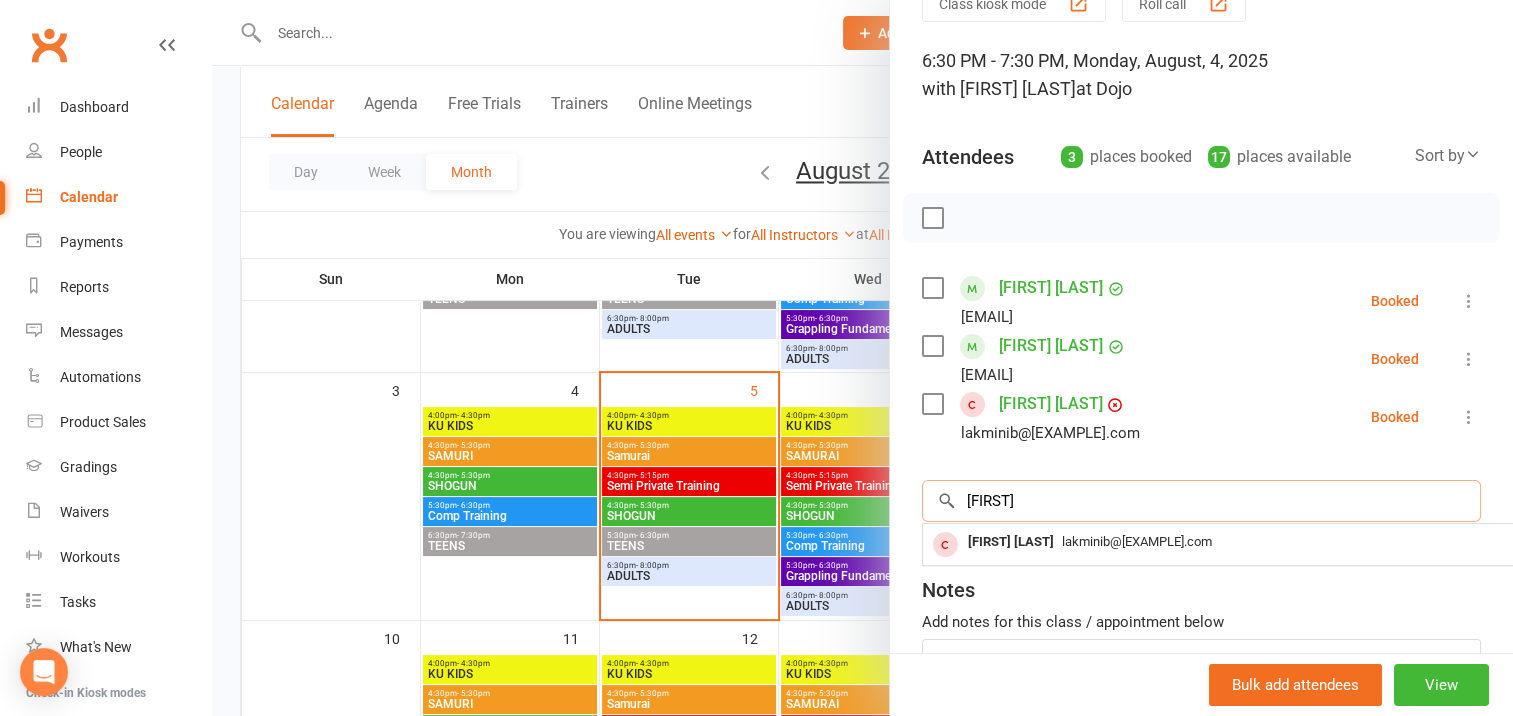 click on "[FIRST]" at bounding box center [1201, 501] 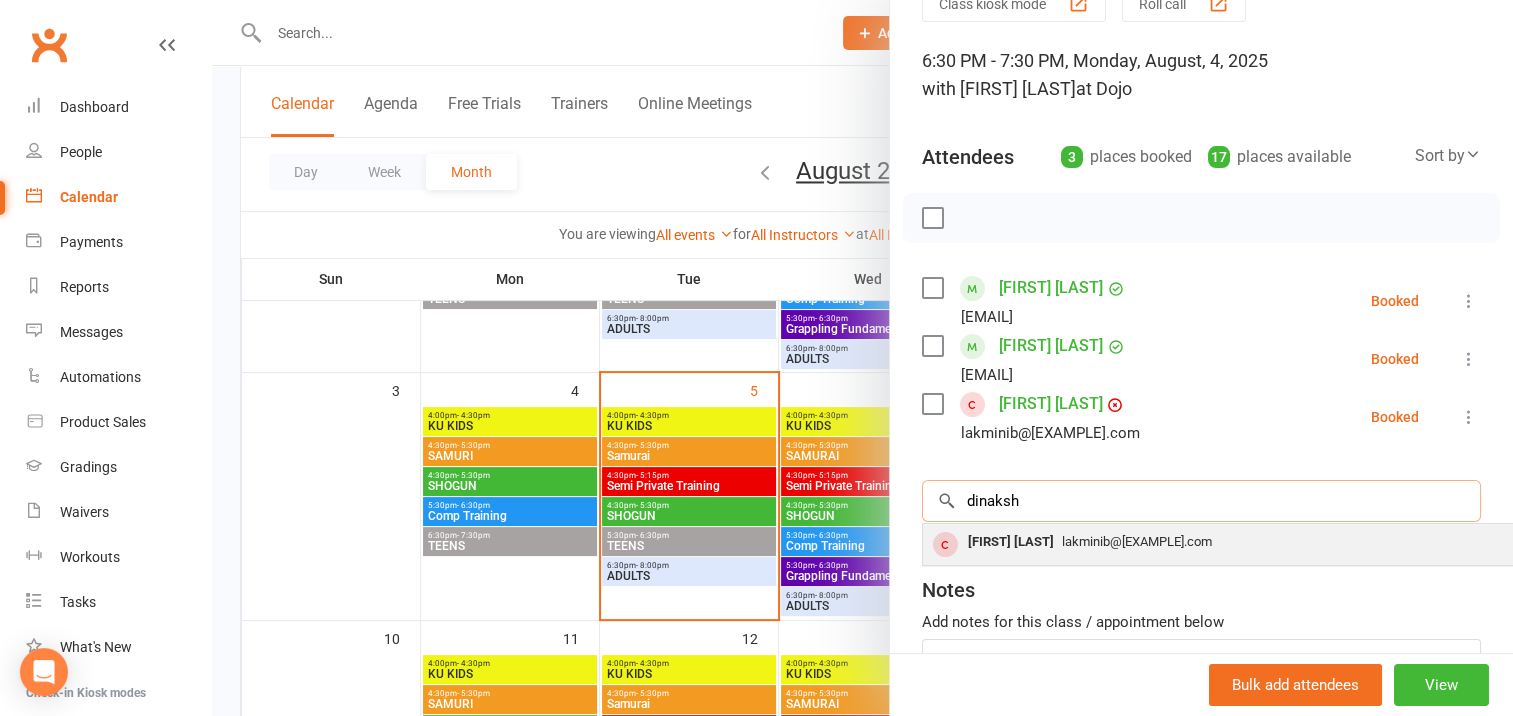 type on "dinaksh" 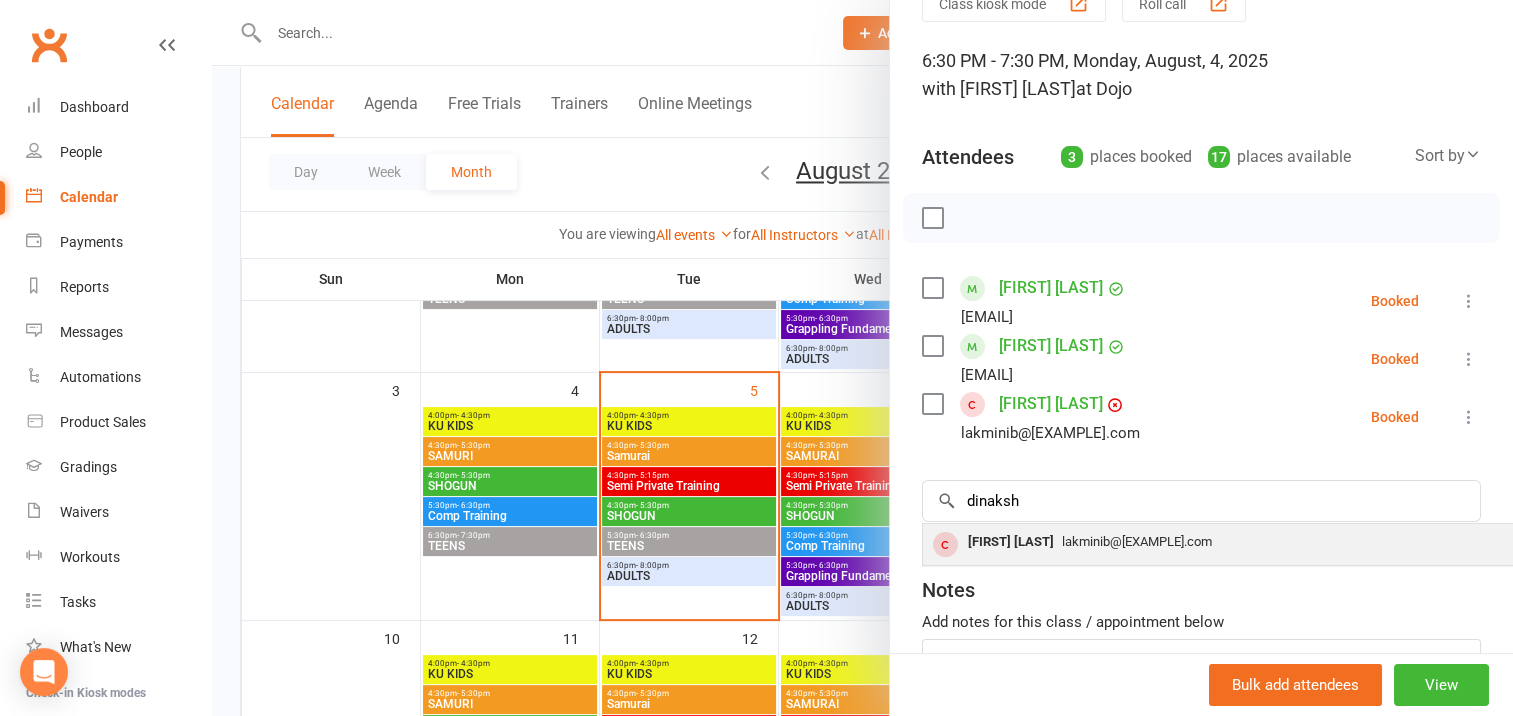 click on "[FIRST] [LAST]" at bounding box center (1011, 542) 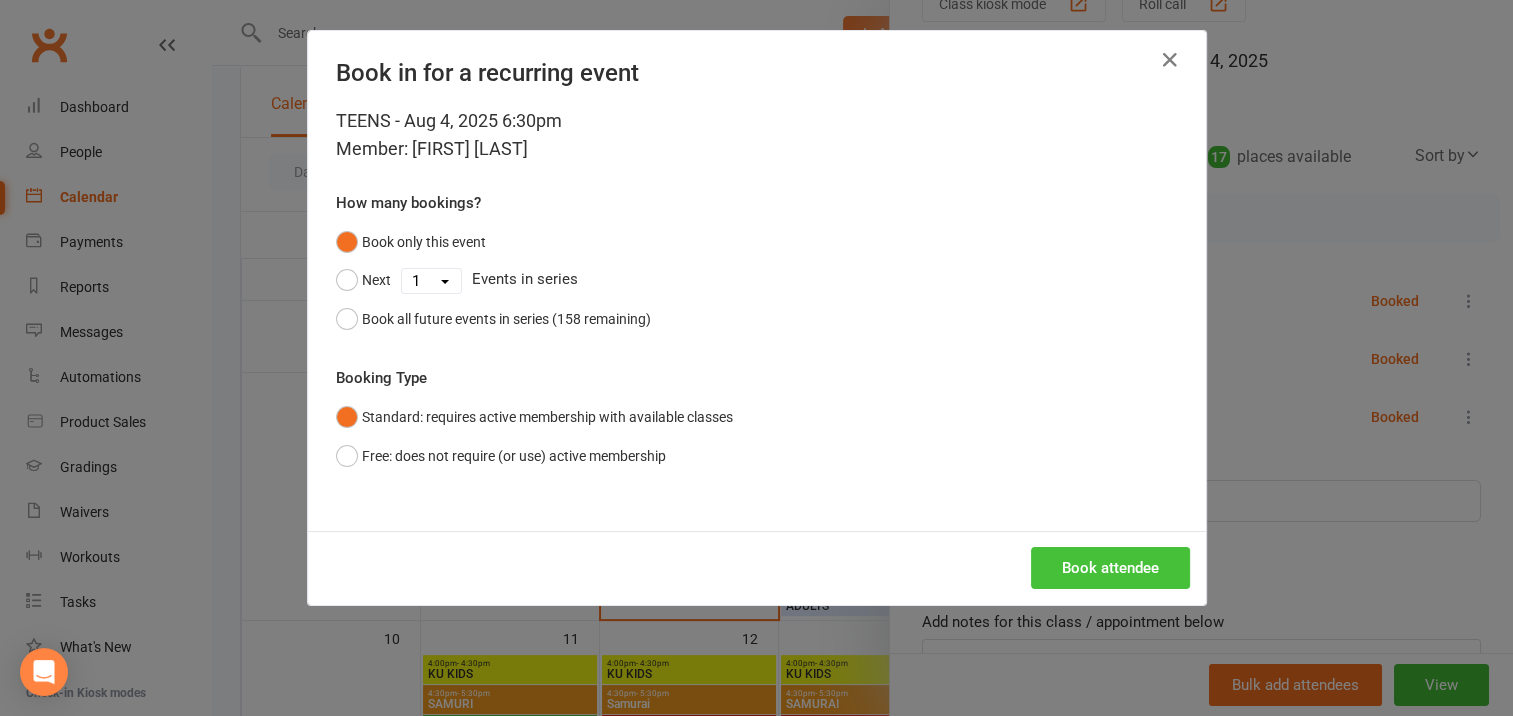 click on "Book attendee" at bounding box center (1110, 568) 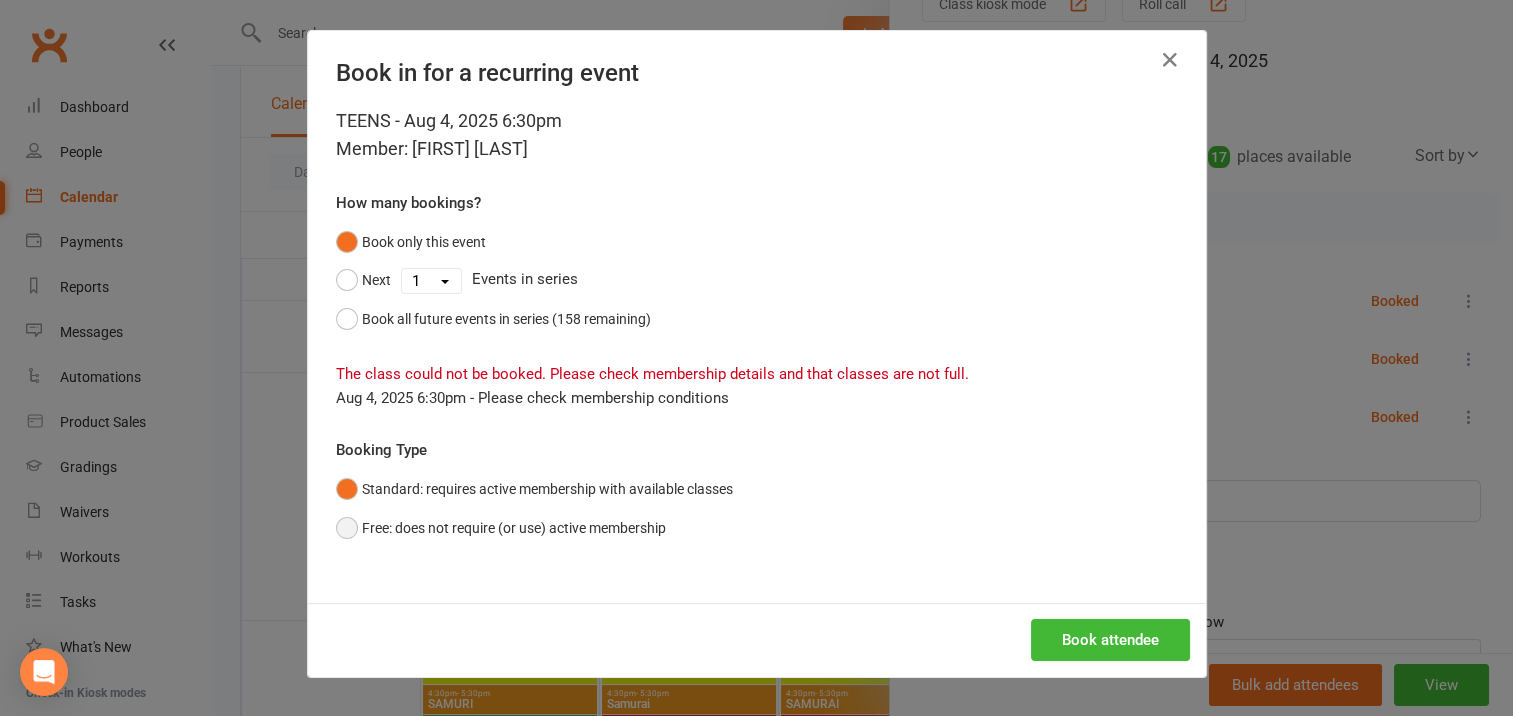 click on "Free: does not require (or use) active membership" at bounding box center [501, 528] 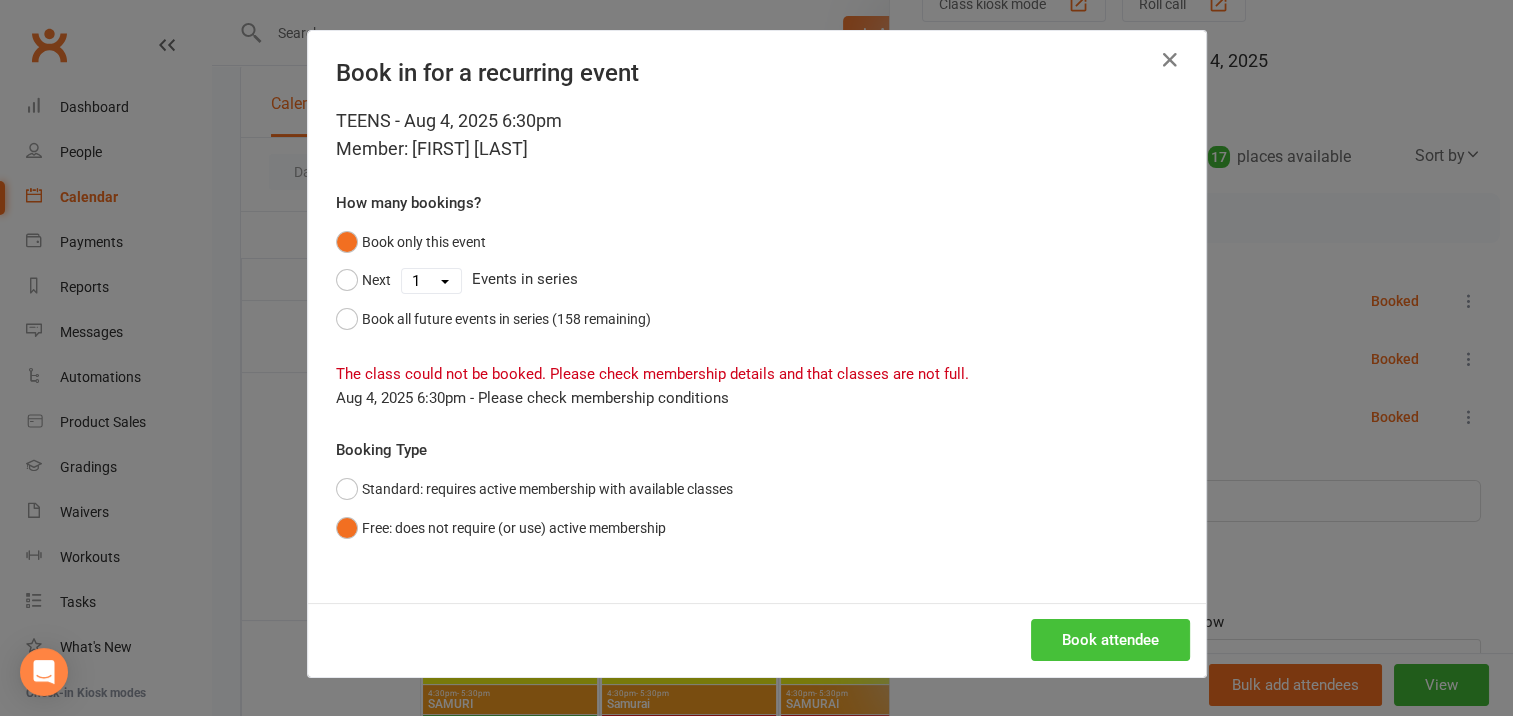 click on "Book attendee" at bounding box center [1110, 640] 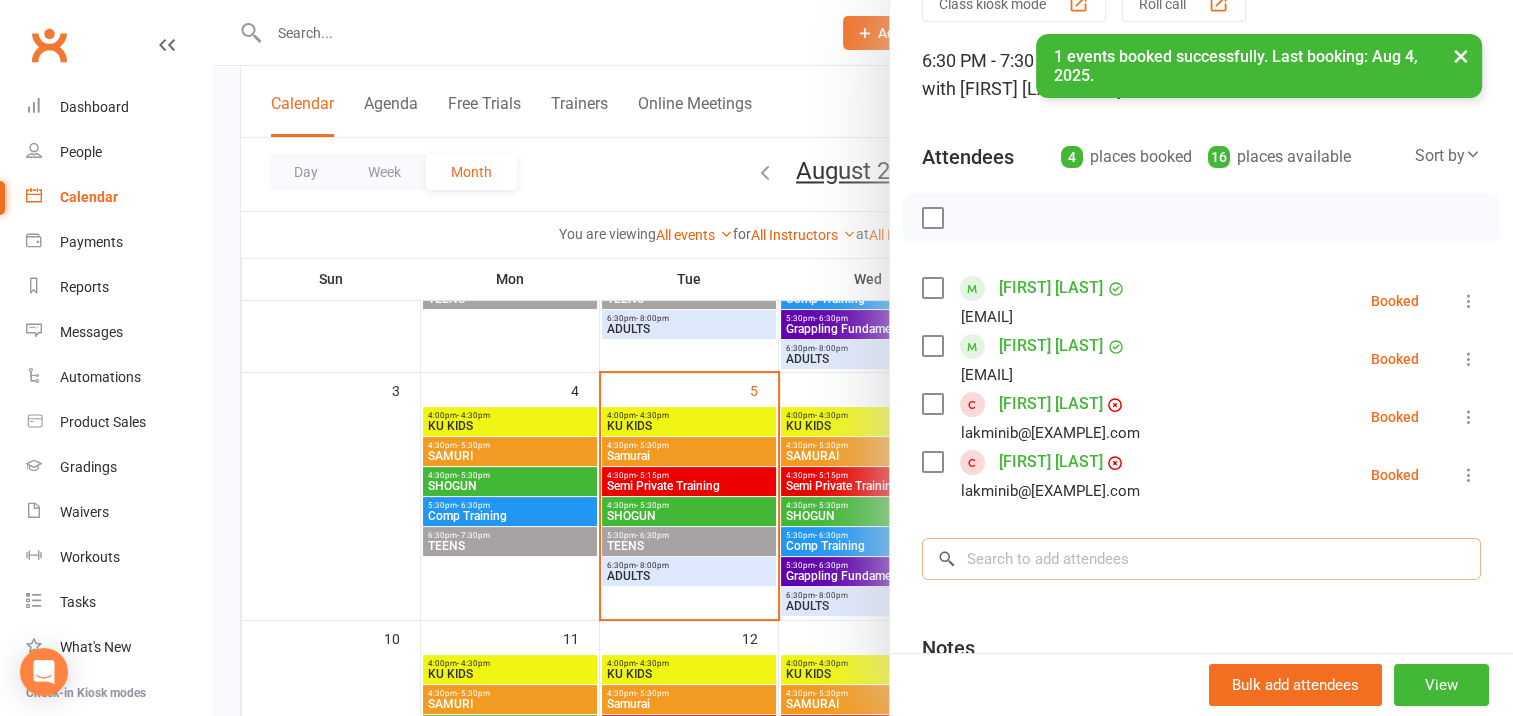 click at bounding box center (1201, 559) 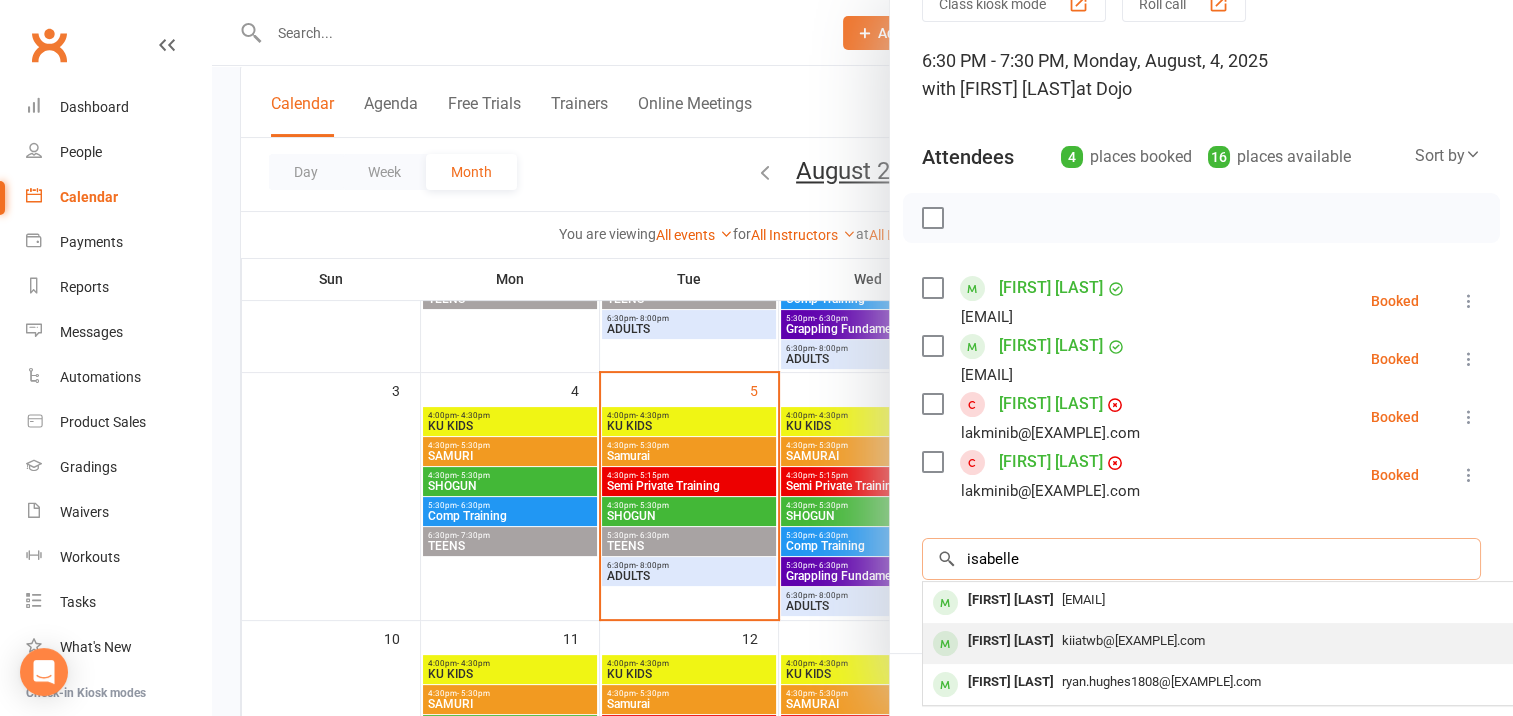 type on "isabelle" 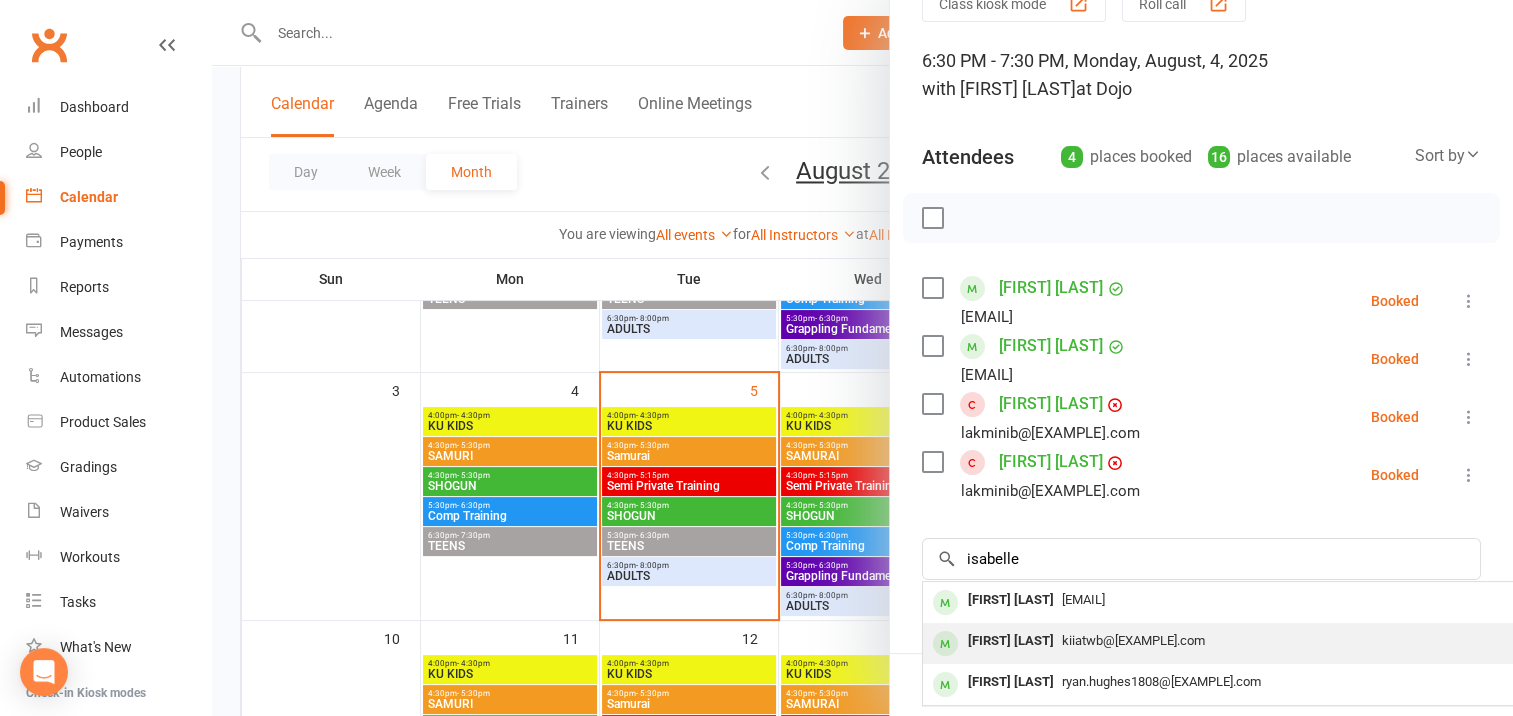 click on "[FIRST] [LAST]" at bounding box center [1011, 641] 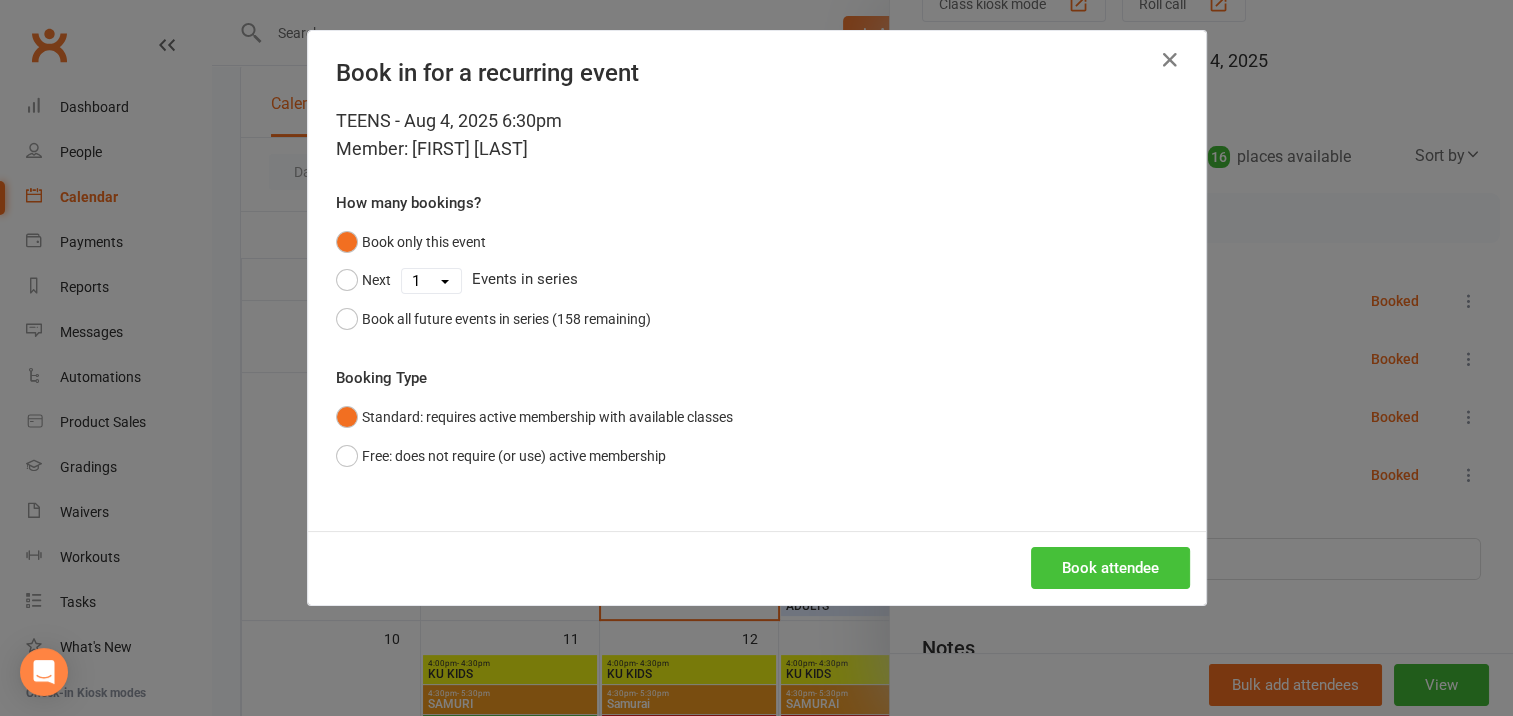 click on "Book attendee" at bounding box center [1110, 568] 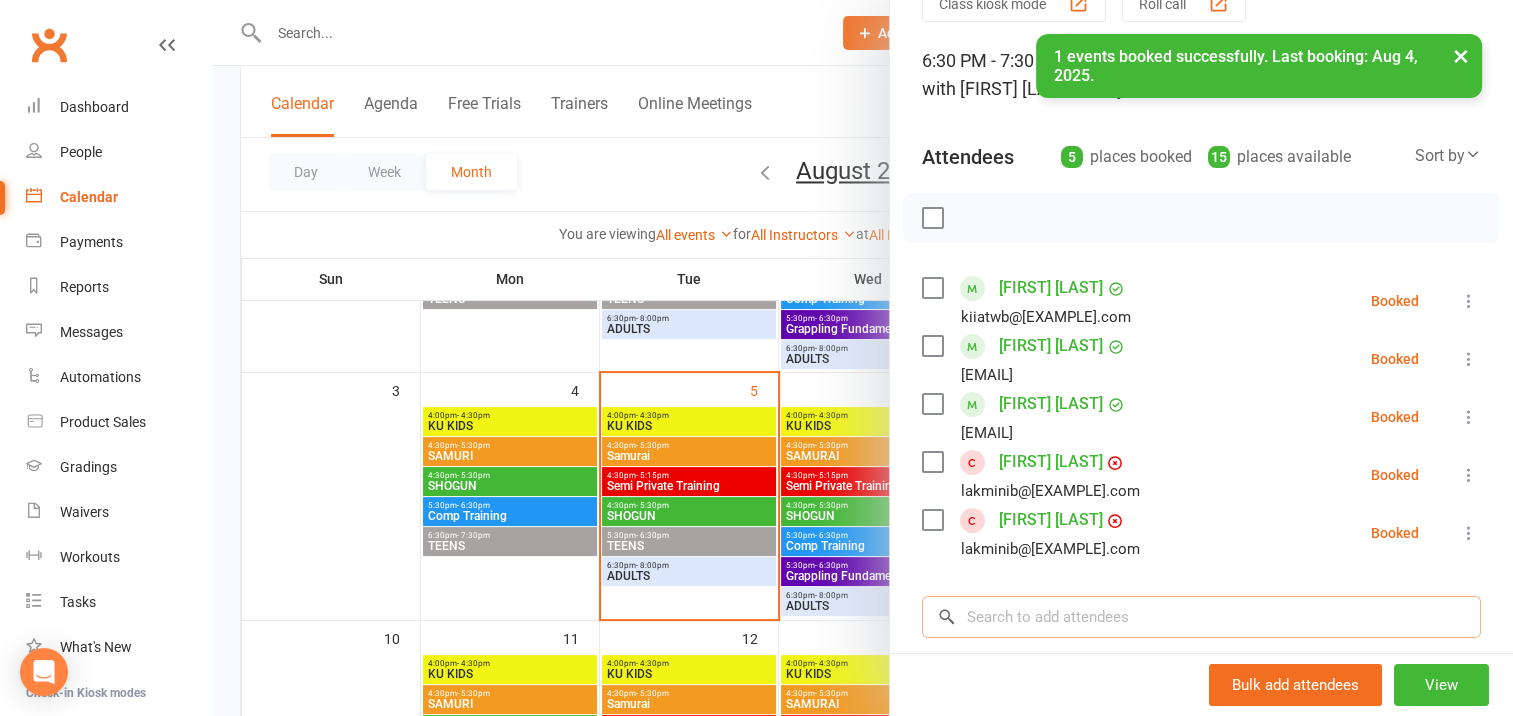 click at bounding box center (1201, 617) 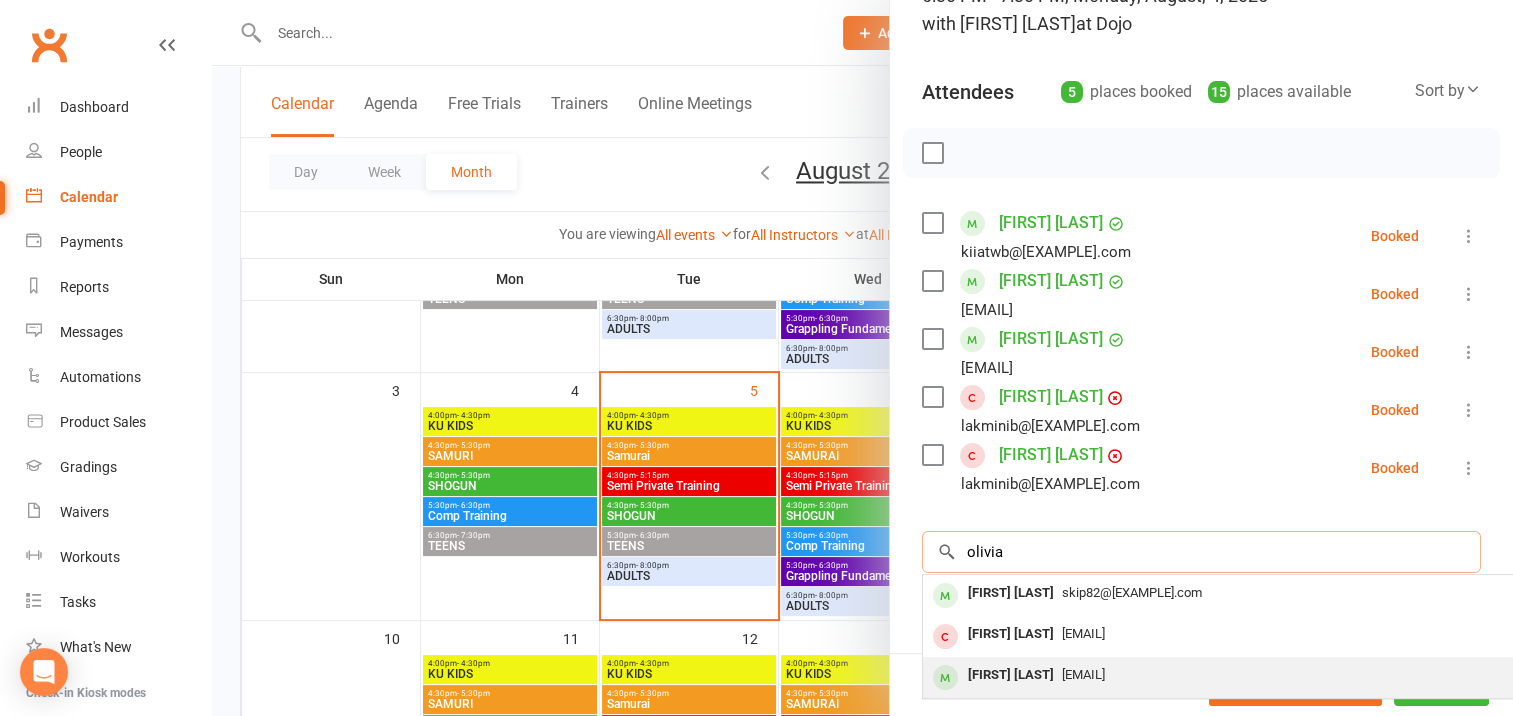 scroll, scrollTop: 200, scrollLeft: 0, axis: vertical 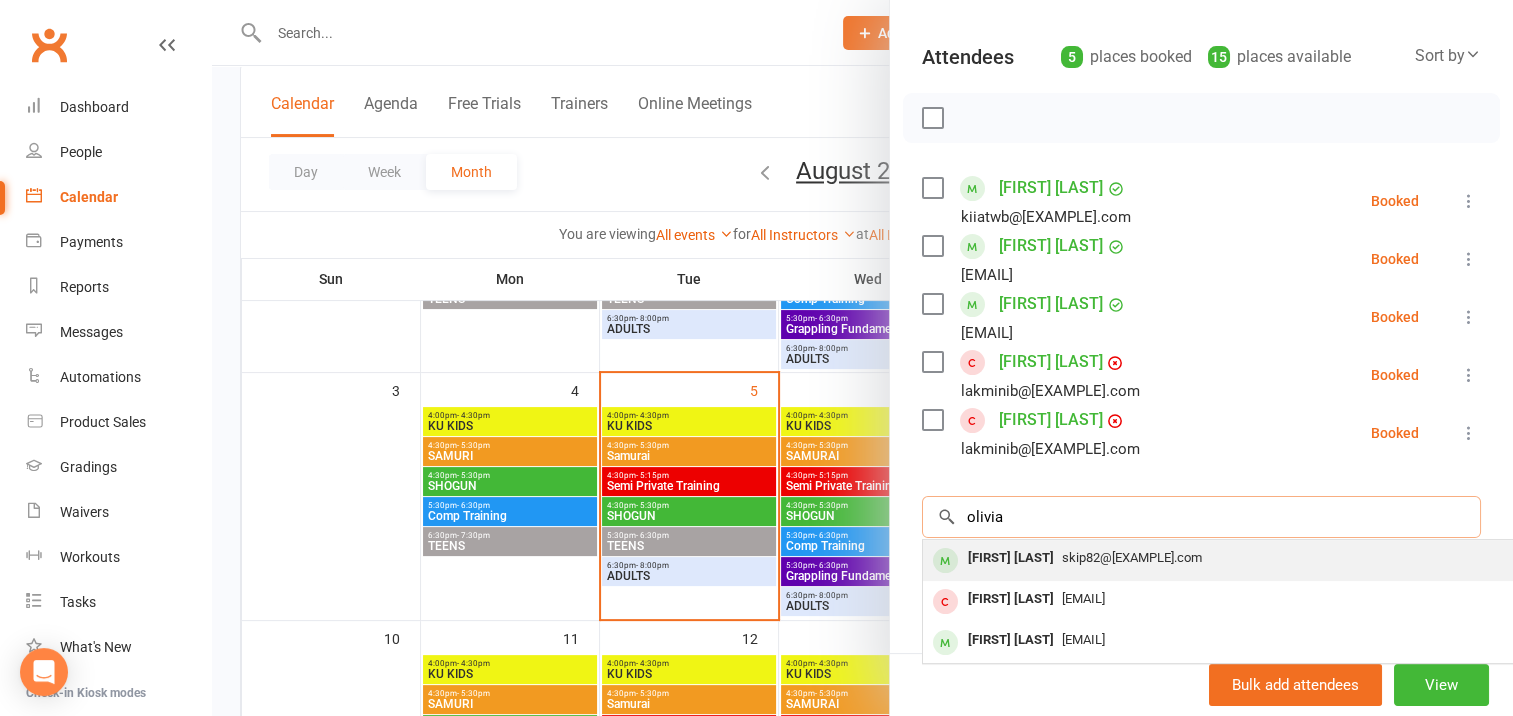 type on "olivia" 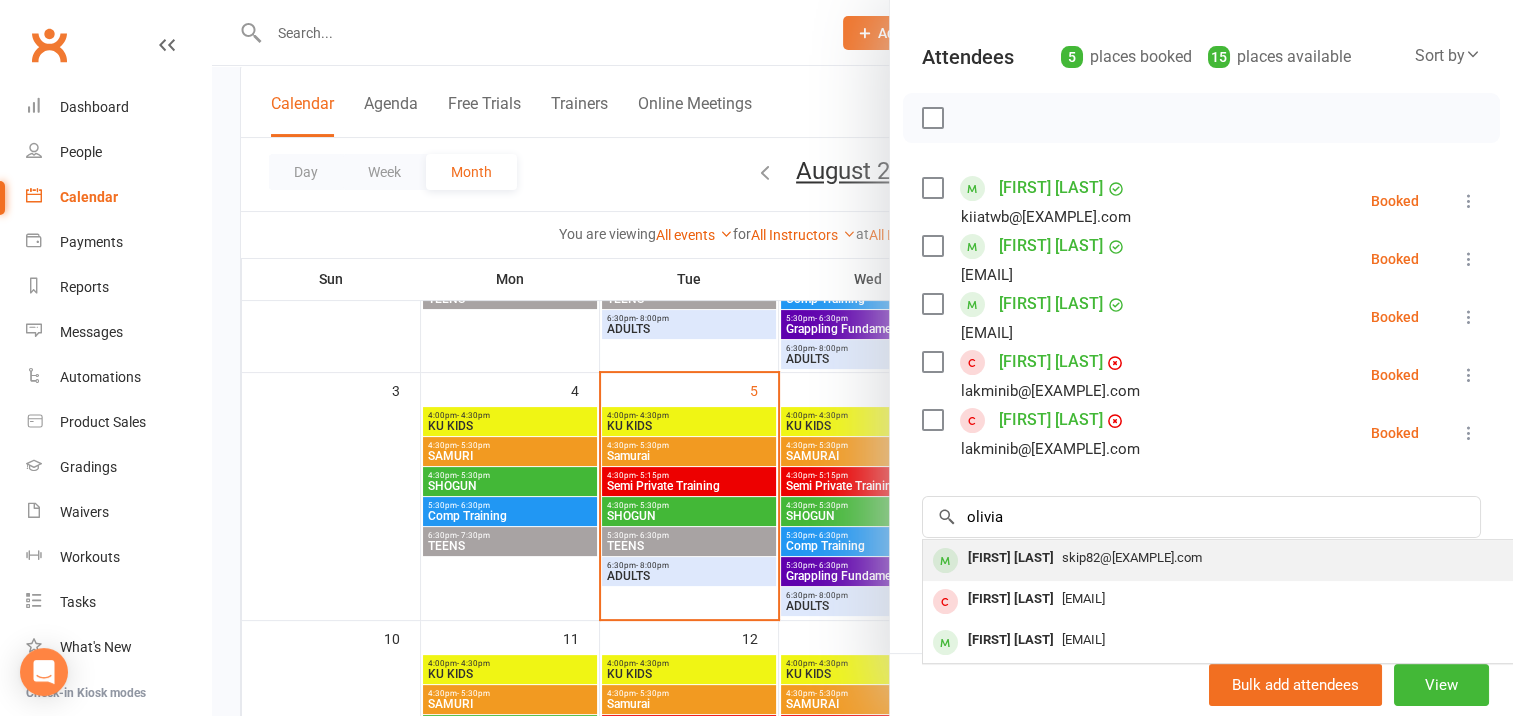 click on "[FIRST] [LAST]" at bounding box center (1011, 558) 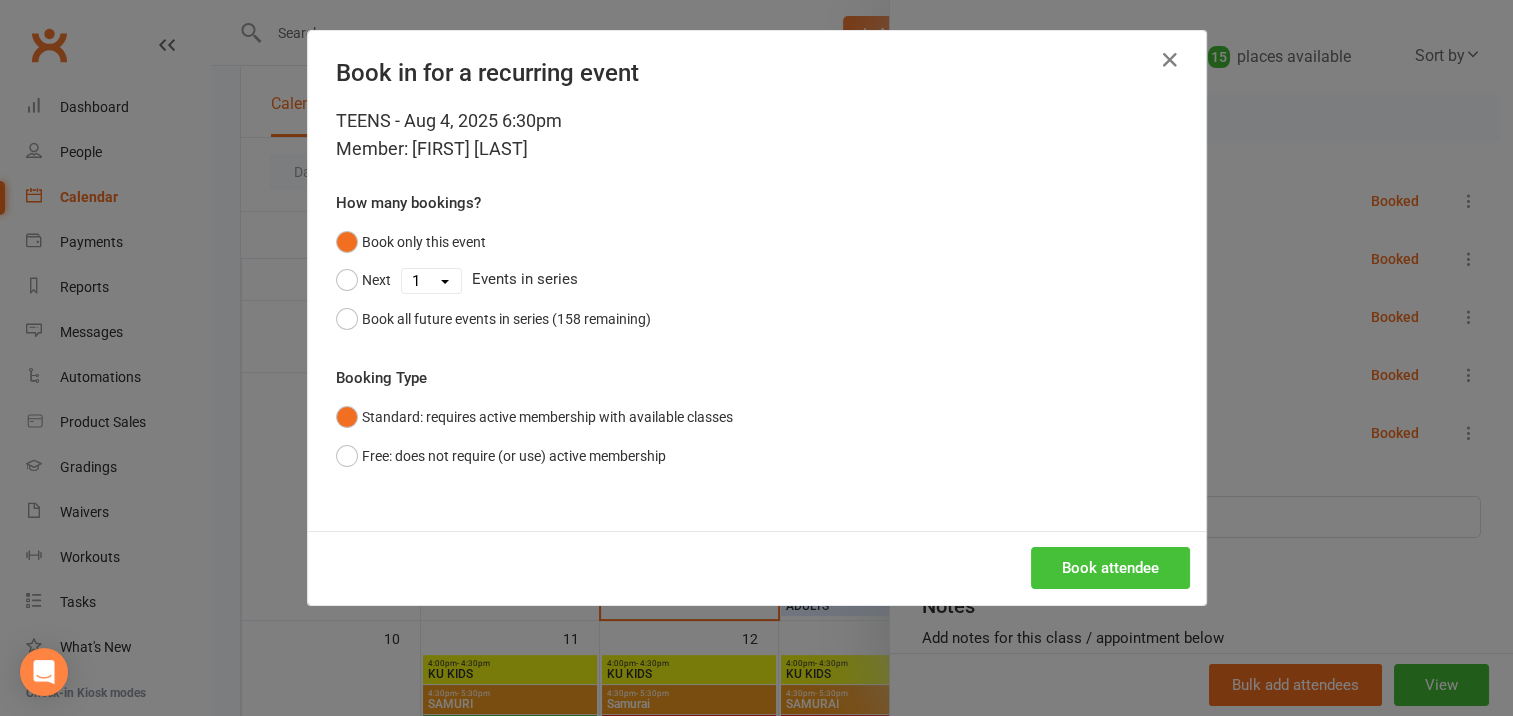 click on "Book attendee" at bounding box center (1110, 568) 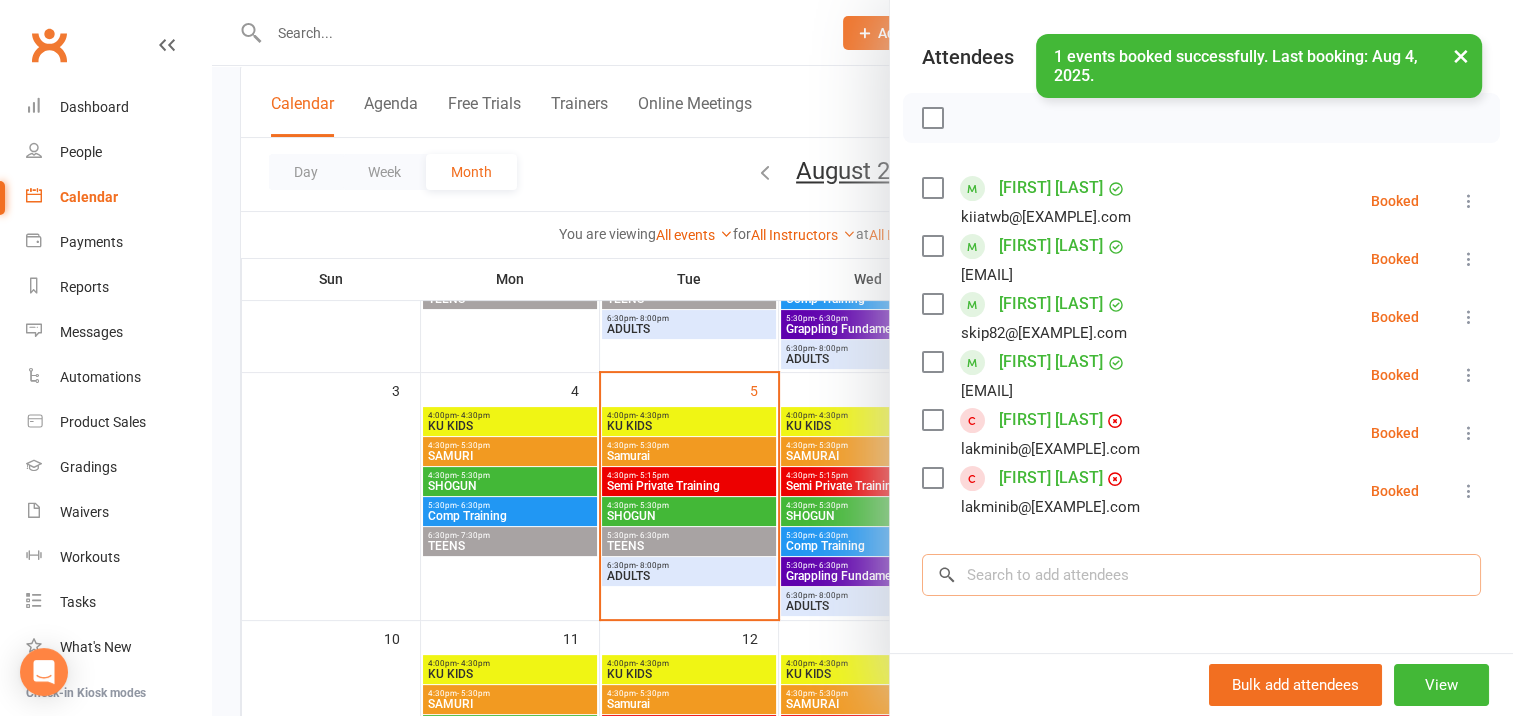click at bounding box center (1201, 575) 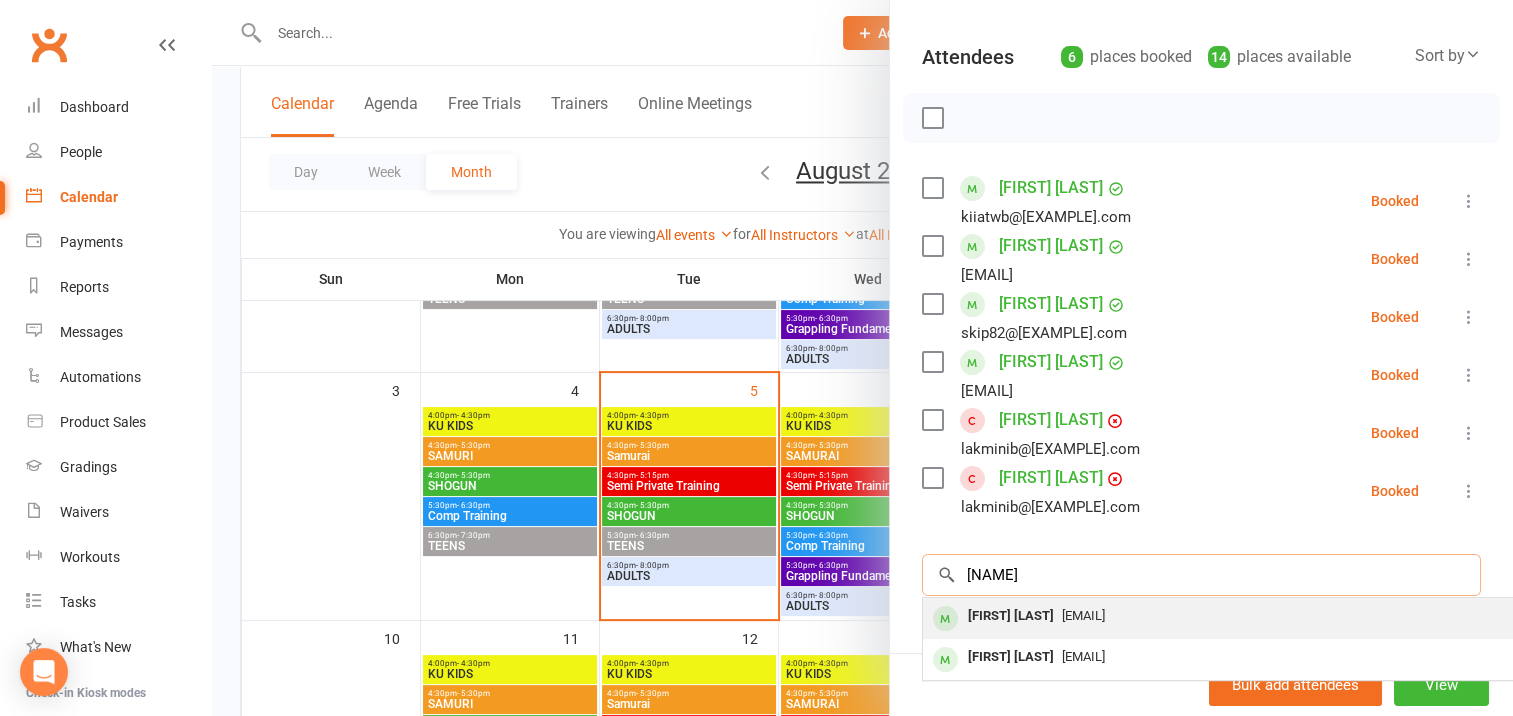 type on "[NAME]" 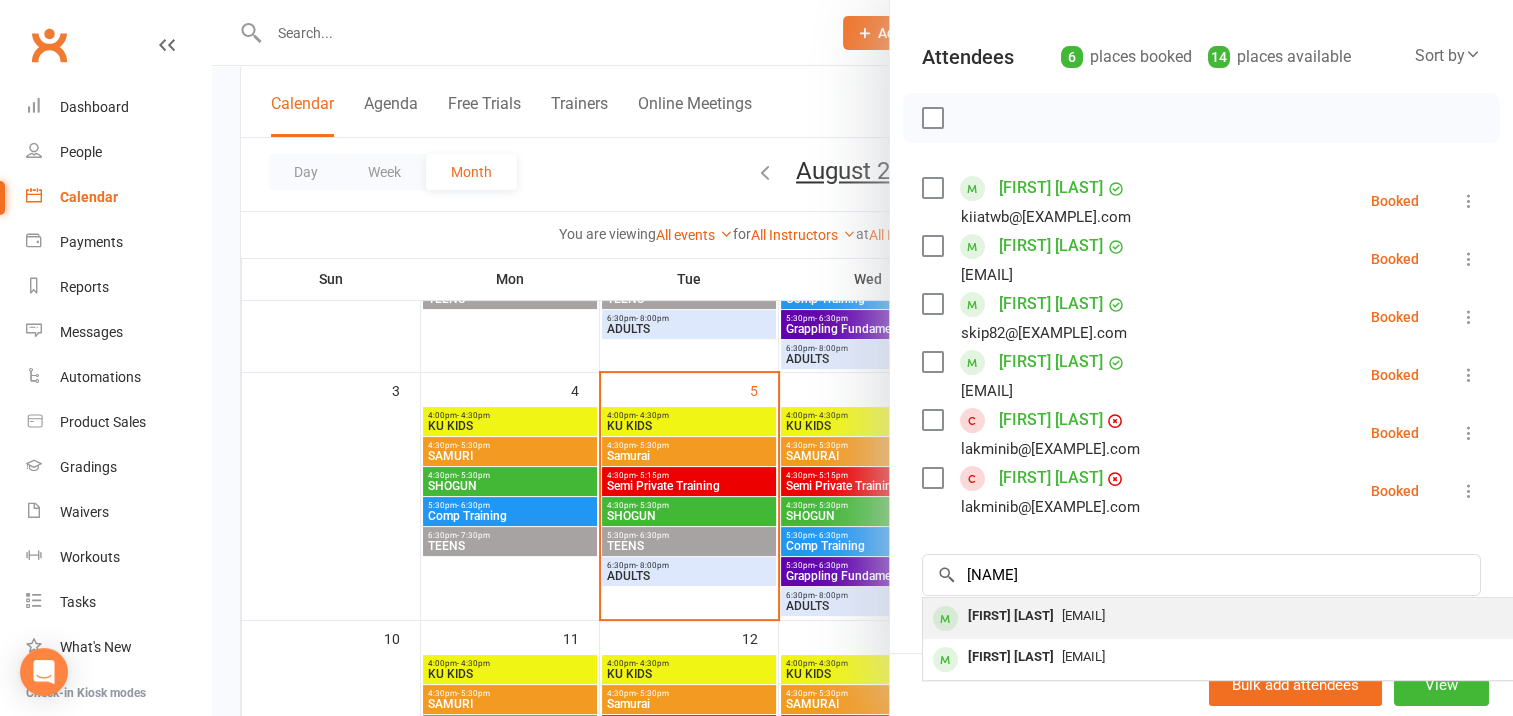 click on "[FIRST] [LAST]" at bounding box center [1011, 616] 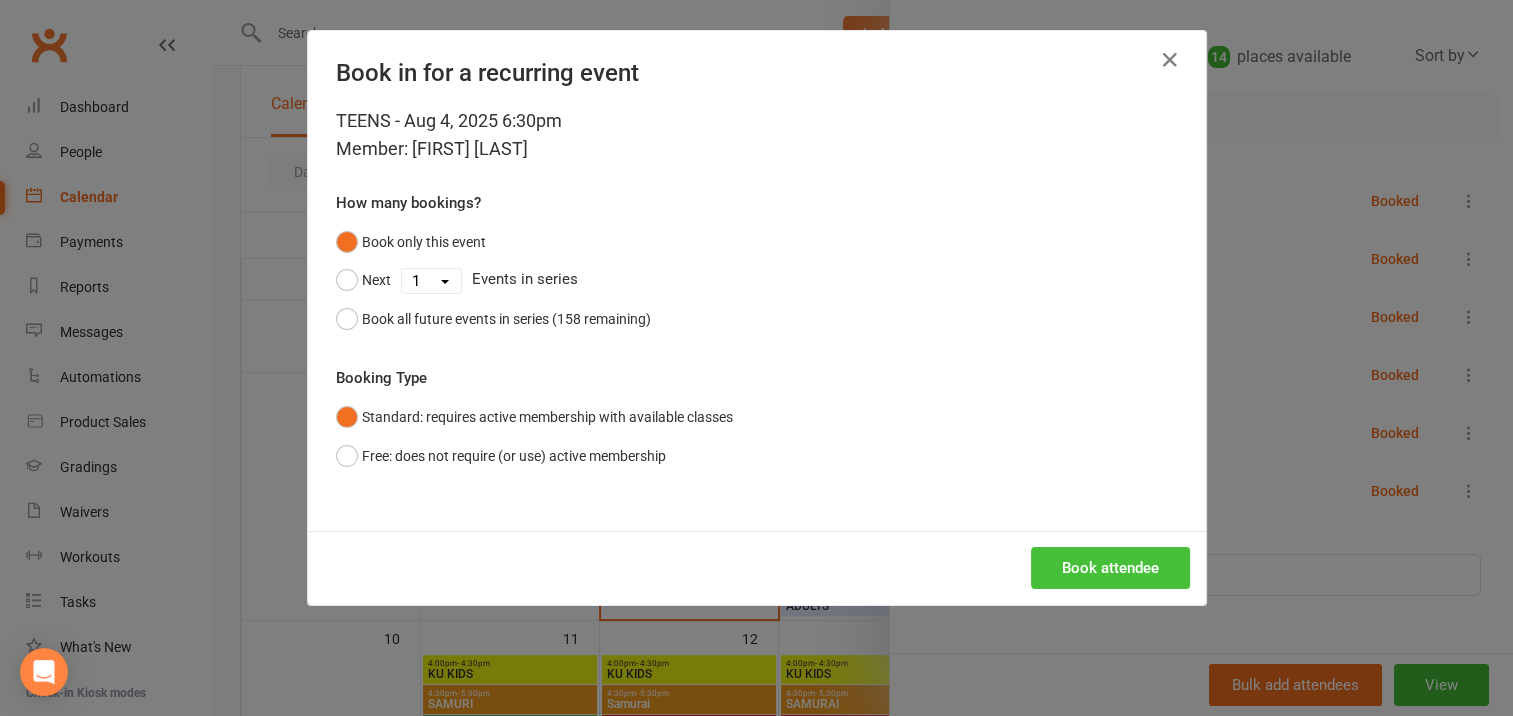 click on "Book attendee" at bounding box center [1110, 568] 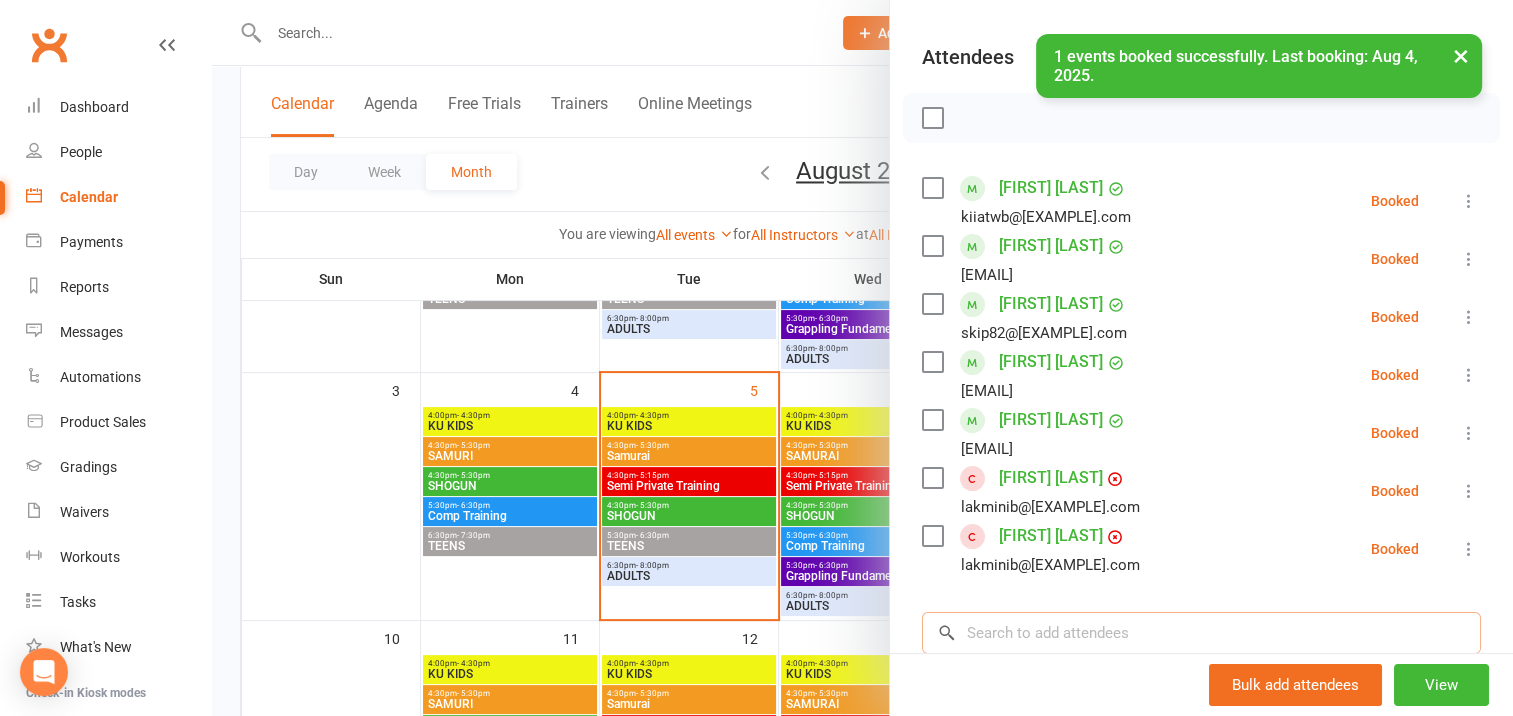 click at bounding box center [1201, 633] 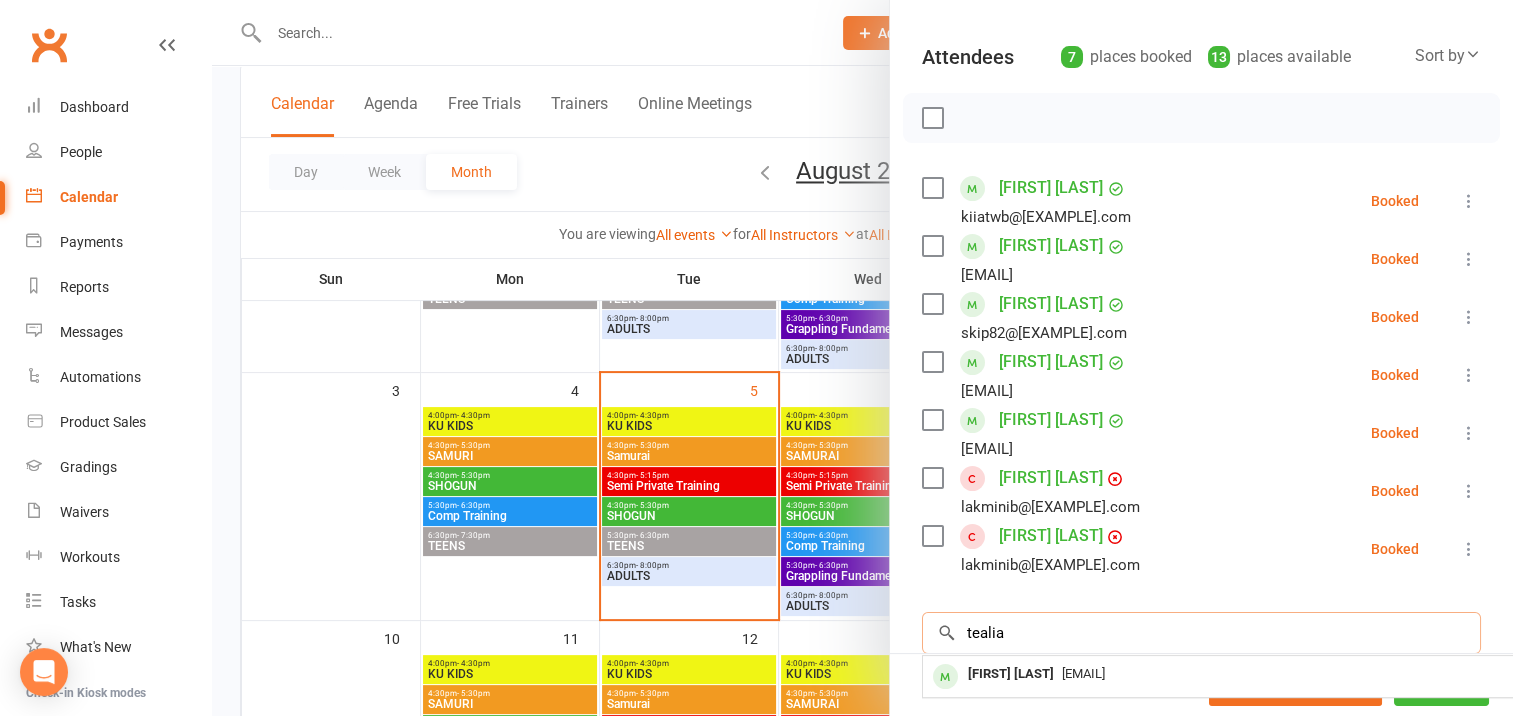 scroll, scrollTop: 300, scrollLeft: 0, axis: vertical 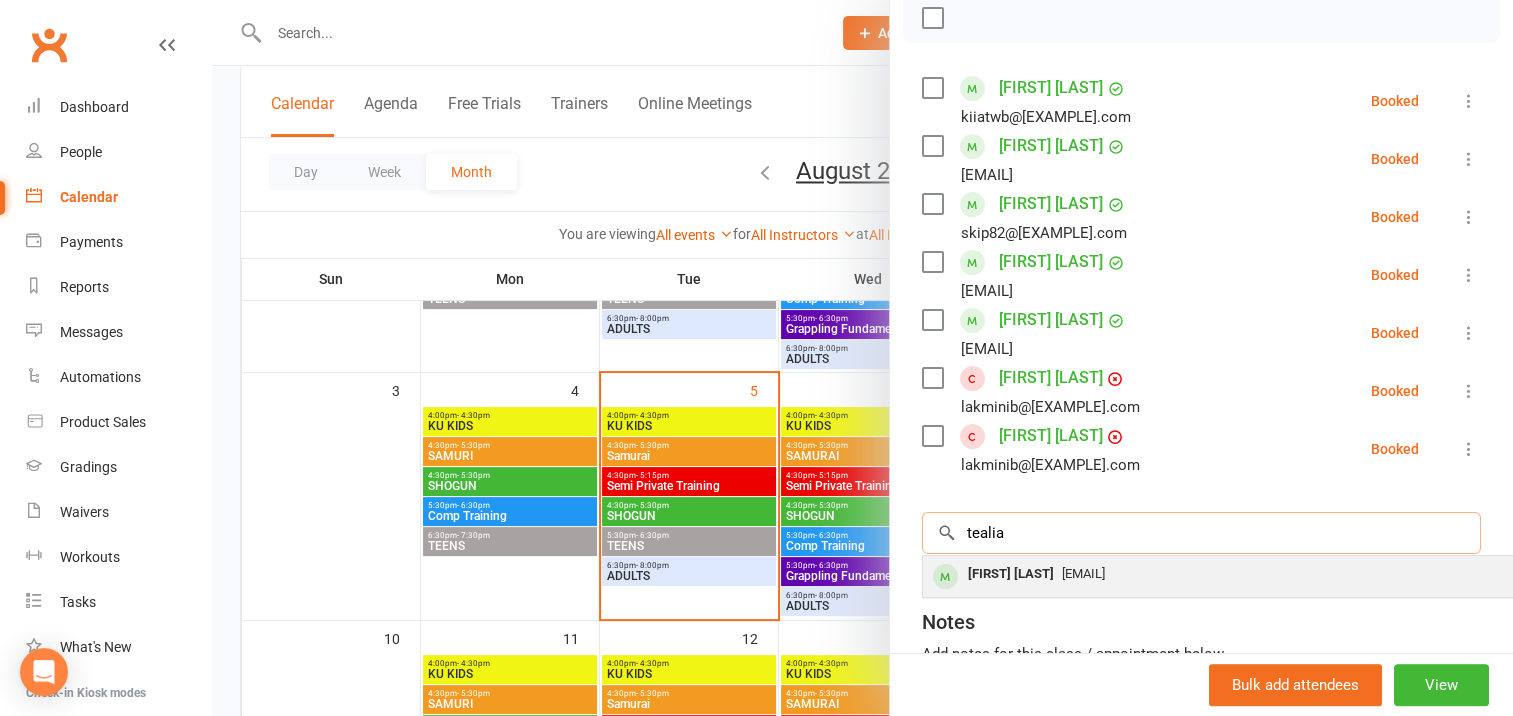 type on "tealia" 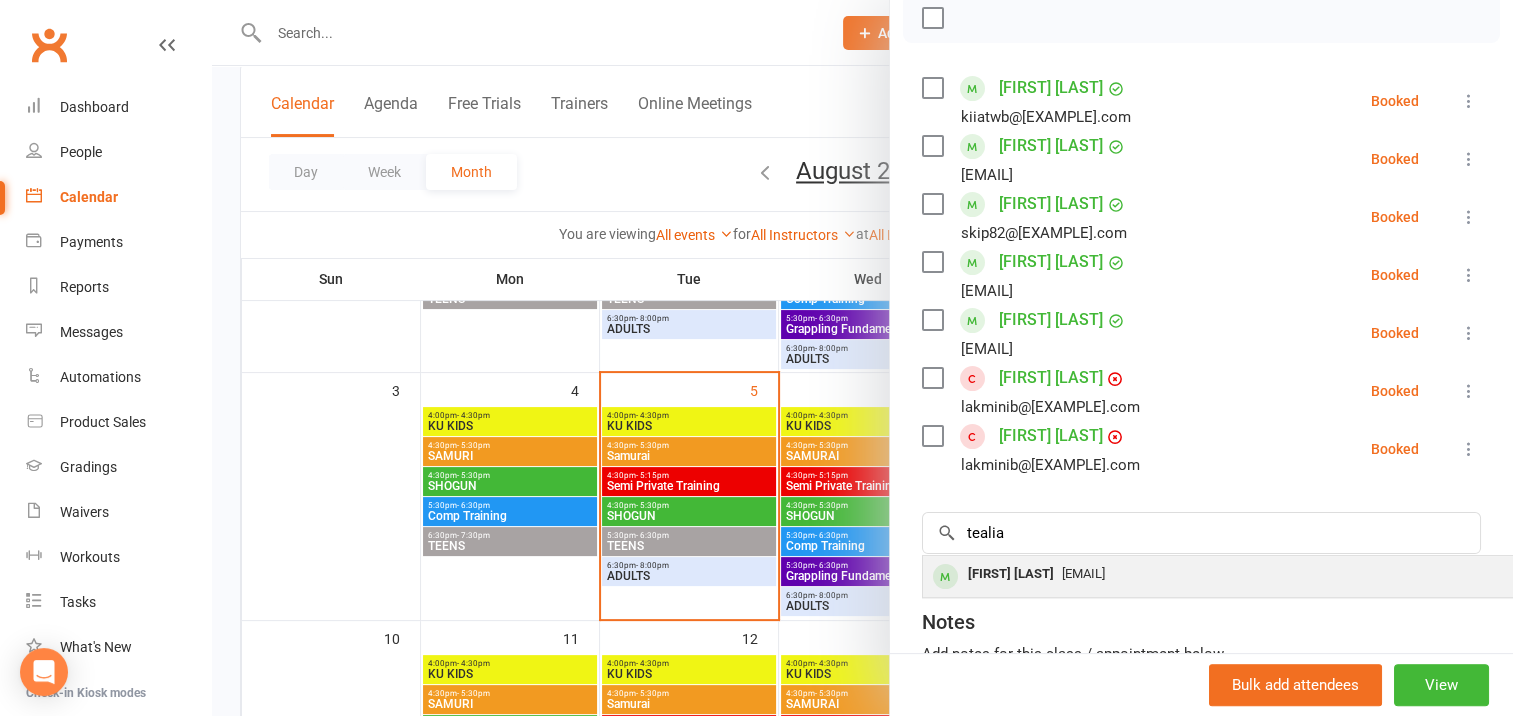 click on "[FIRST] [LAST]" at bounding box center (1011, 574) 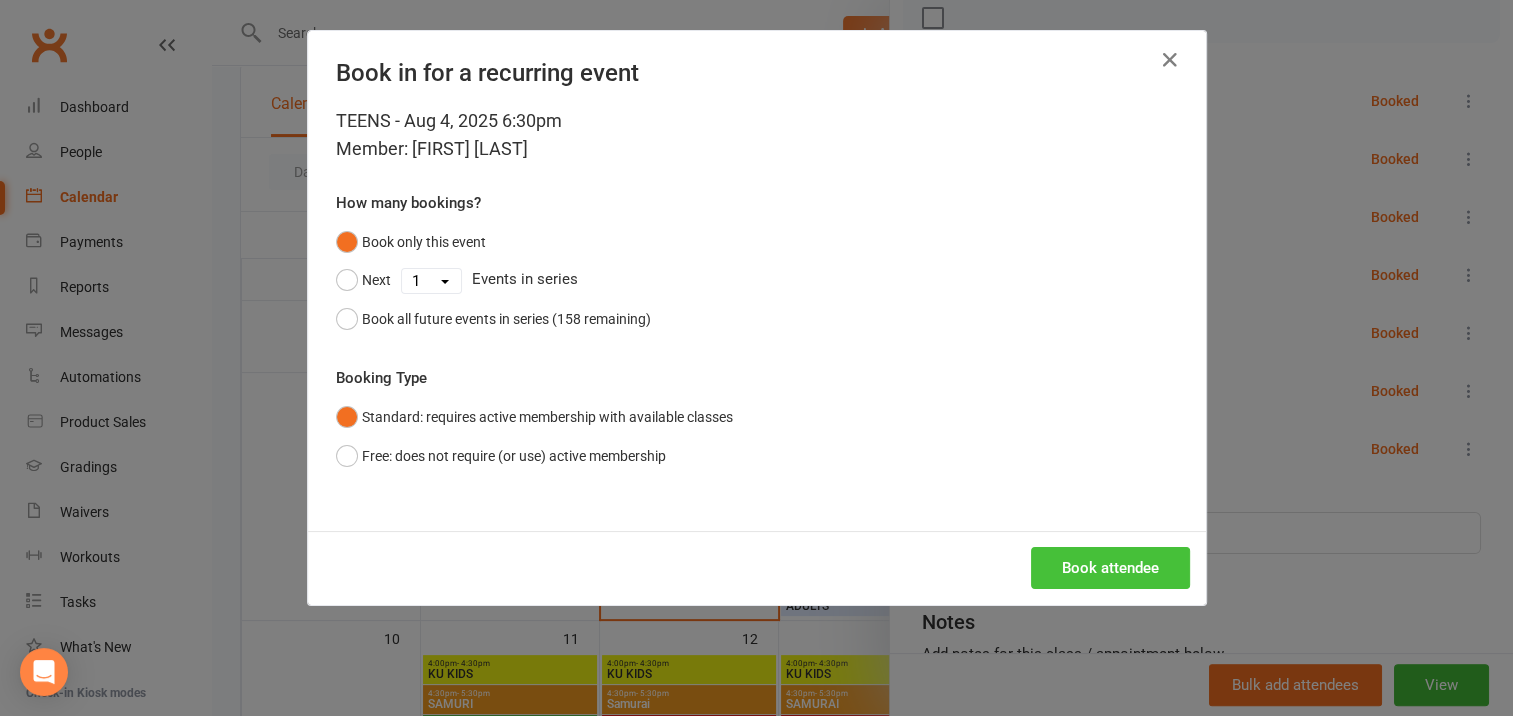 click on "Book attendee" at bounding box center [1110, 568] 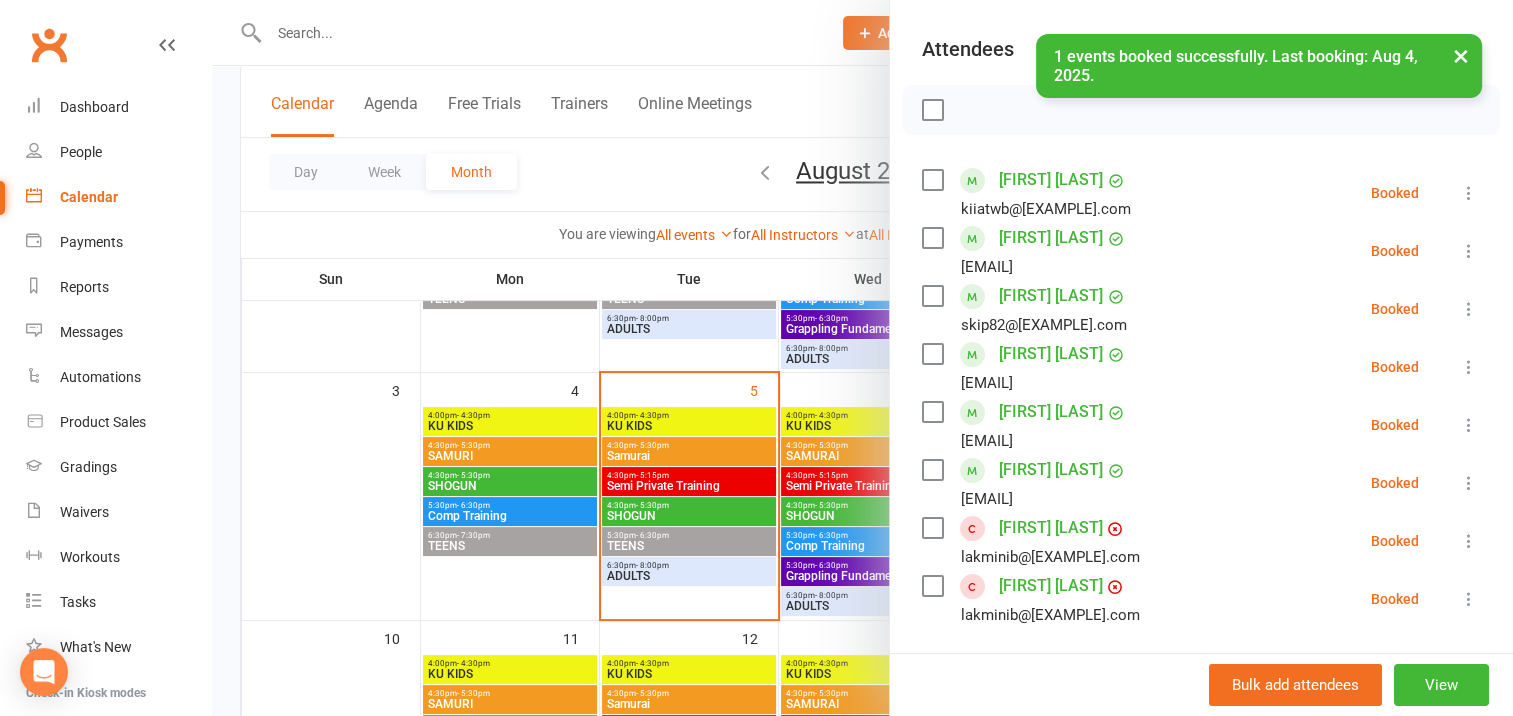 scroll, scrollTop: 100, scrollLeft: 0, axis: vertical 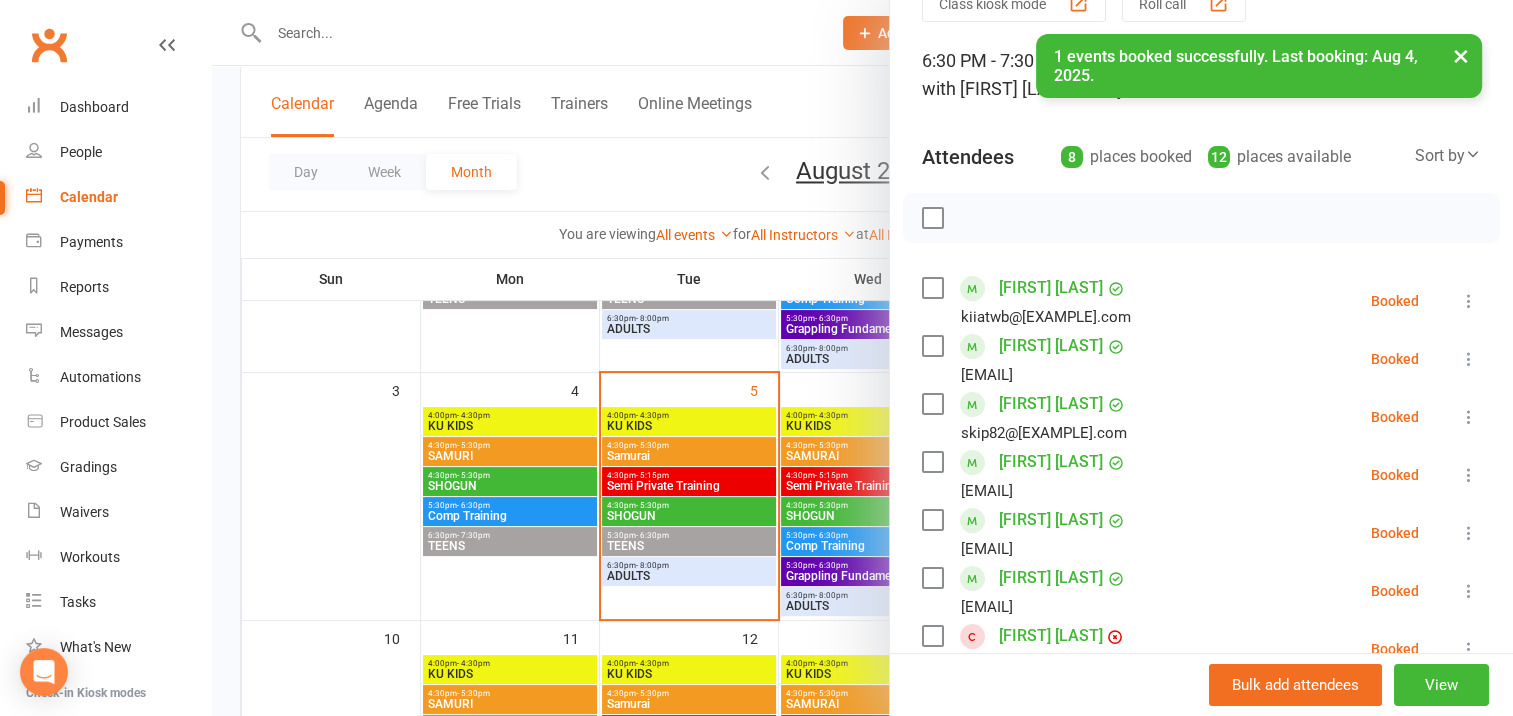 click at bounding box center [932, 218] 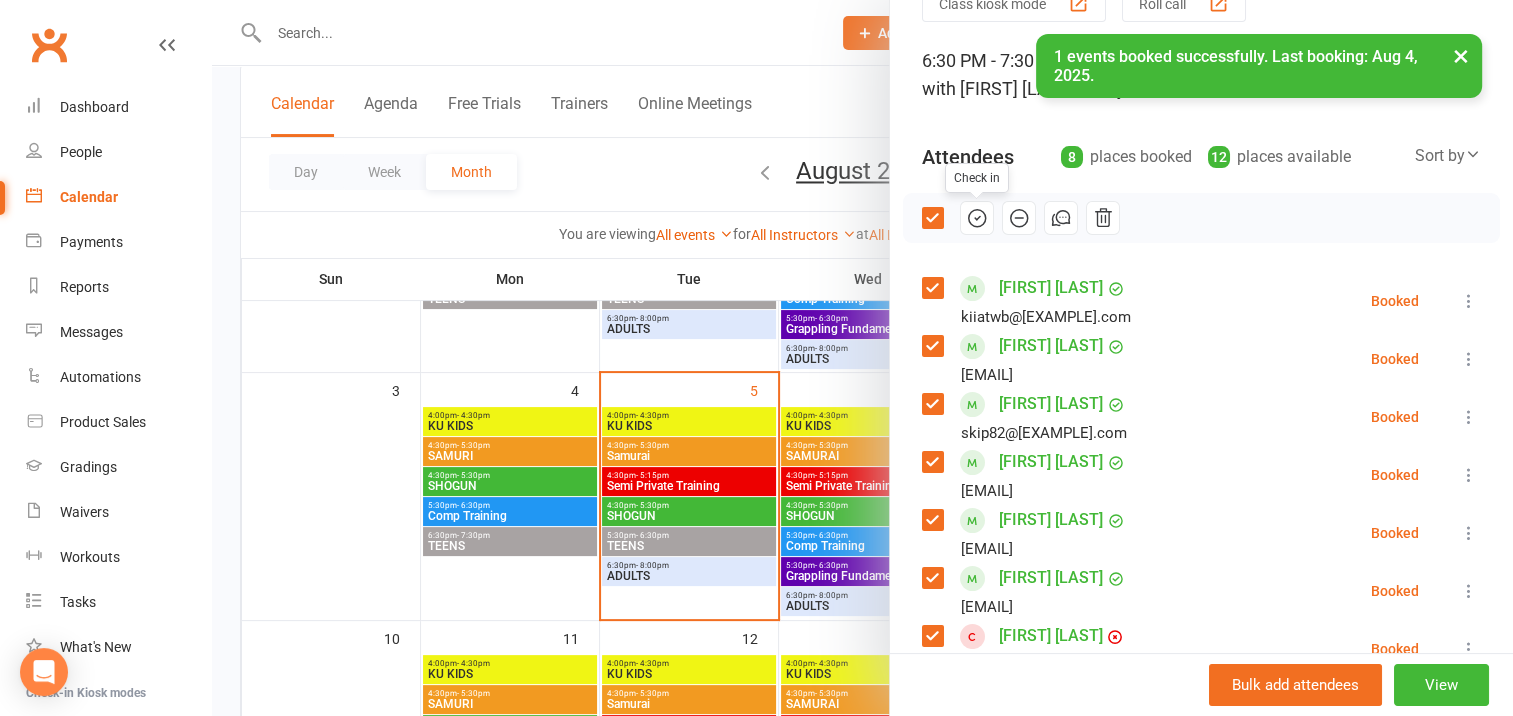 click 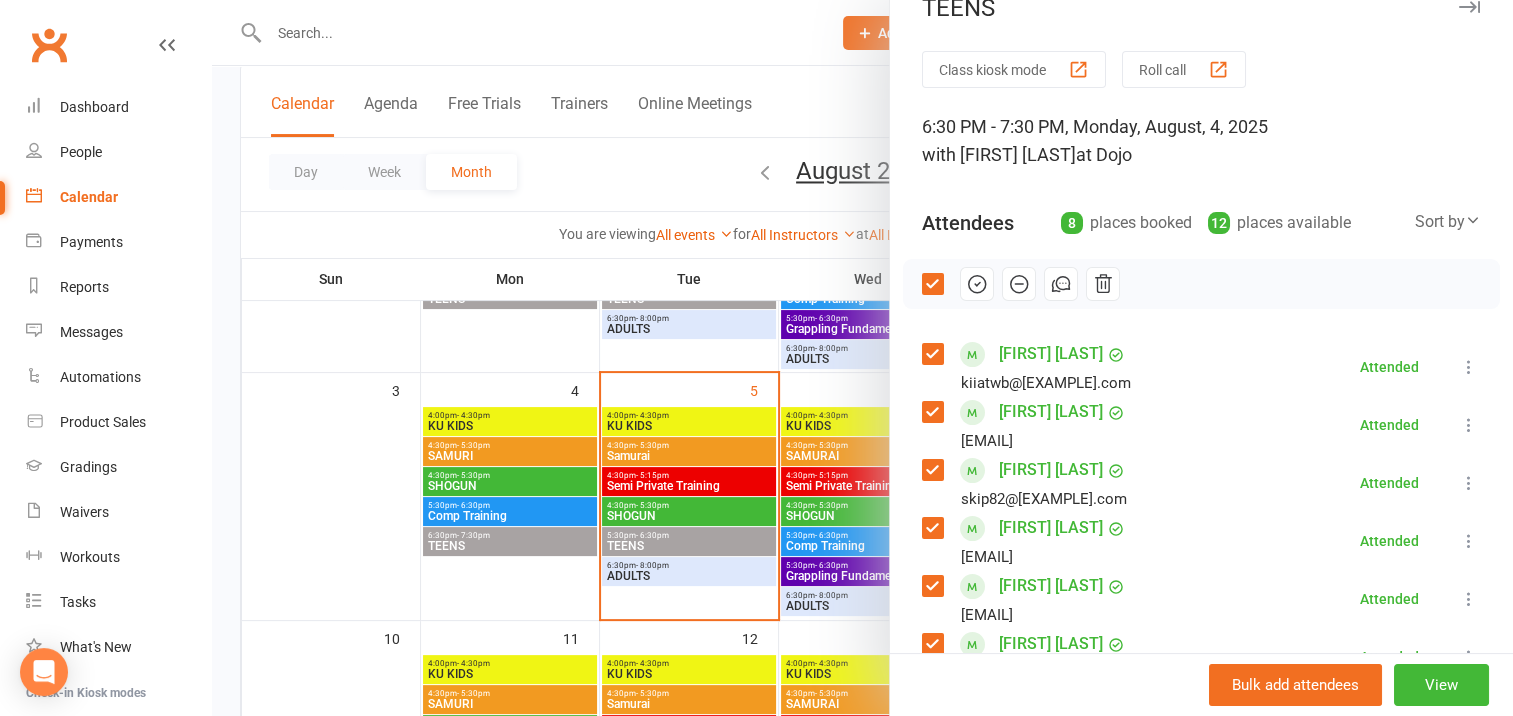 scroll, scrollTop: 0, scrollLeft: 0, axis: both 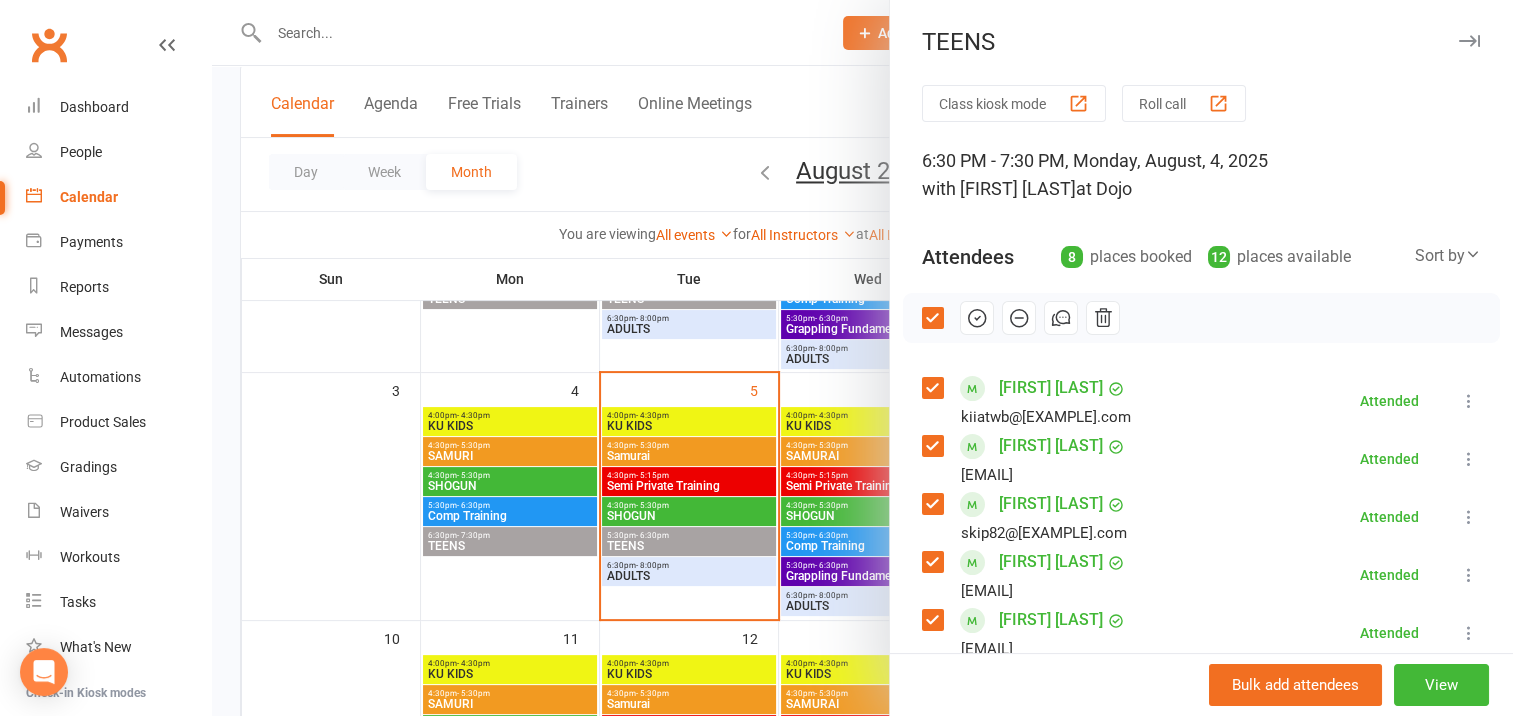 click at bounding box center [1469, 41] 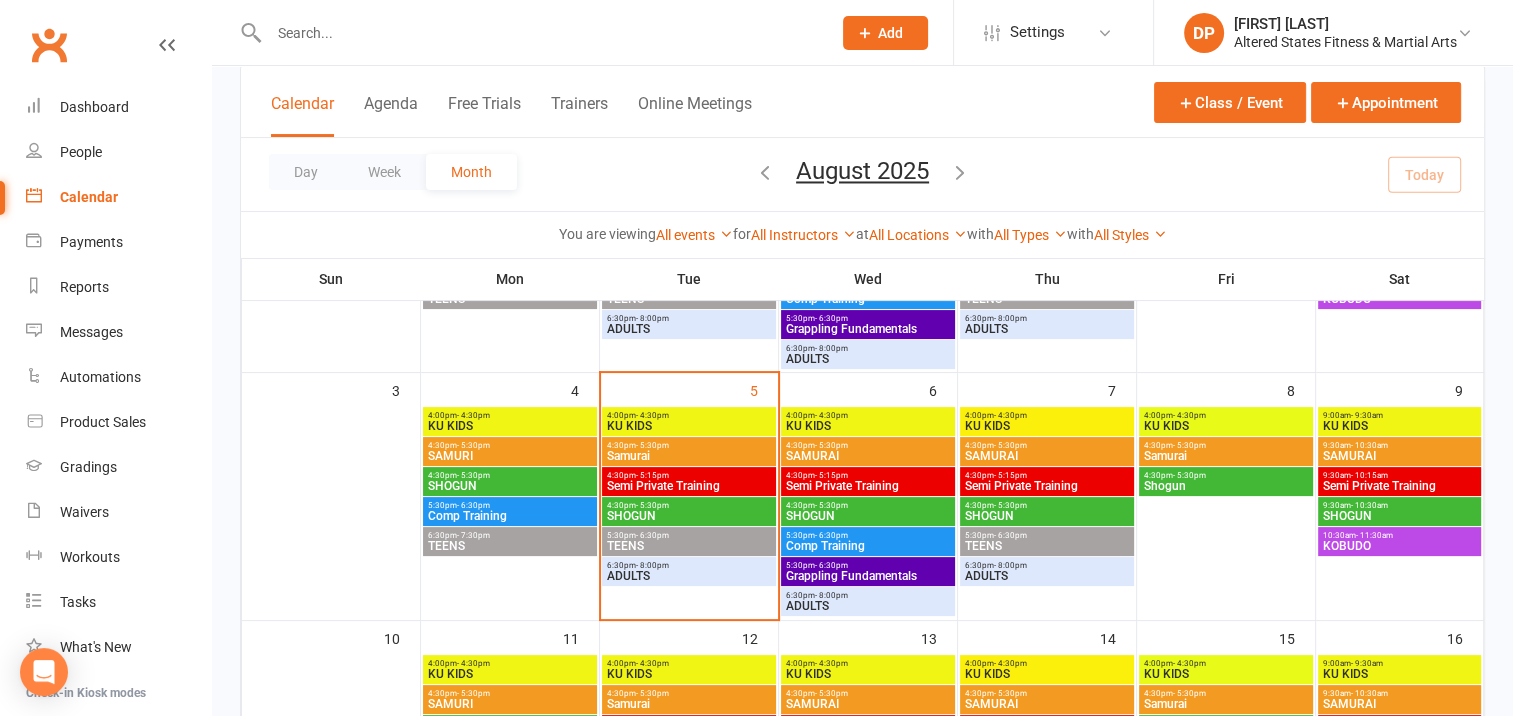 click on "KU KIDS" at bounding box center (510, 426) 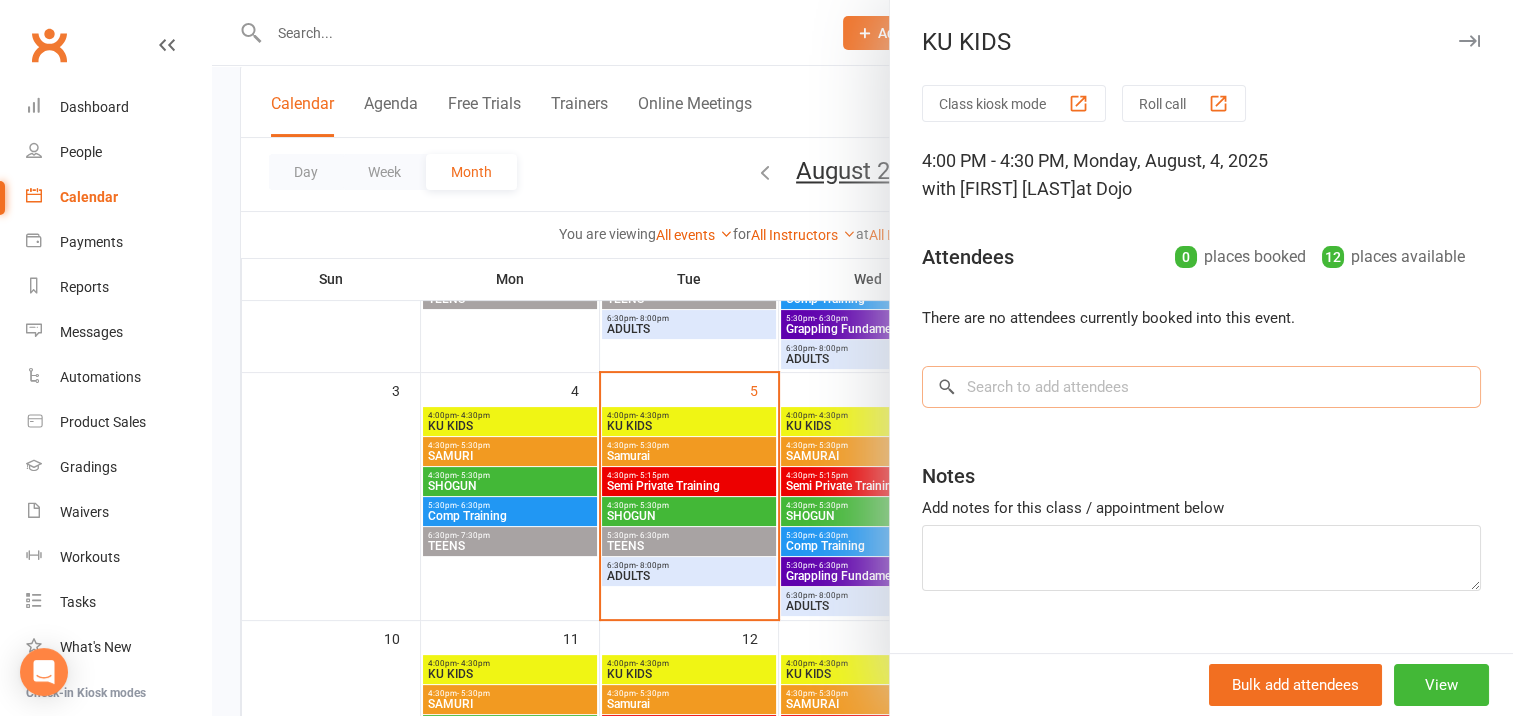 click at bounding box center [1201, 387] 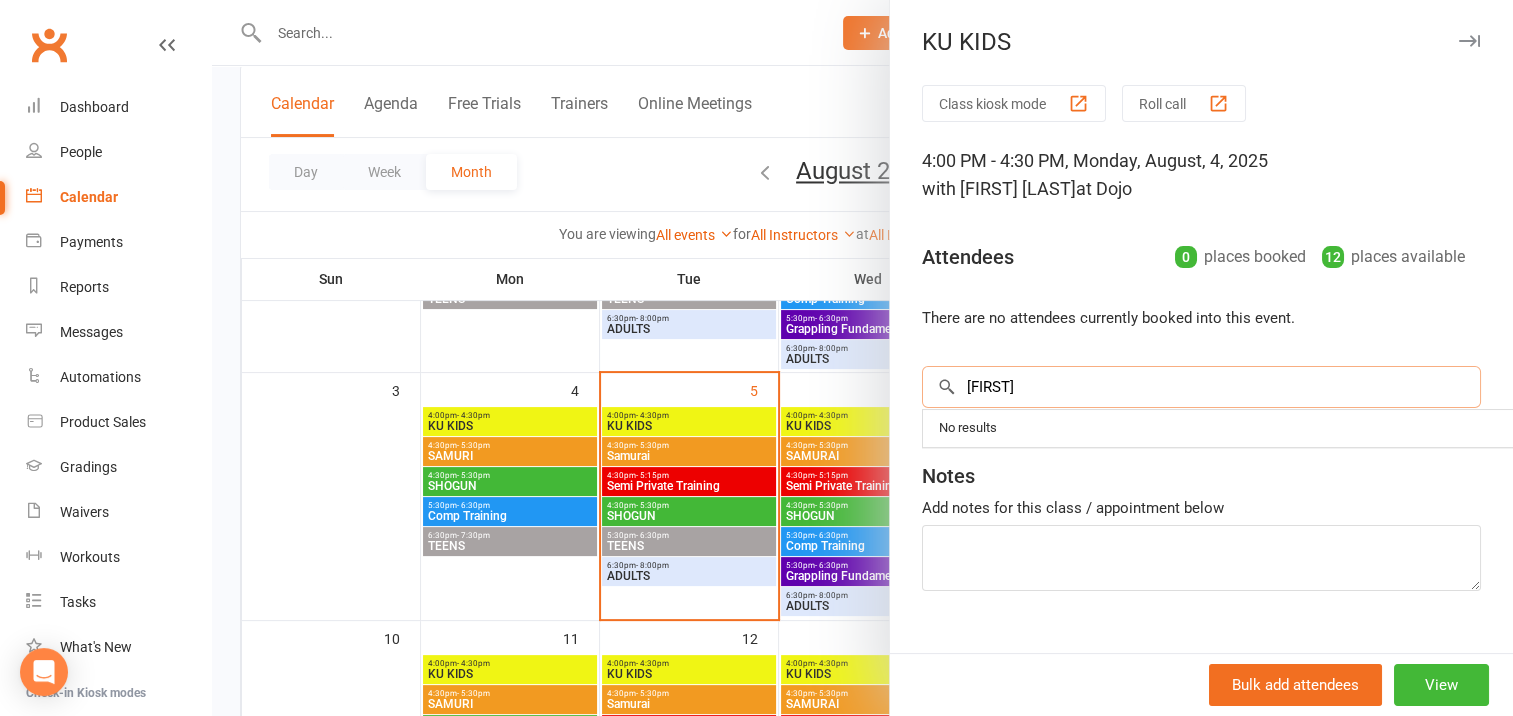 drag, startPoint x: 1000, startPoint y: 373, endPoint x: 949, endPoint y: 376, distance: 51.088158 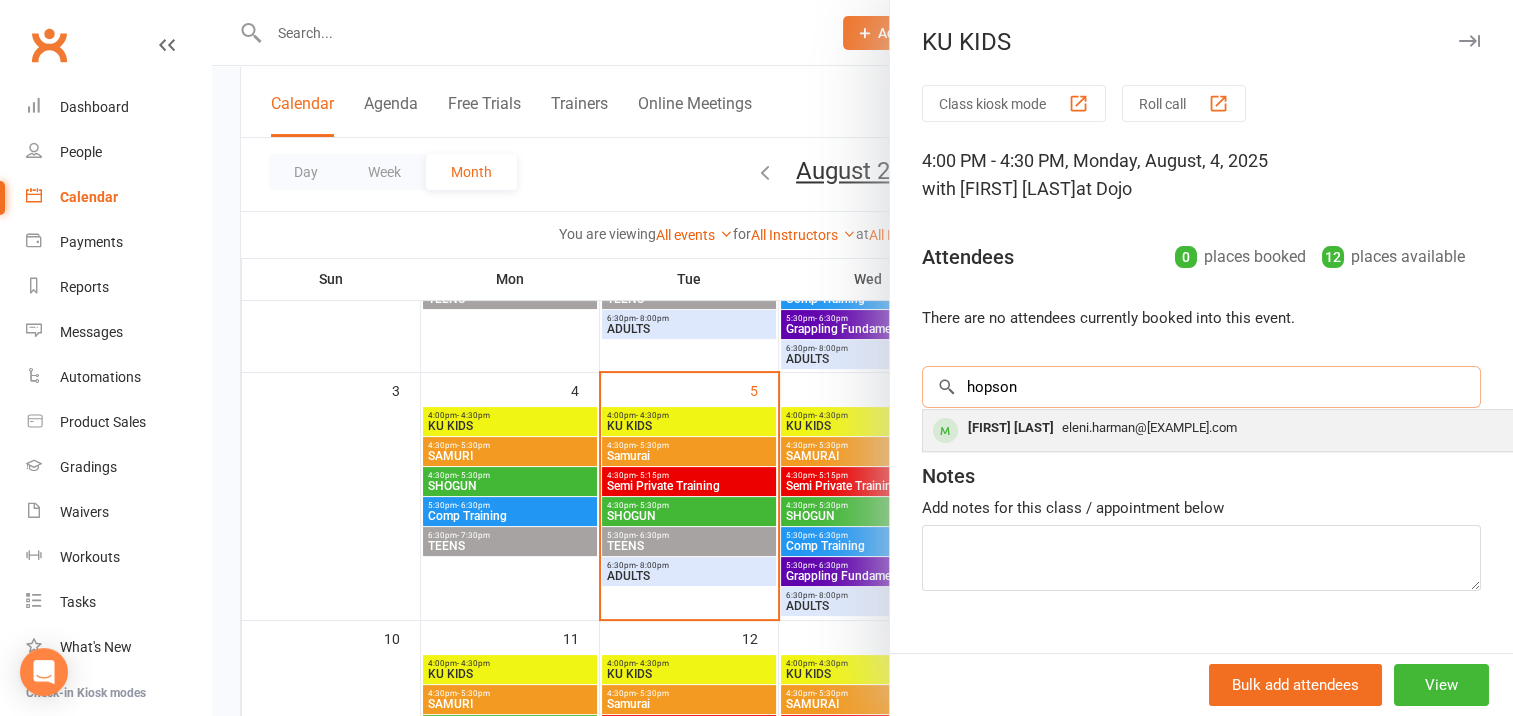 type on "hopson" 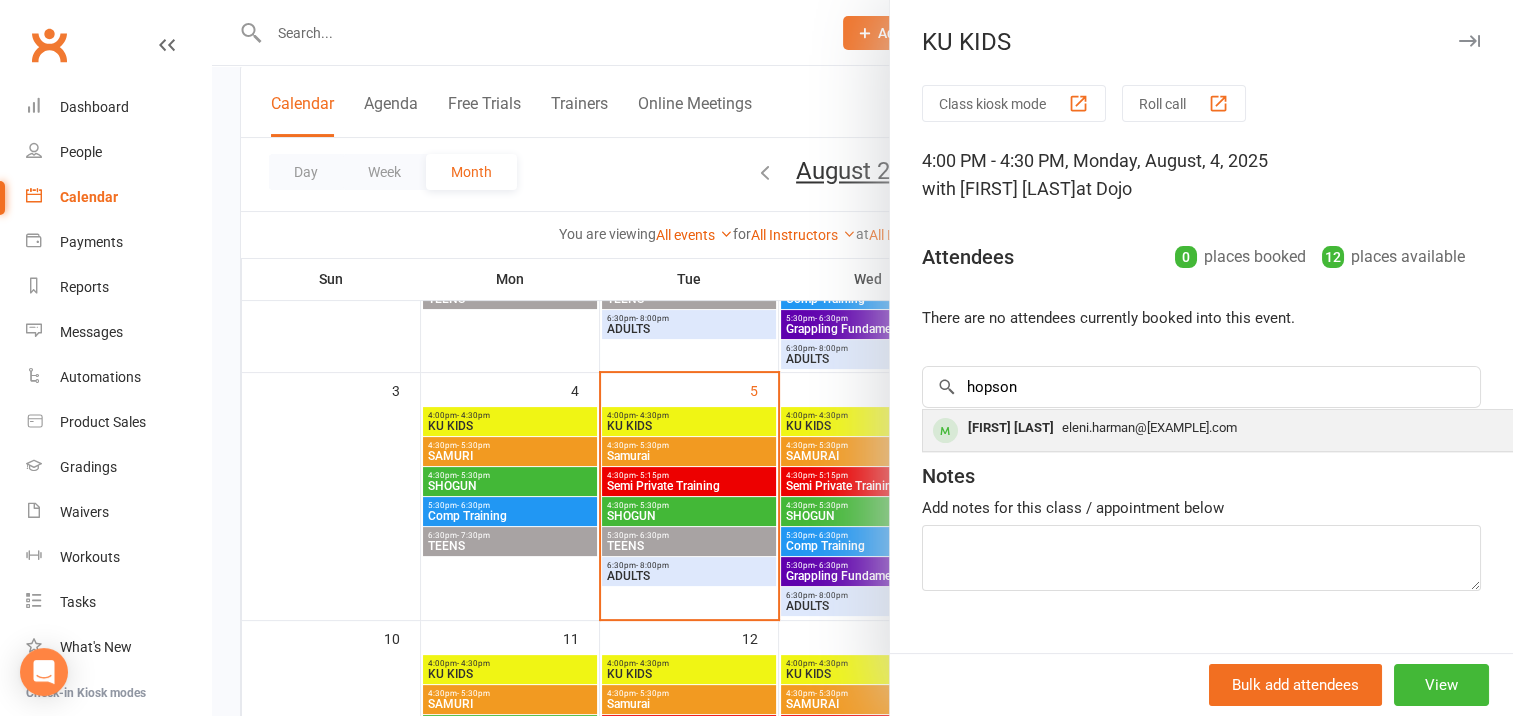 click on "[FIRST] [LAST]" at bounding box center [1011, 428] 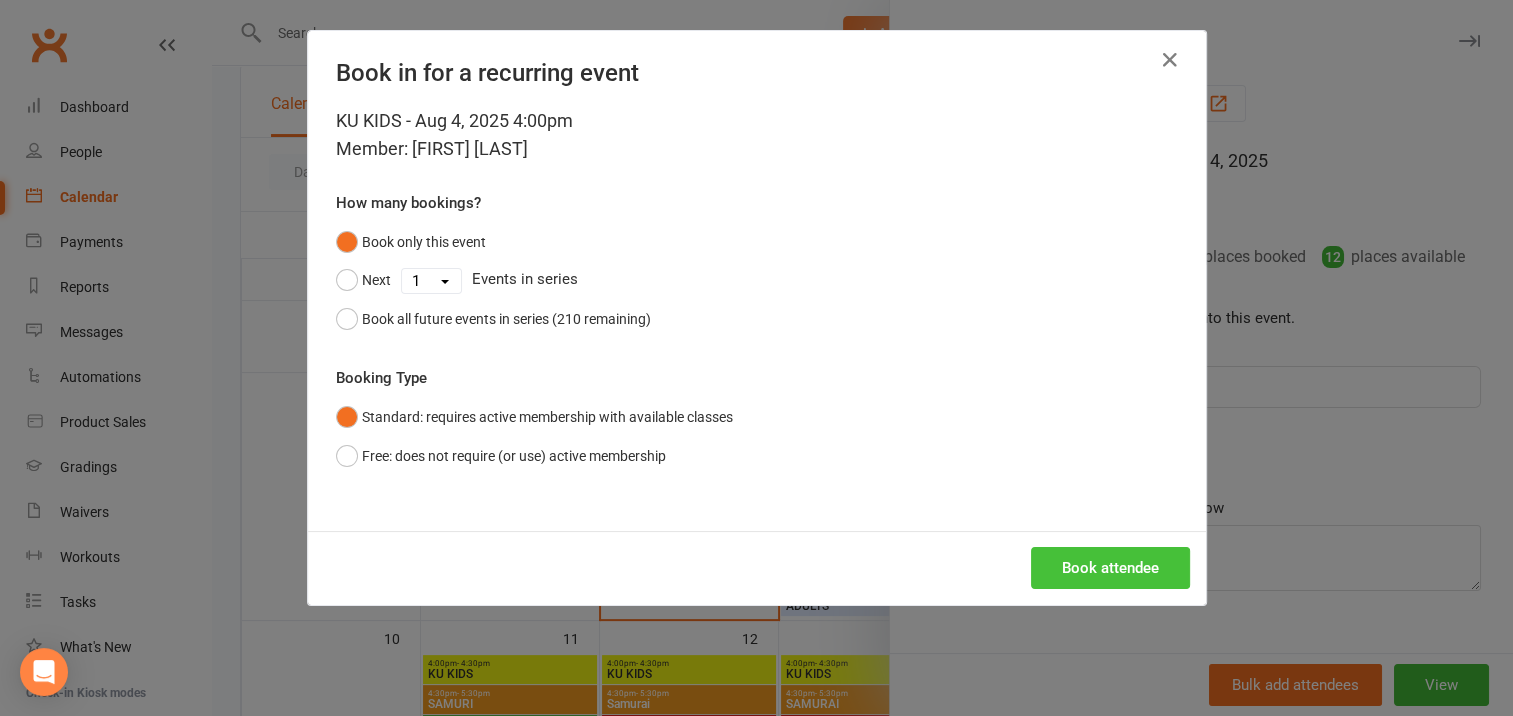 click on "Book attendee" at bounding box center [1110, 568] 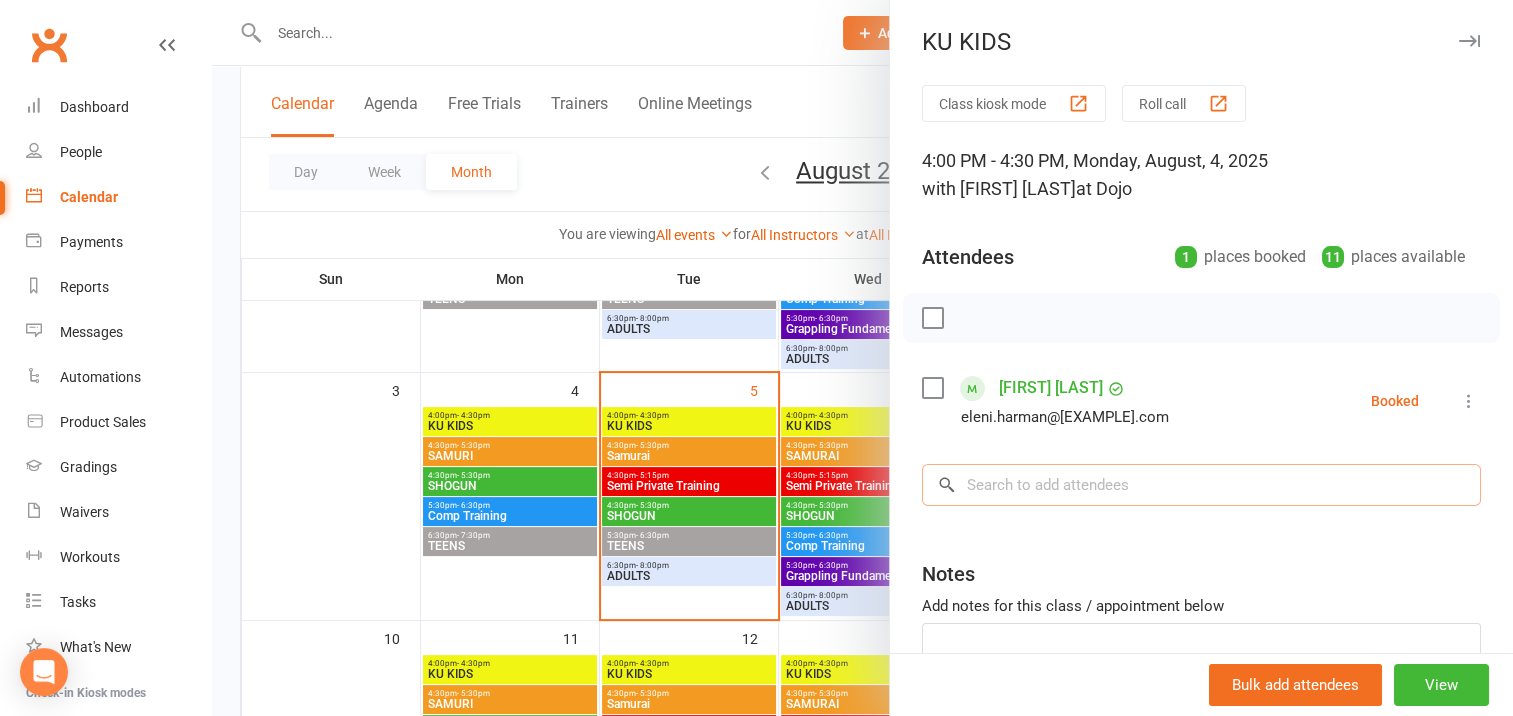 click at bounding box center (1201, 485) 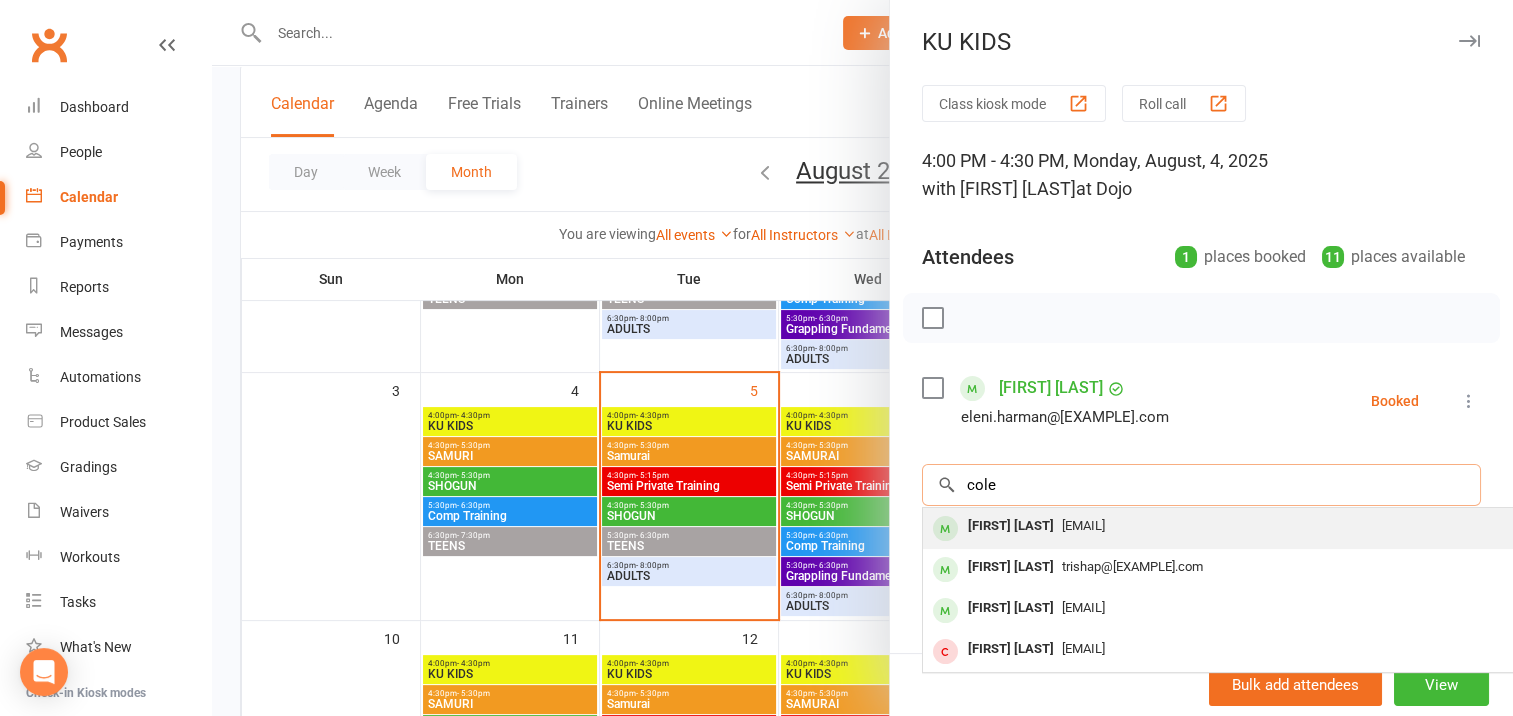 type on "cole" 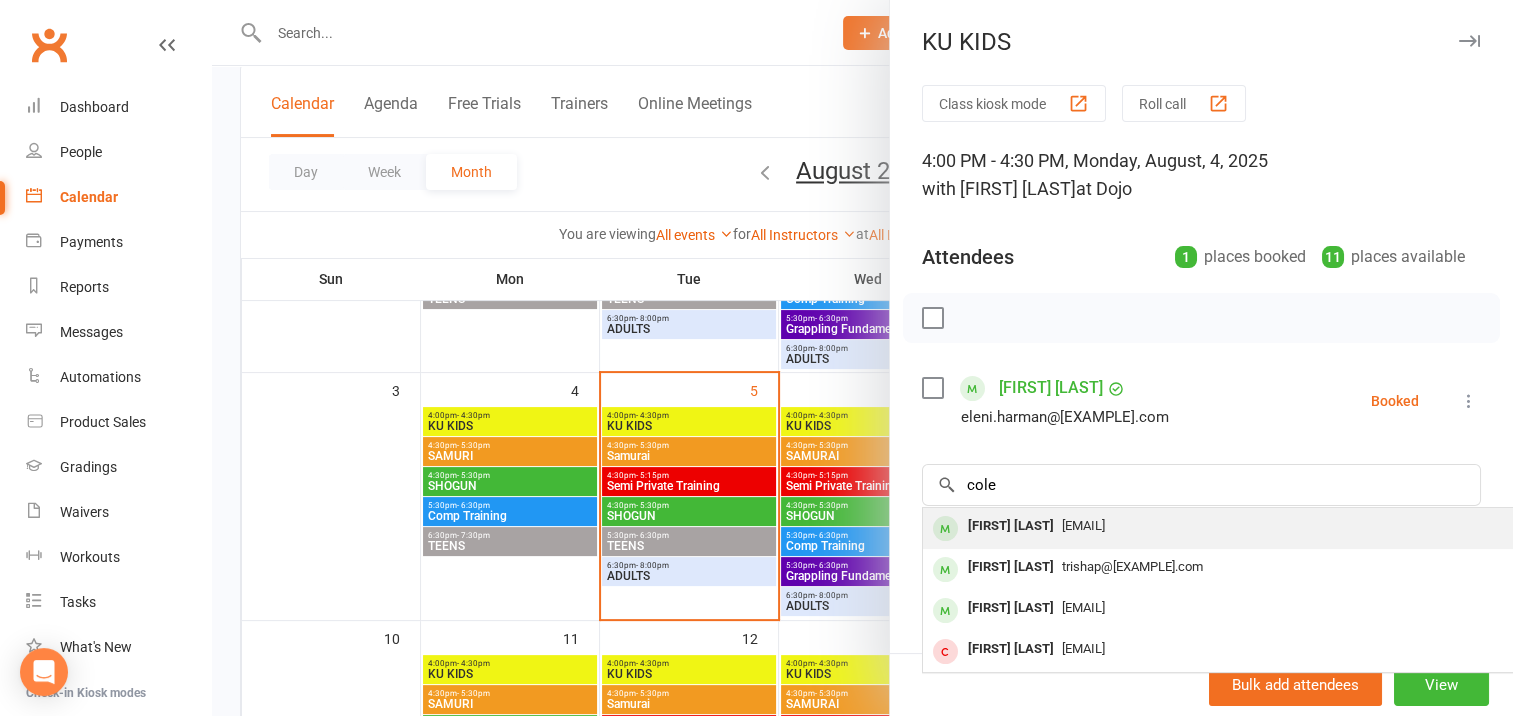click on "[FIRST] [LAST]" at bounding box center (1011, 526) 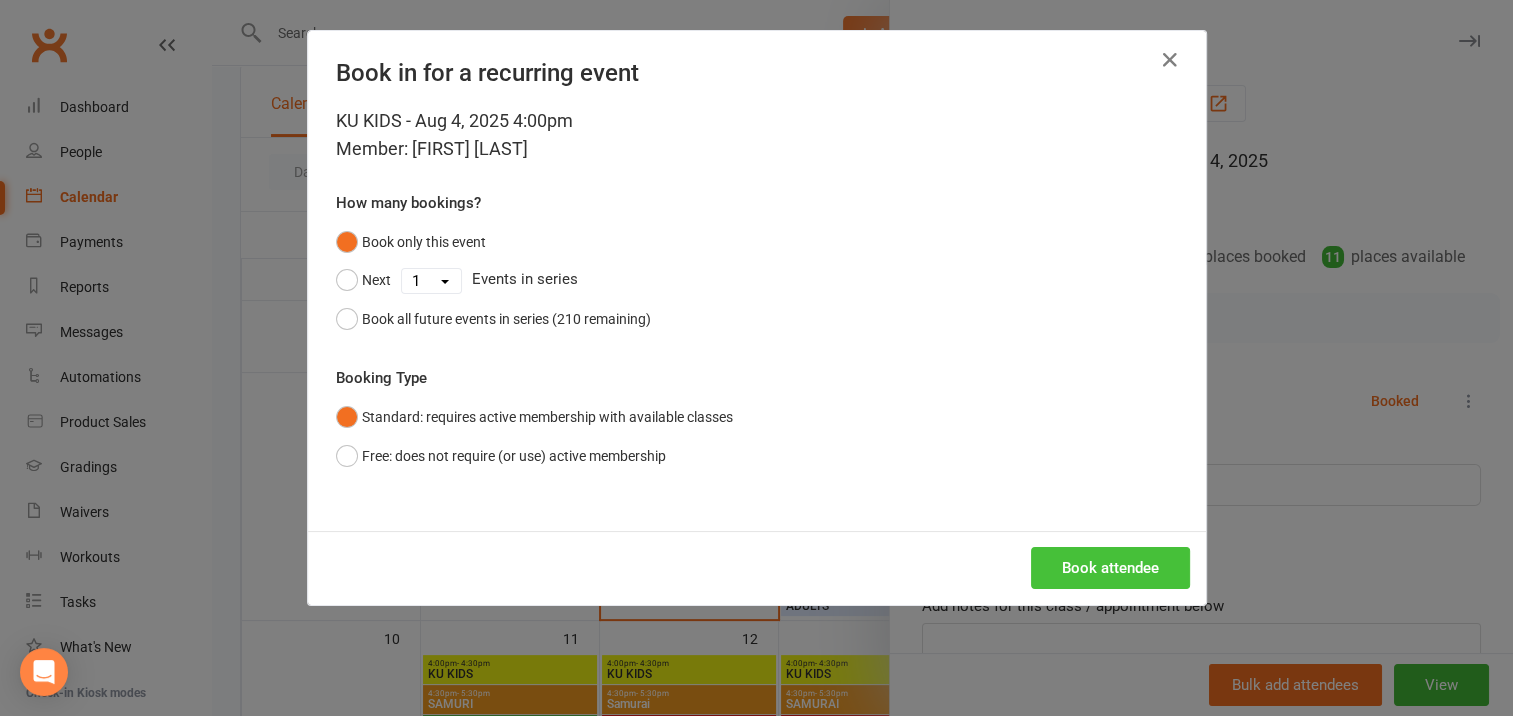 click on "Book attendee" at bounding box center [1110, 568] 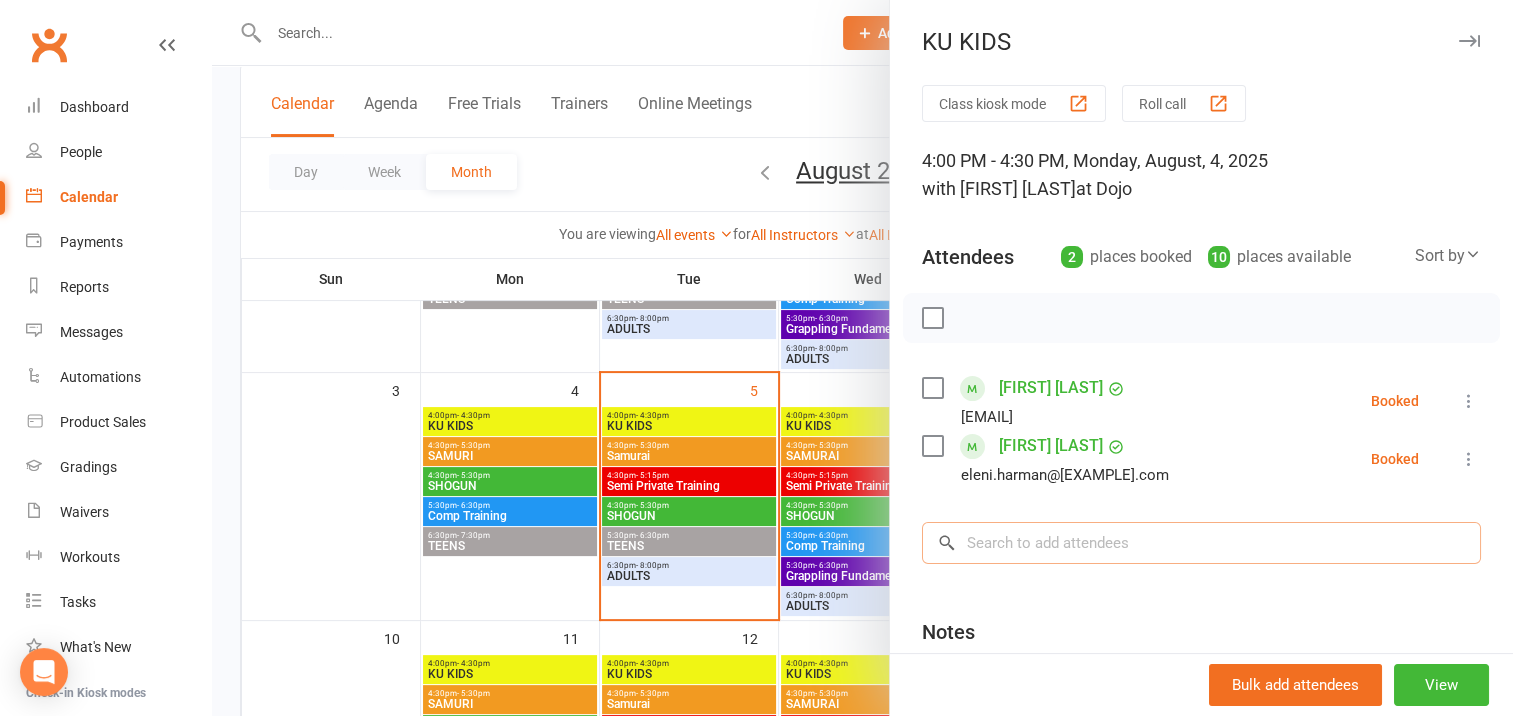 click at bounding box center (1201, 543) 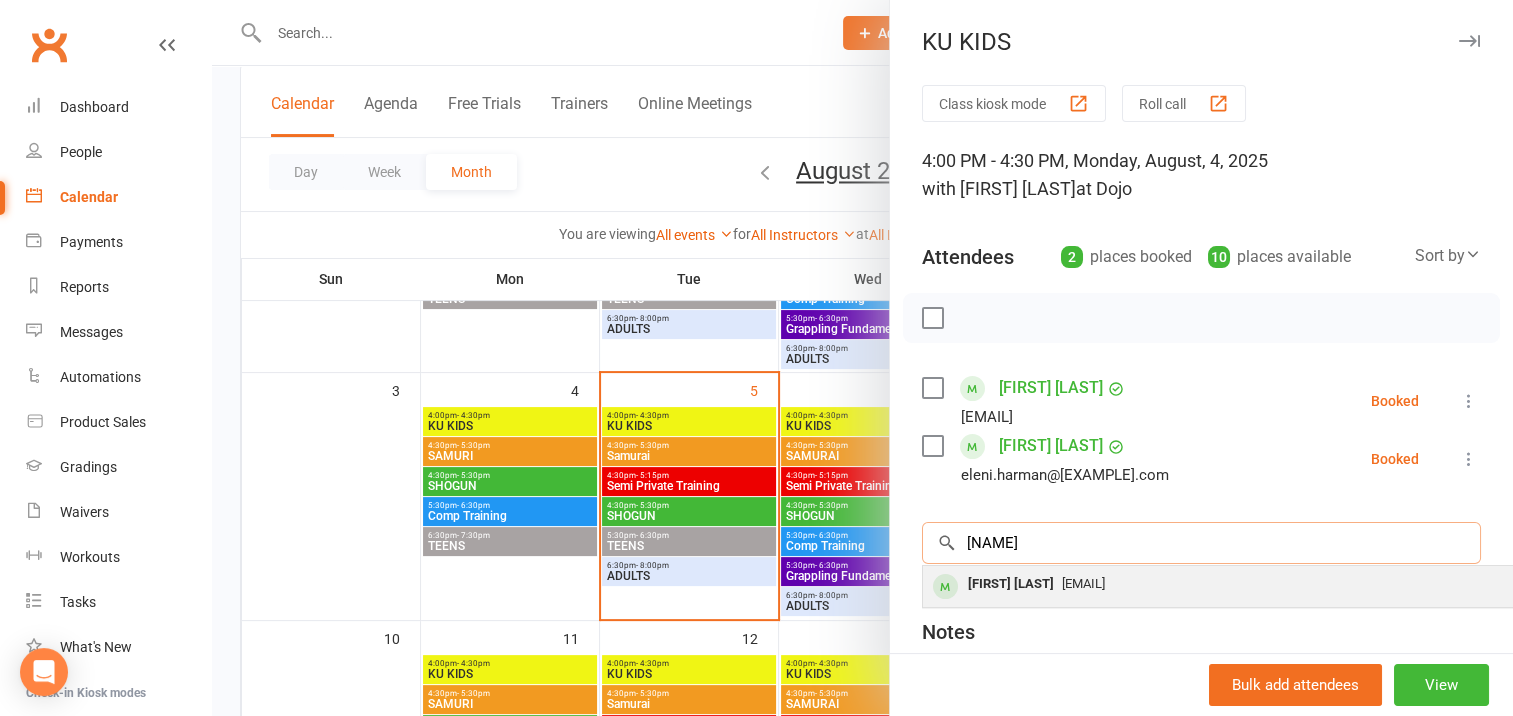type on "[NAME]" 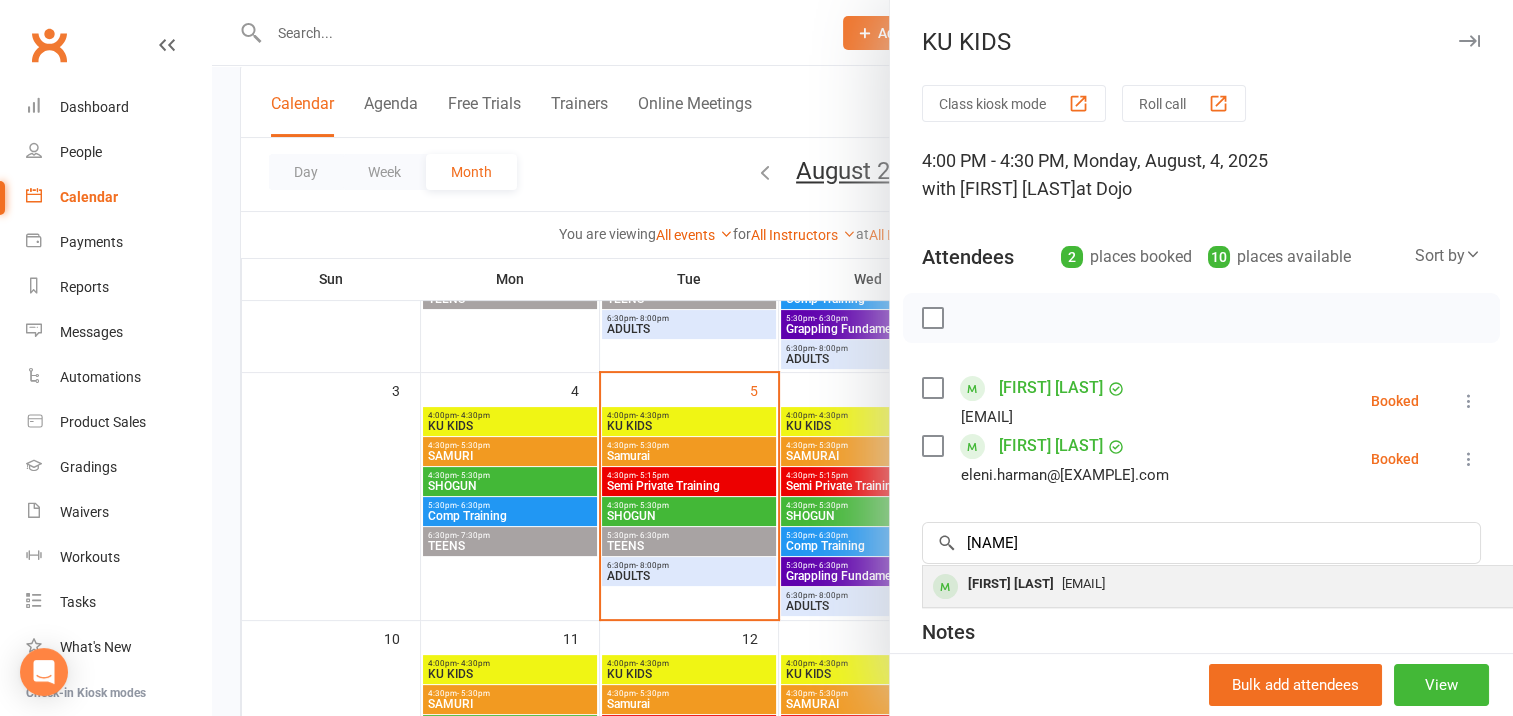 click on "[FIRST] [LAST]" at bounding box center [1011, 584] 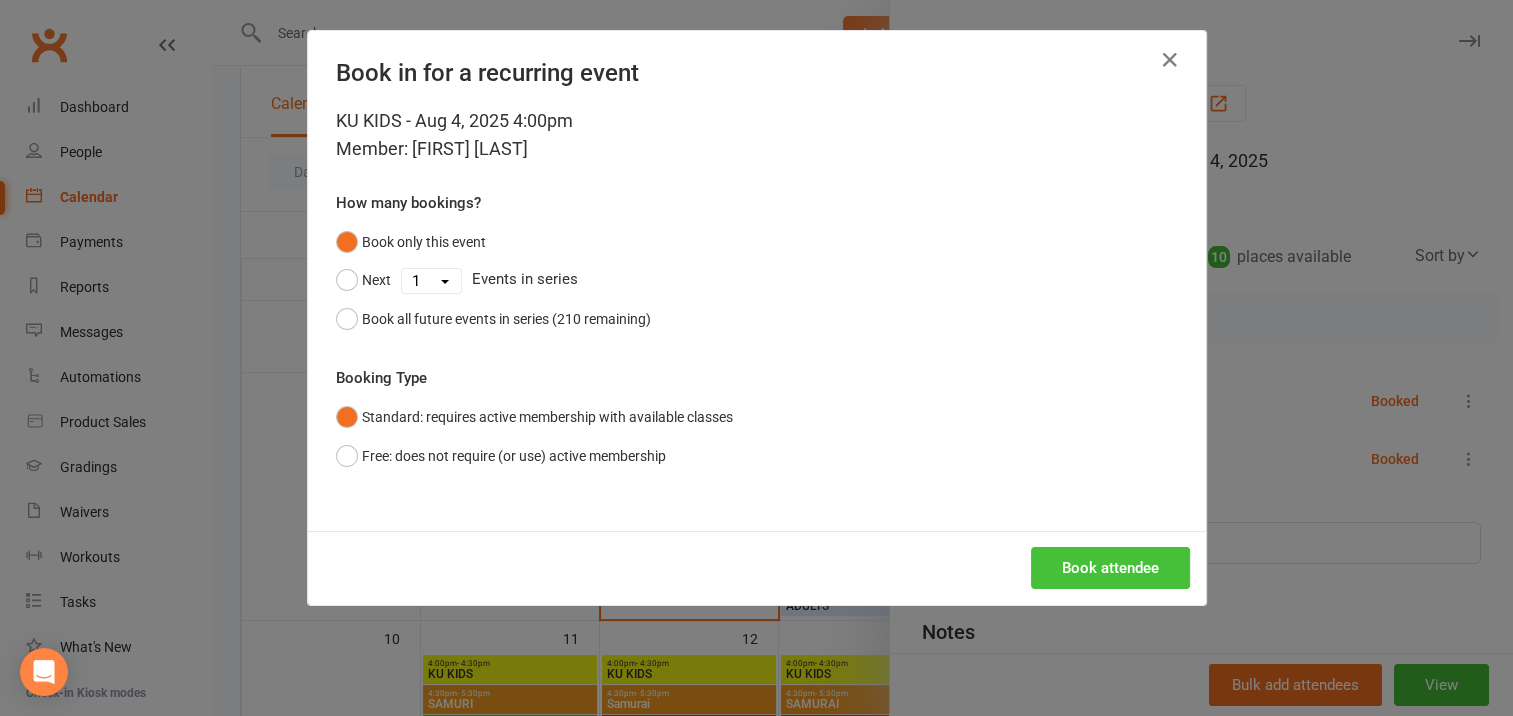 click on "Book attendee" at bounding box center [1110, 568] 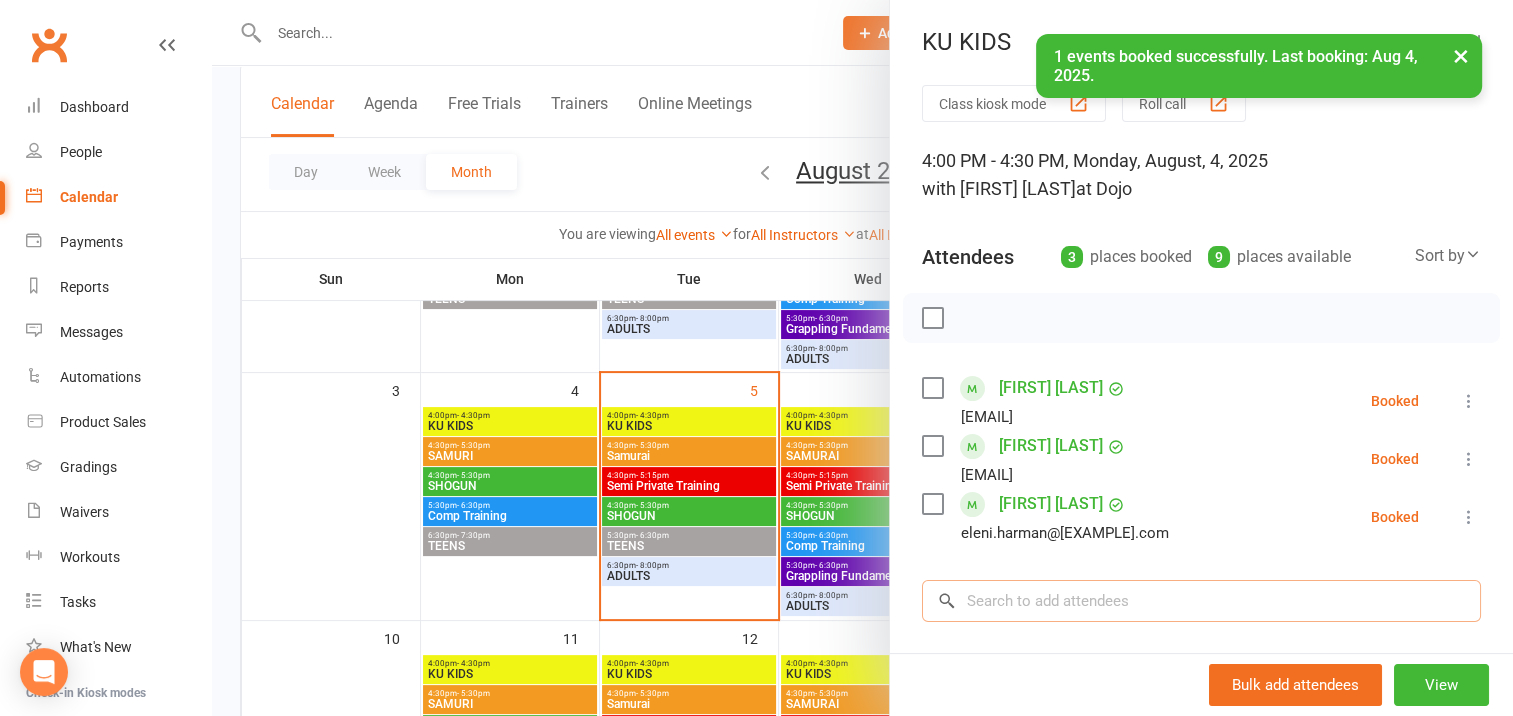 click at bounding box center [1201, 601] 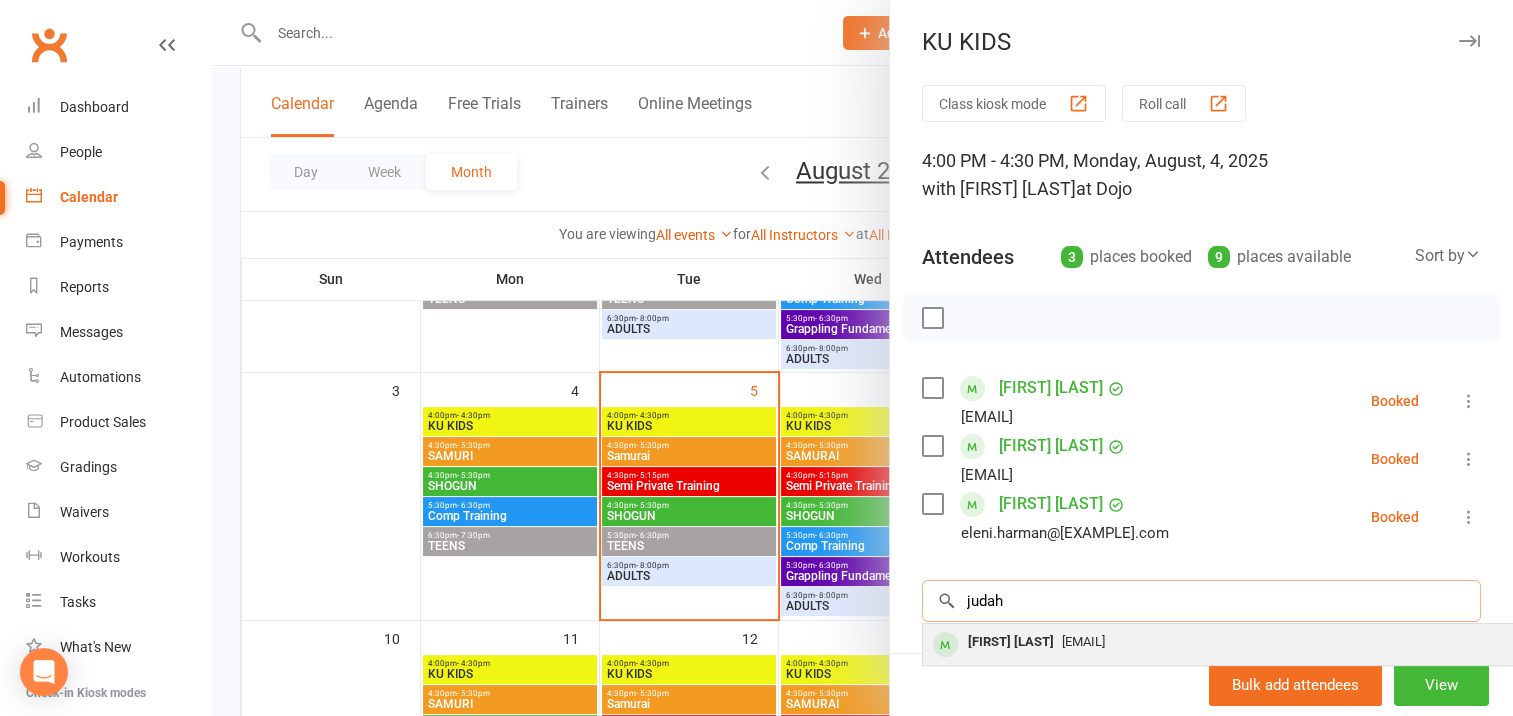 type on "judah" 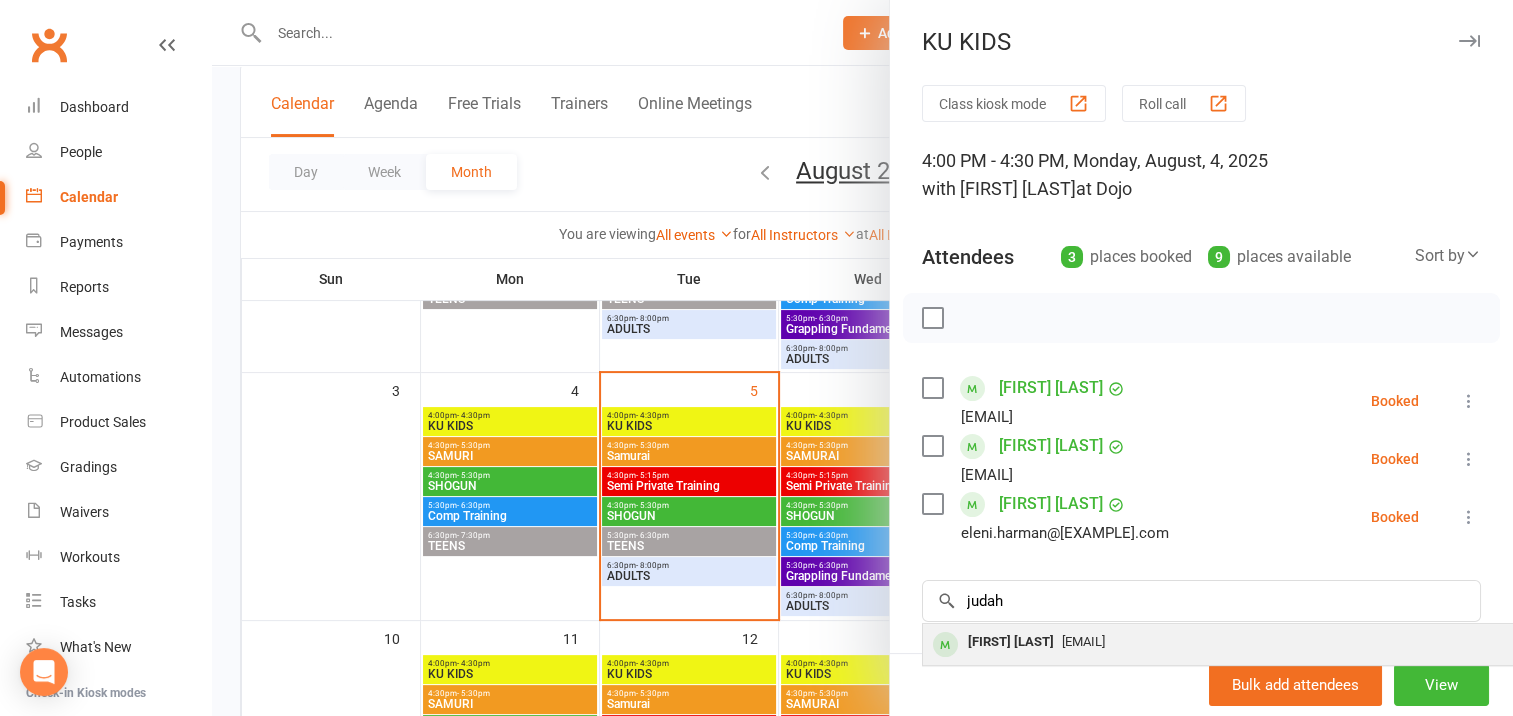 click on "[FIRST] [LAST]" at bounding box center (1011, 642) 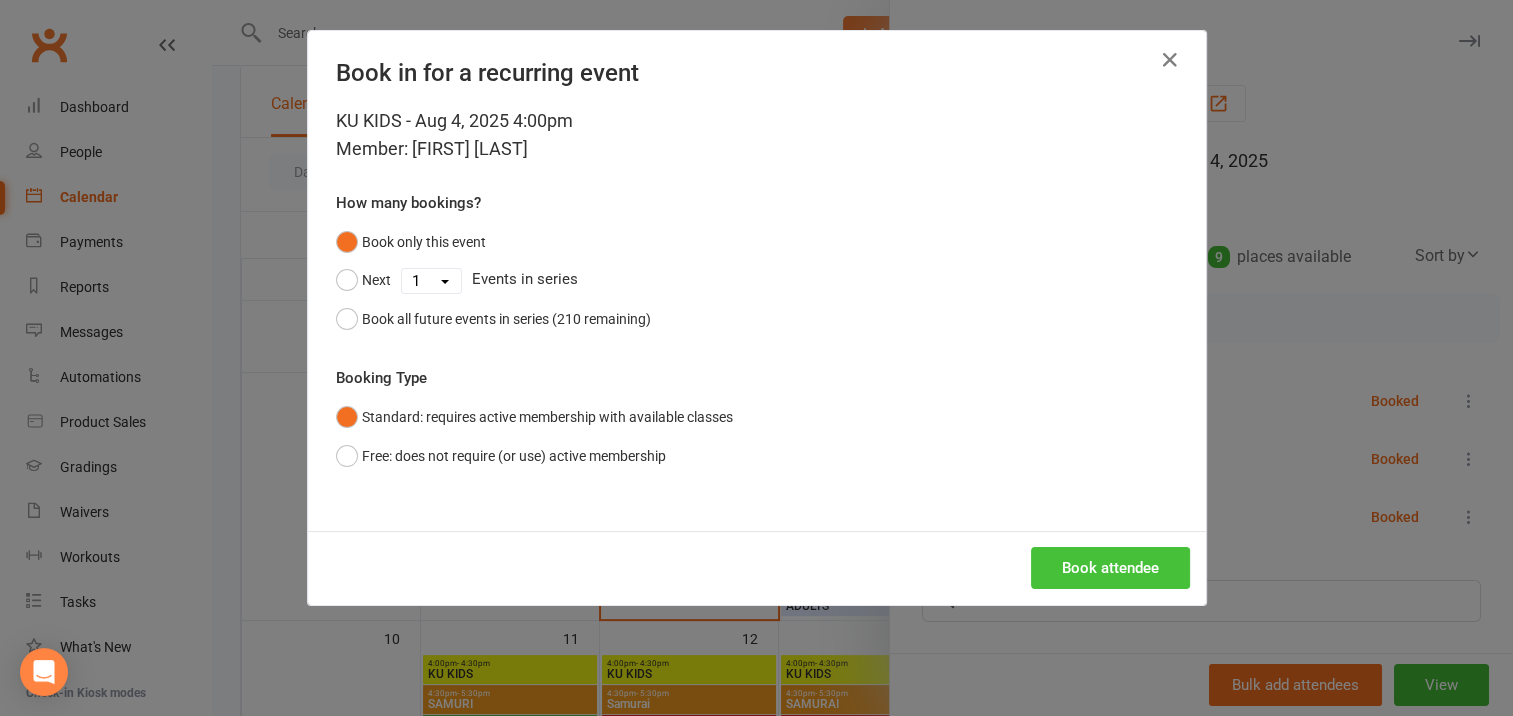 click on "Book attendee" at bounding box center [1110, 568] 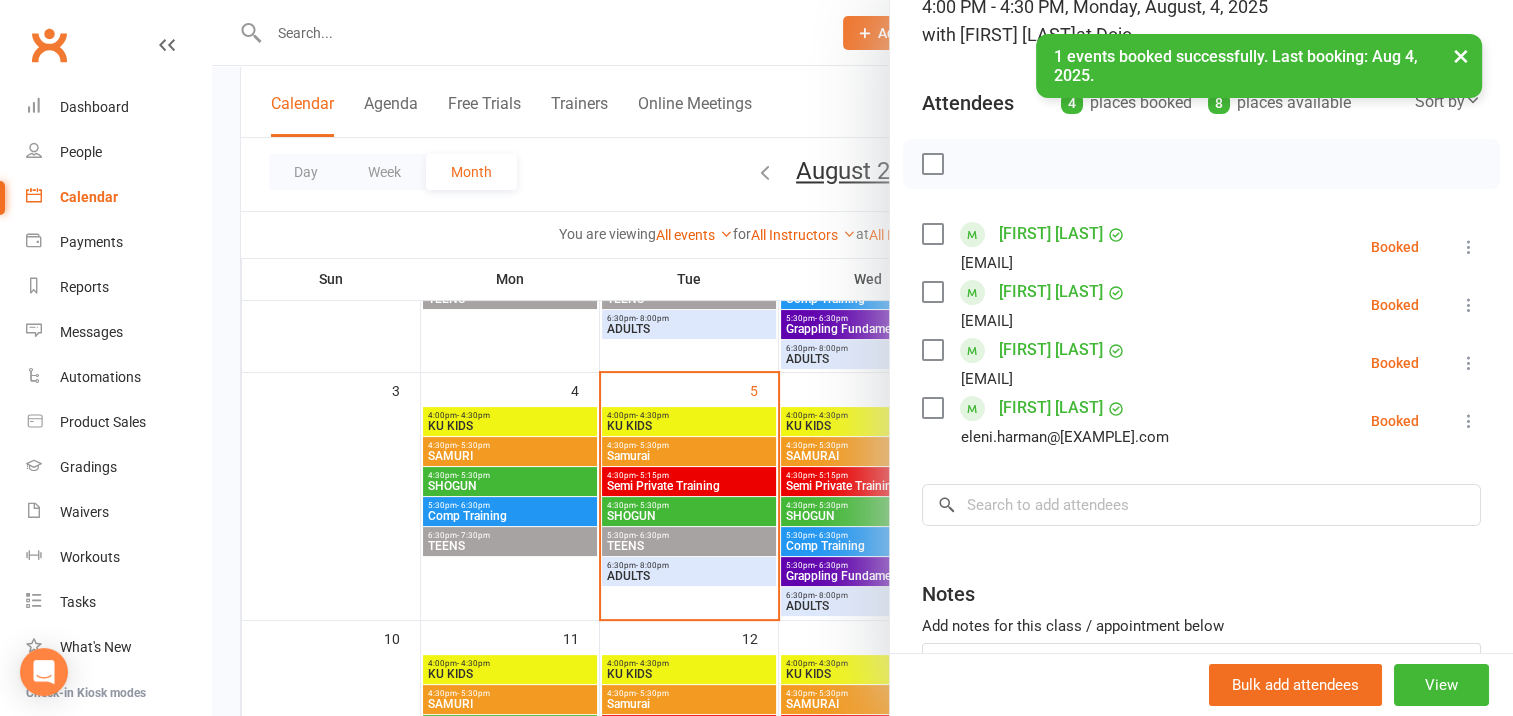 scroll, scrollTop: 300, scrollLeft: 0, axis: vertical 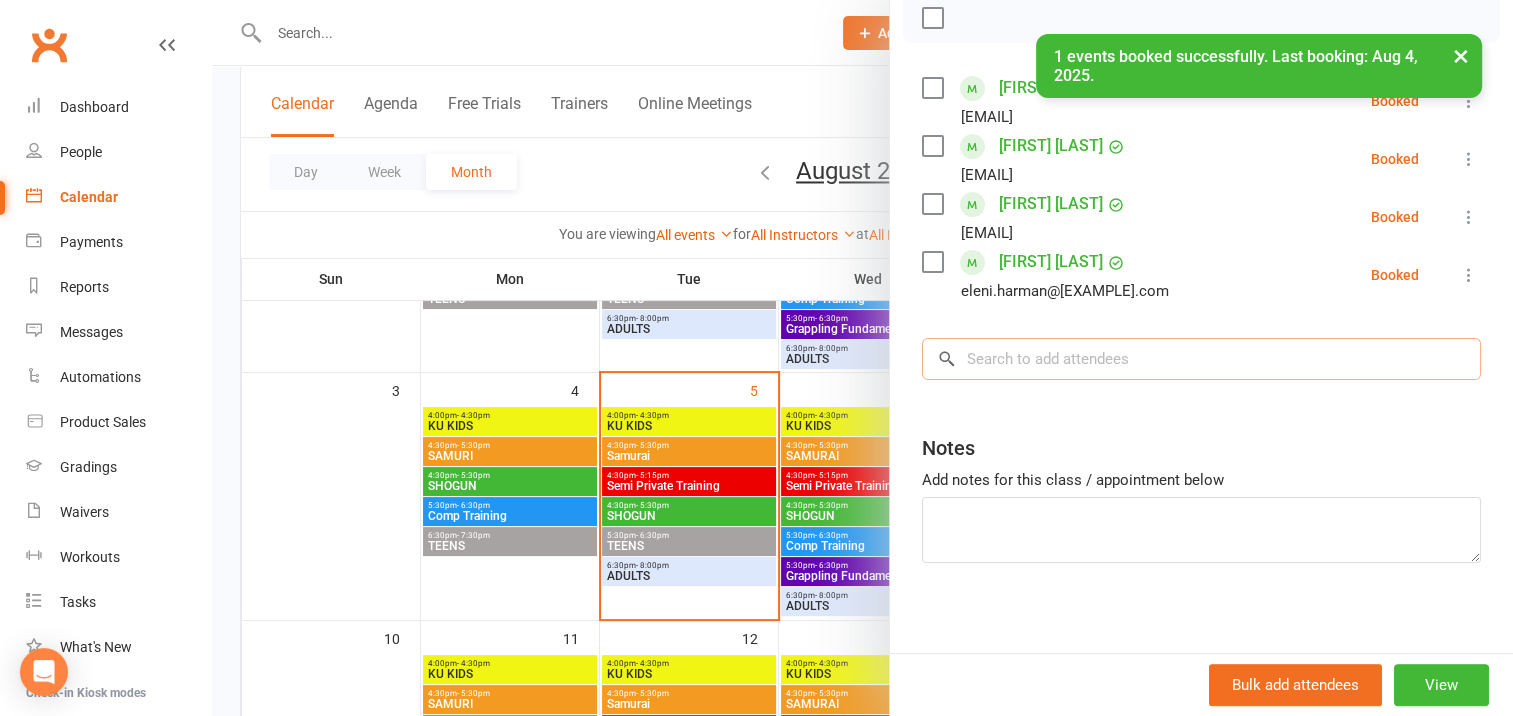 click at bounding box center [1201, 359] 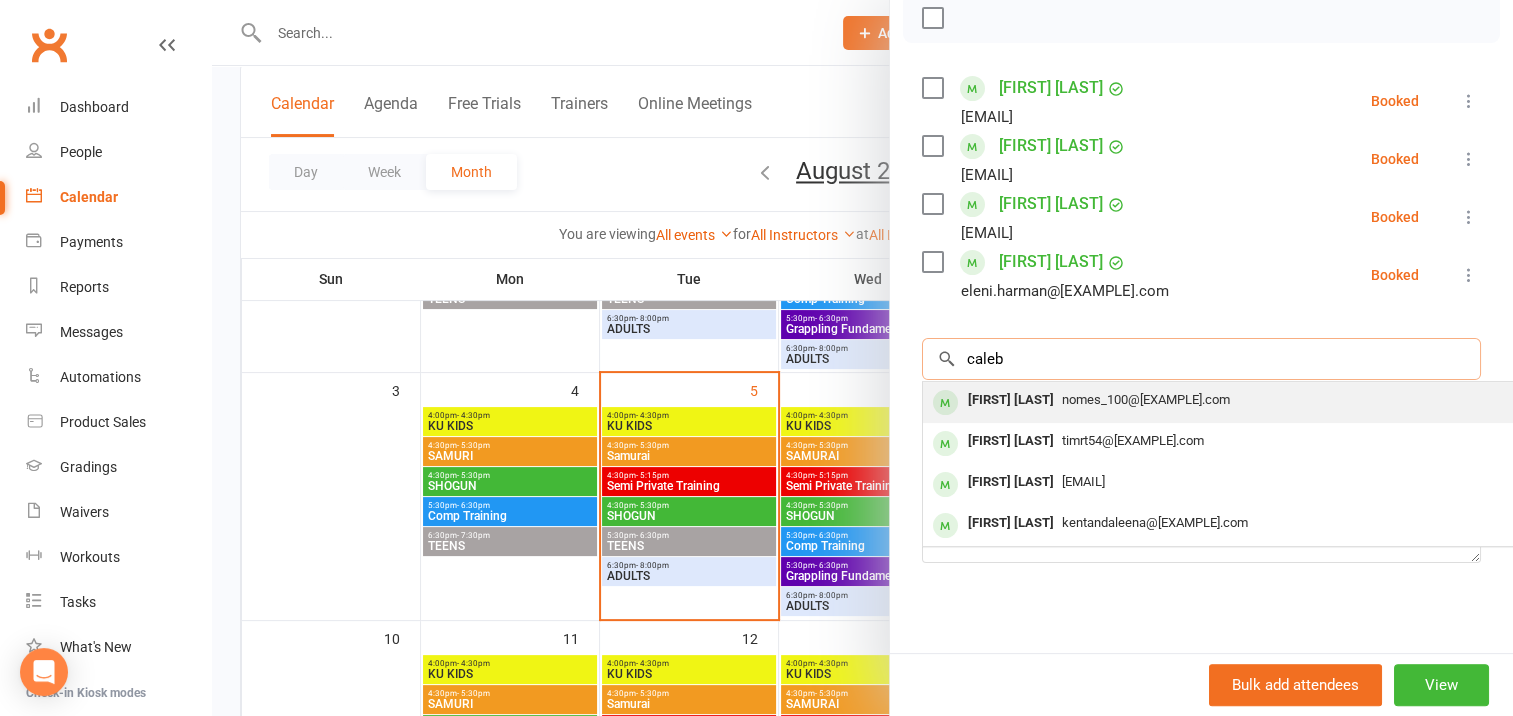 type on "caleb" 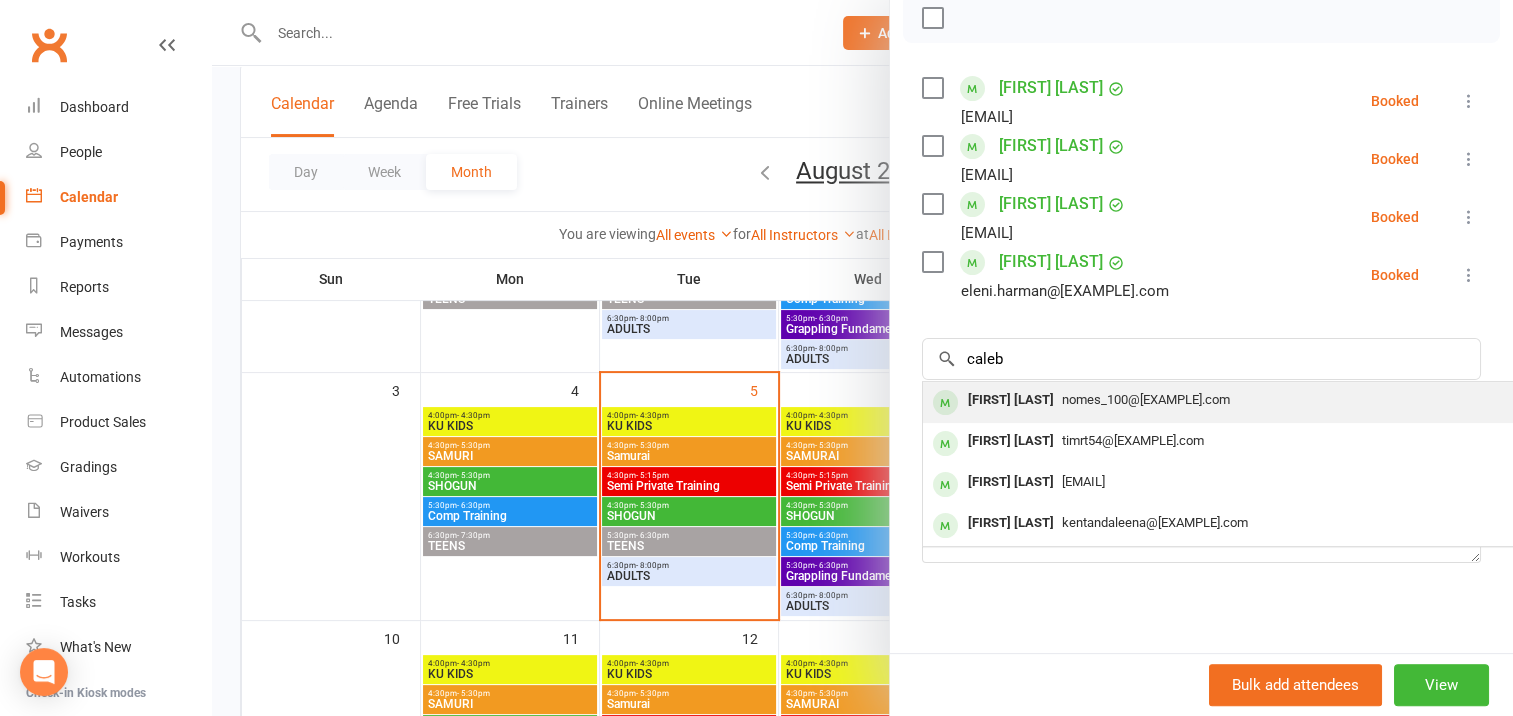 click on "[FIRST] [LAST]" at bounding box center (1011, 400) 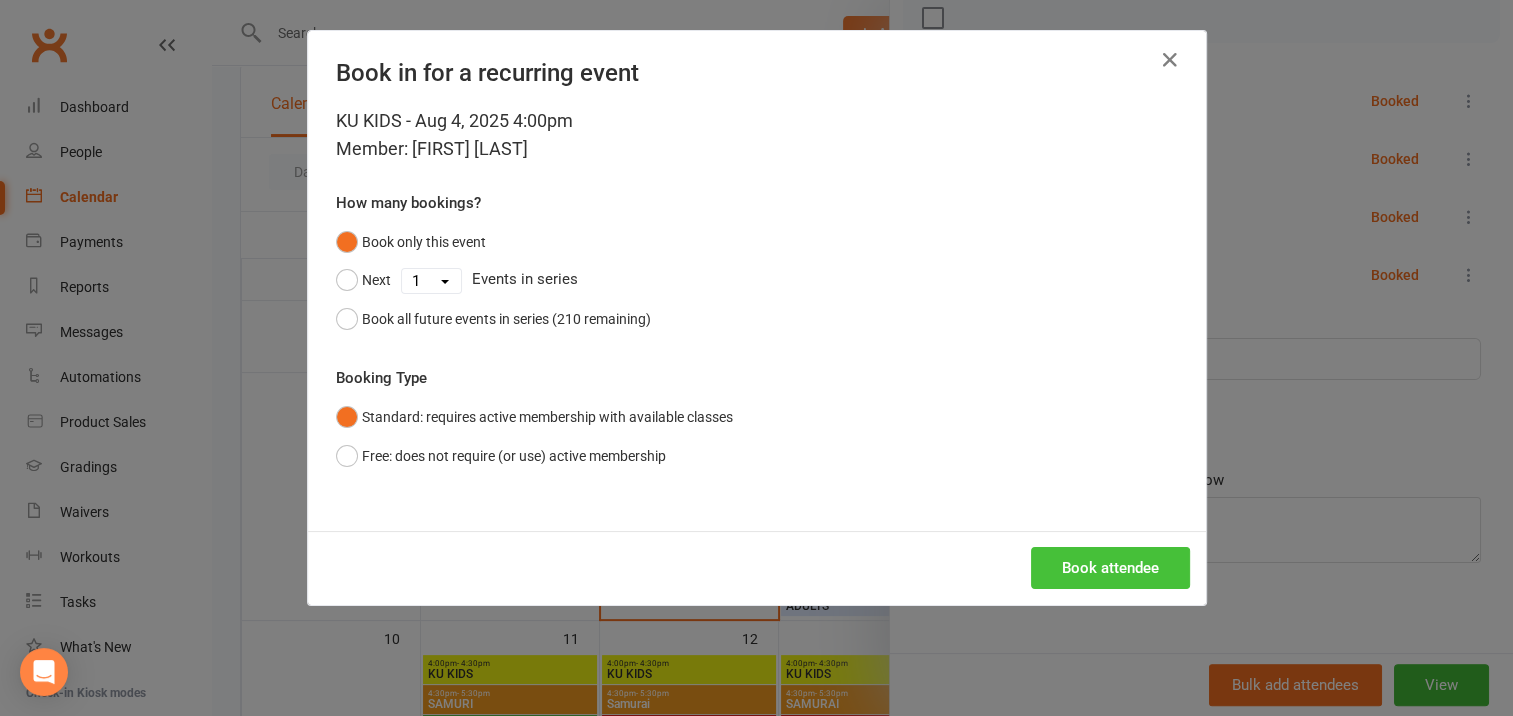 click on "Book attendee" at bounding box center (1110, 568) 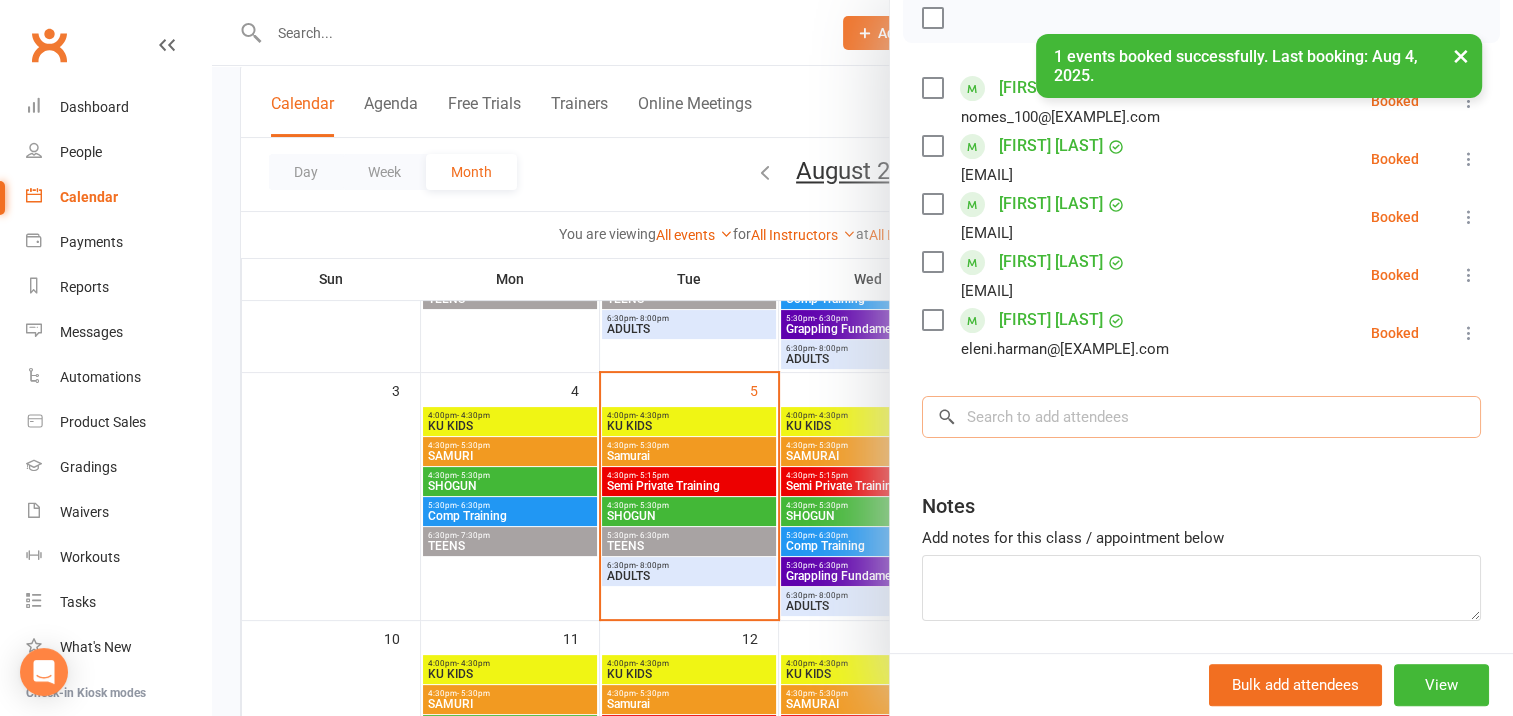 click at bounding box center [1201, 417] 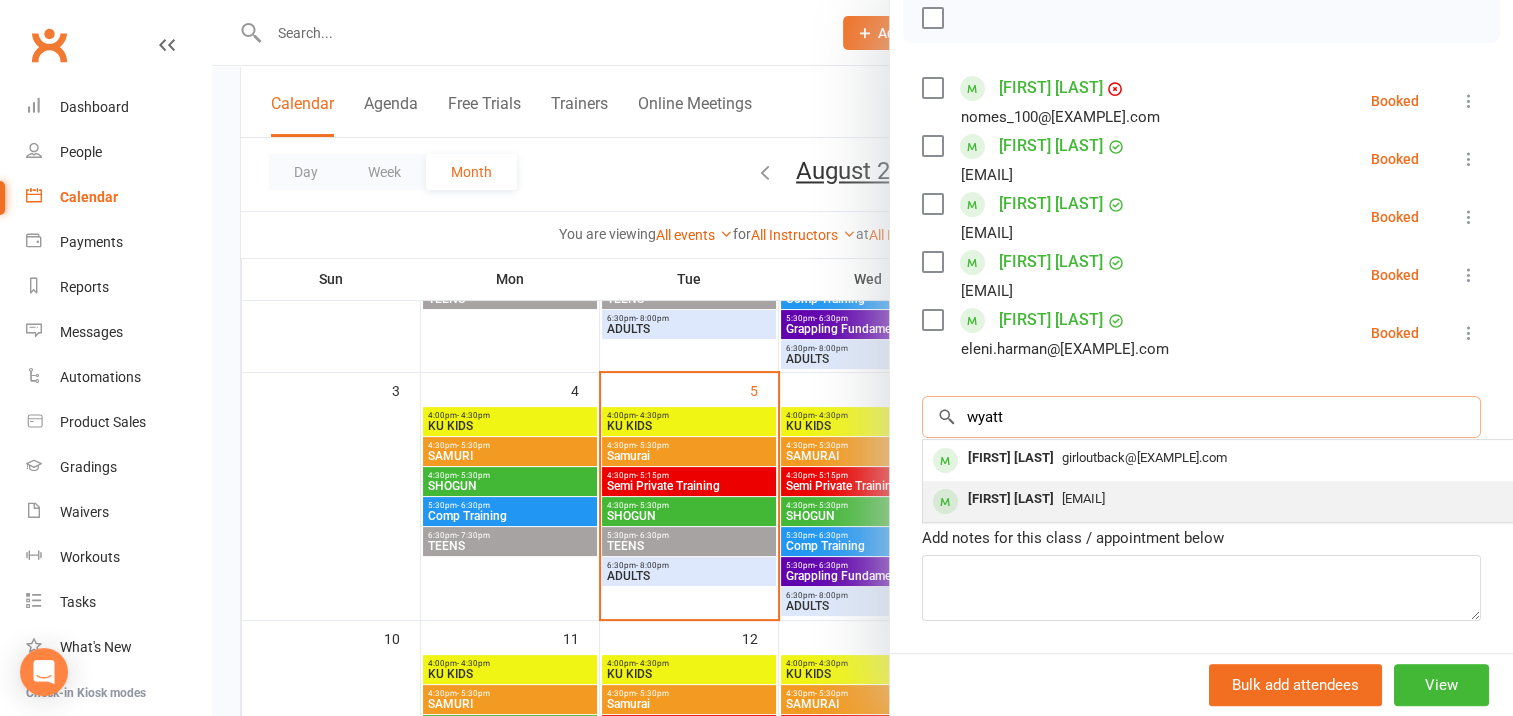 type on "wyatt" 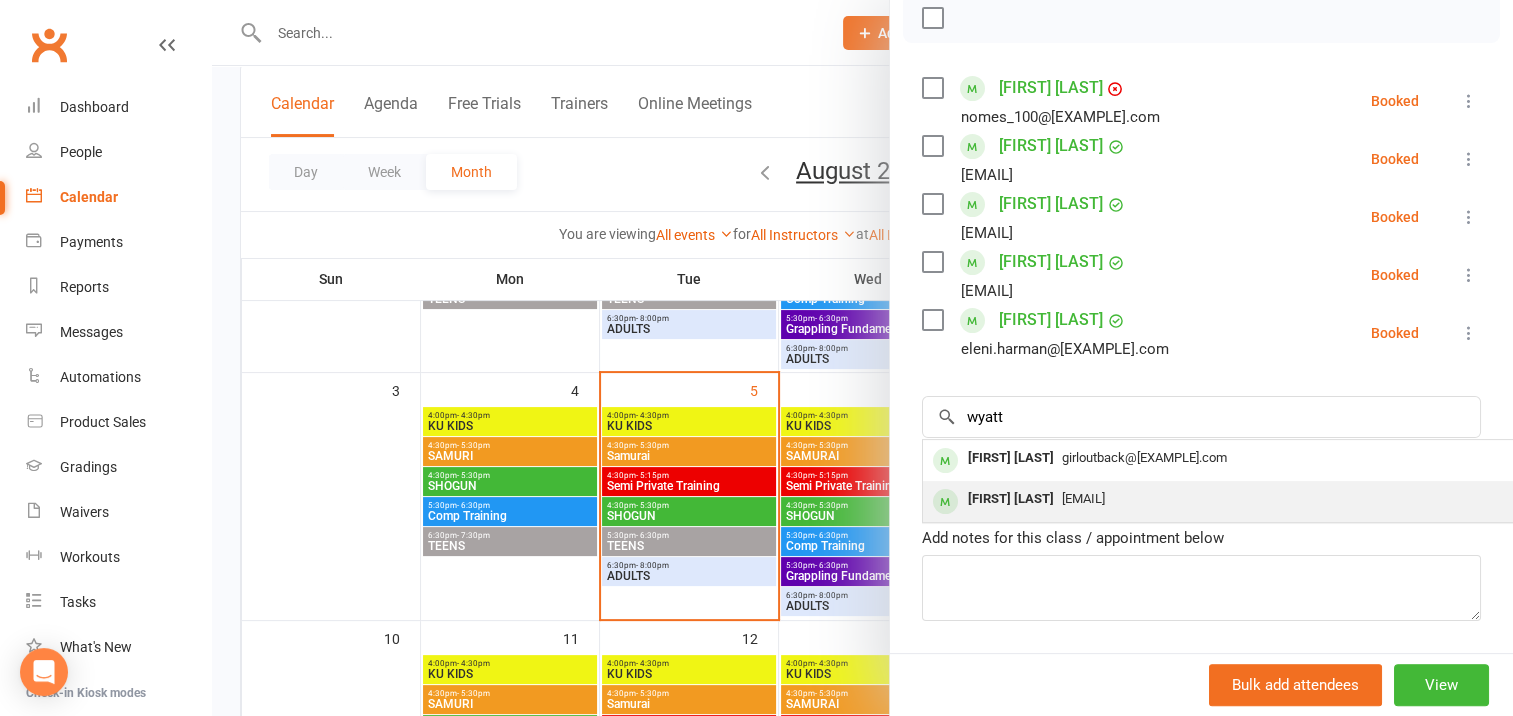 click on "[FIRST] [LAST]" at bounding box center [1011, 499] 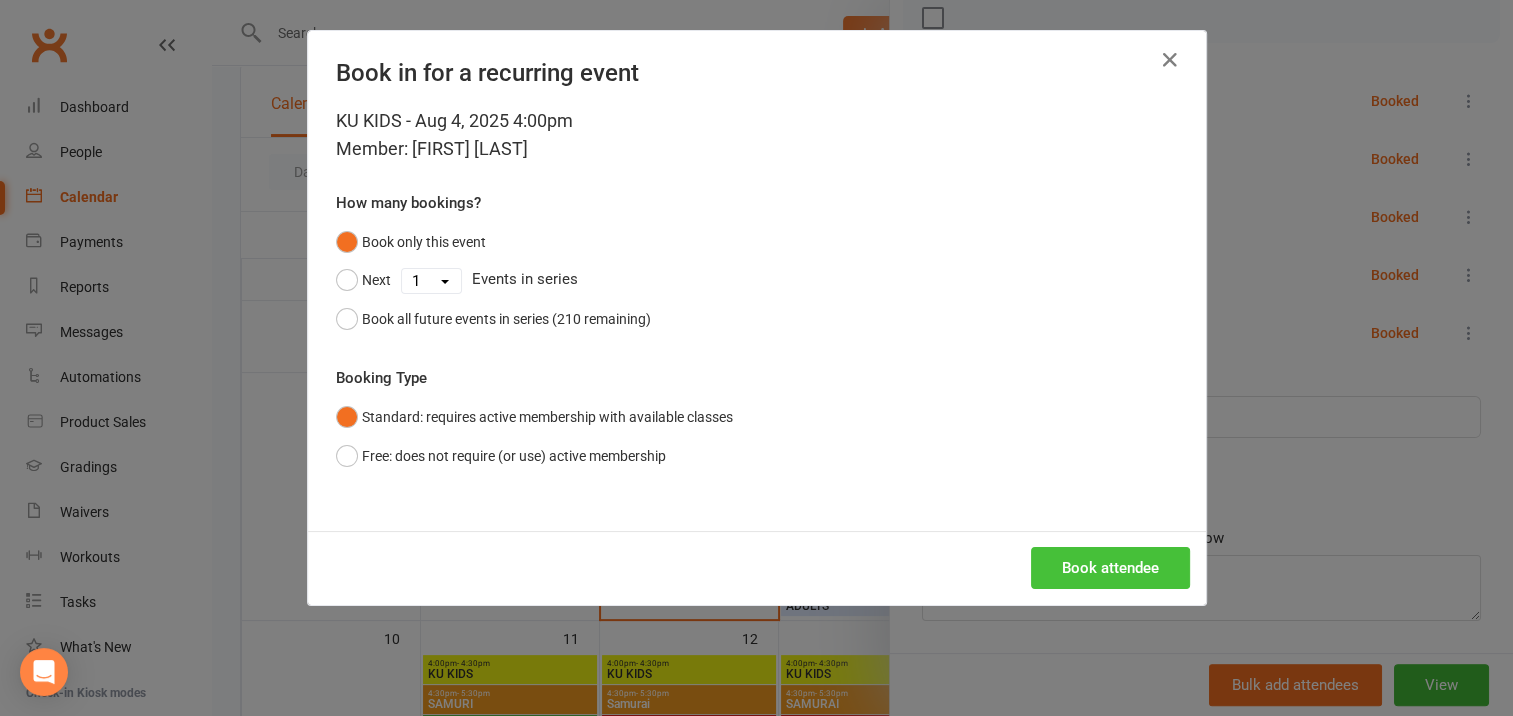 click on "Book attendee" at bounding box center (1110, 568) 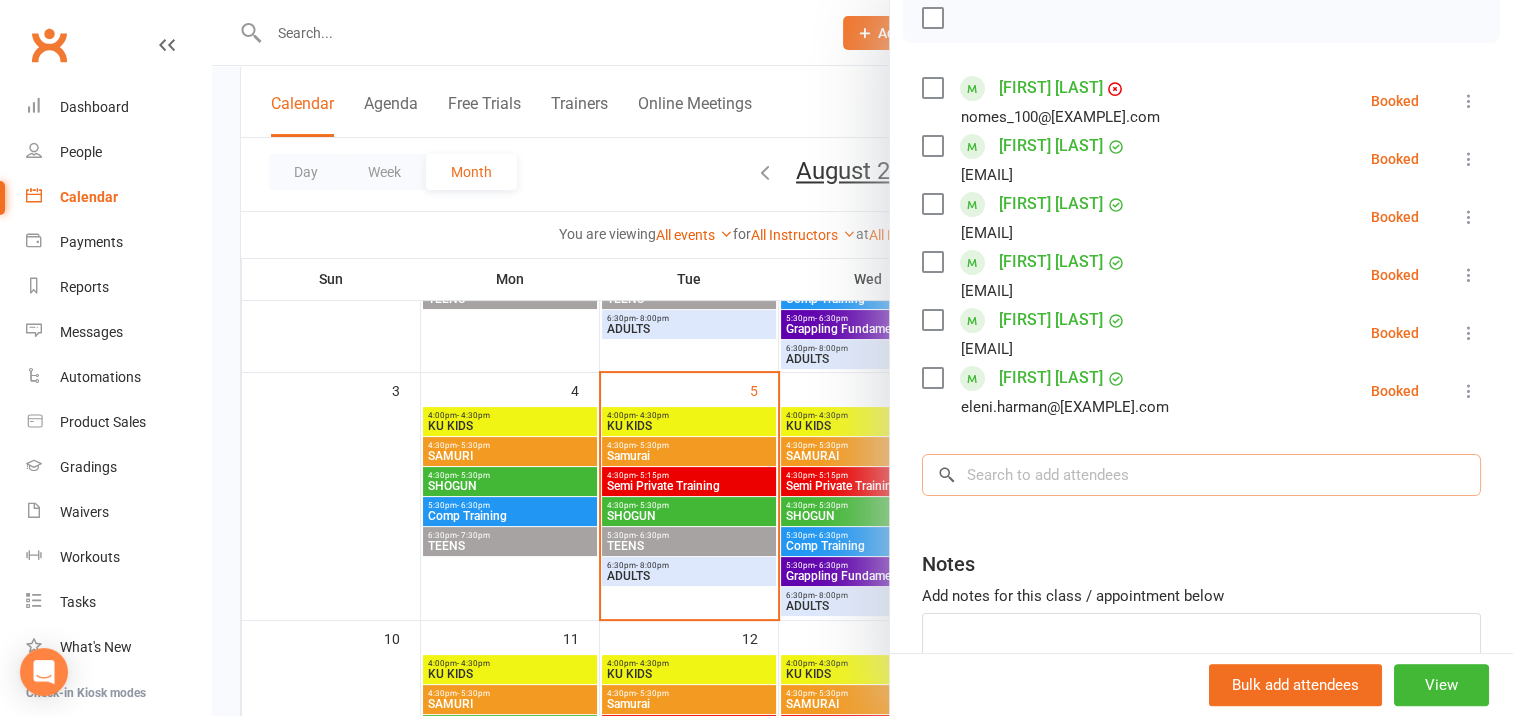 click at bounding box center (1201, 475) 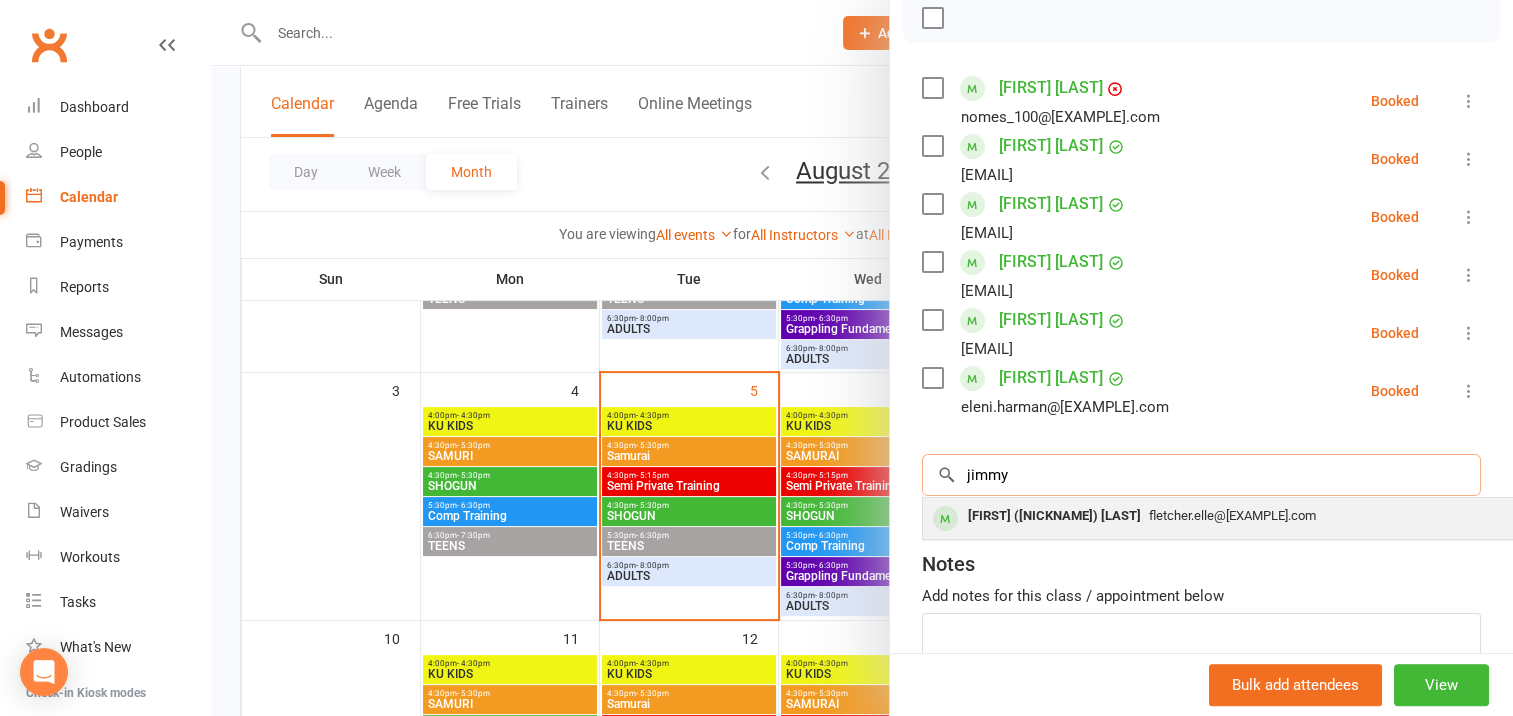 type on "jimmy" 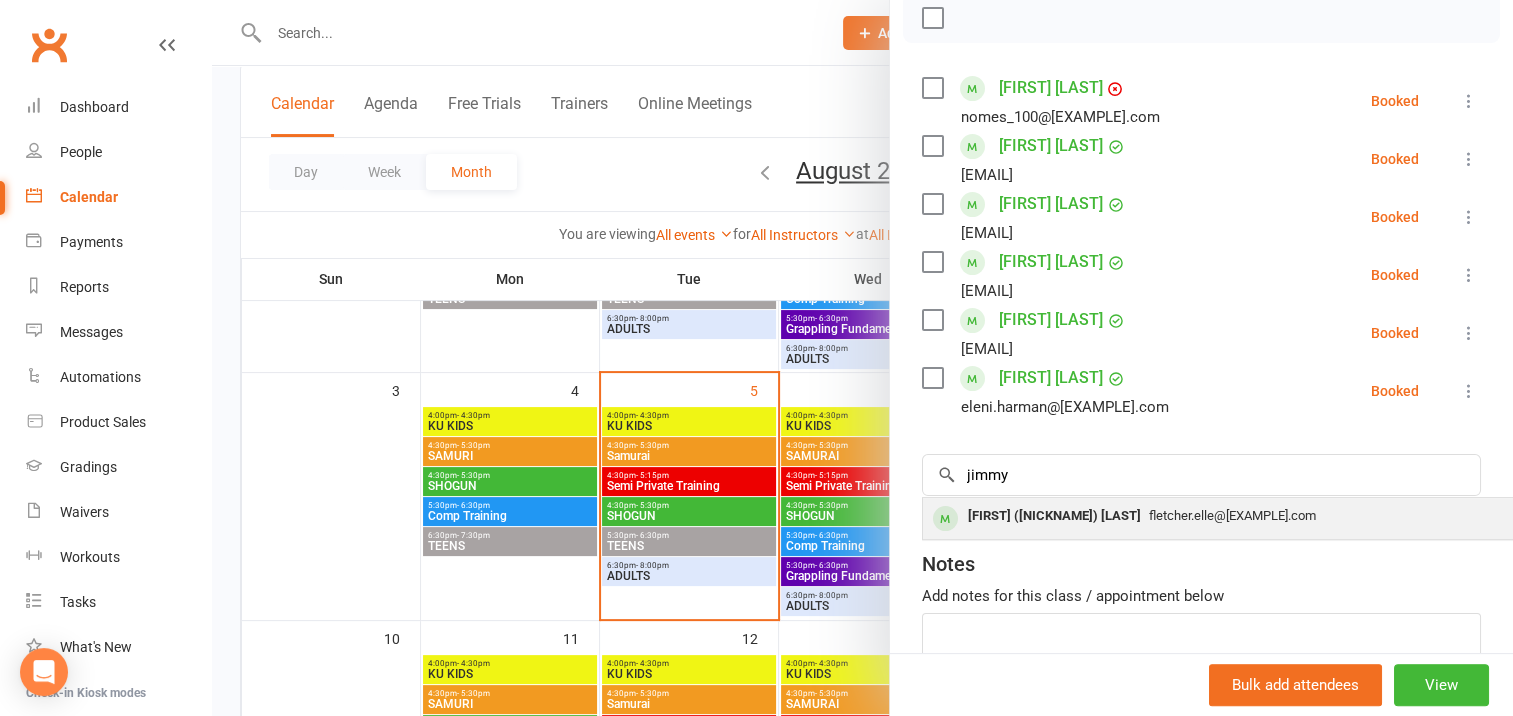 click on "[FIRST] ([NICKNAME]) [LAST]" at bounding box center (1054, 516) 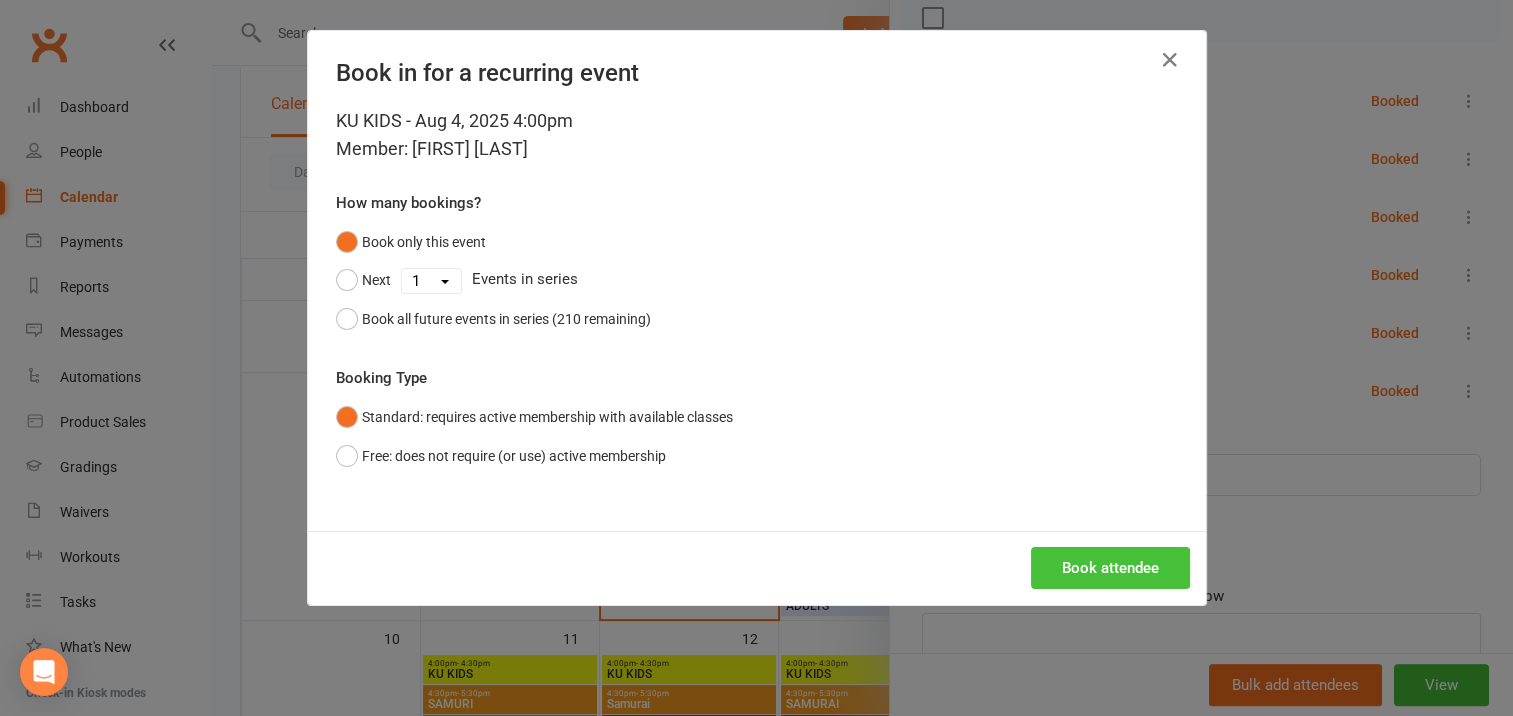 click on "Book attendee" at bounding box center (1110, 568) 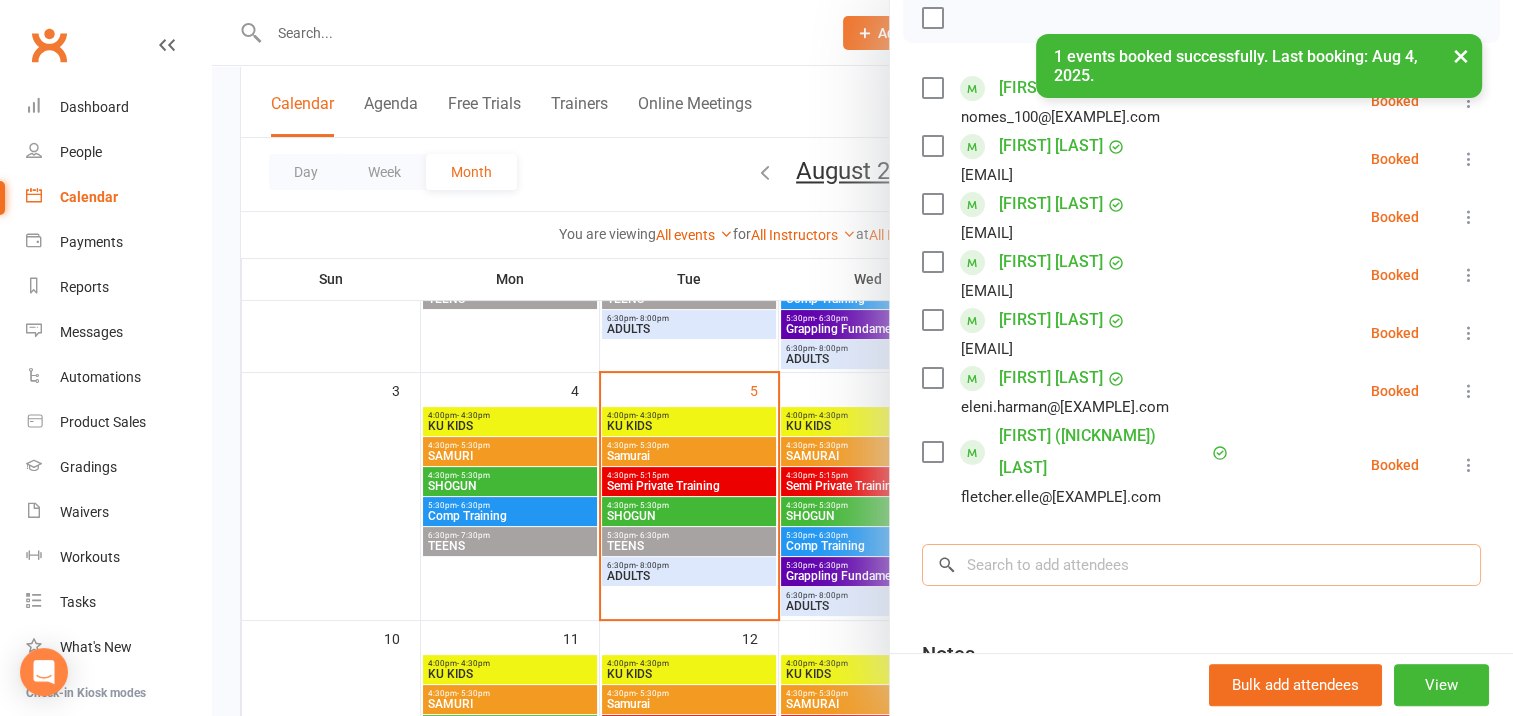 click at bounding box center [1201, 565] 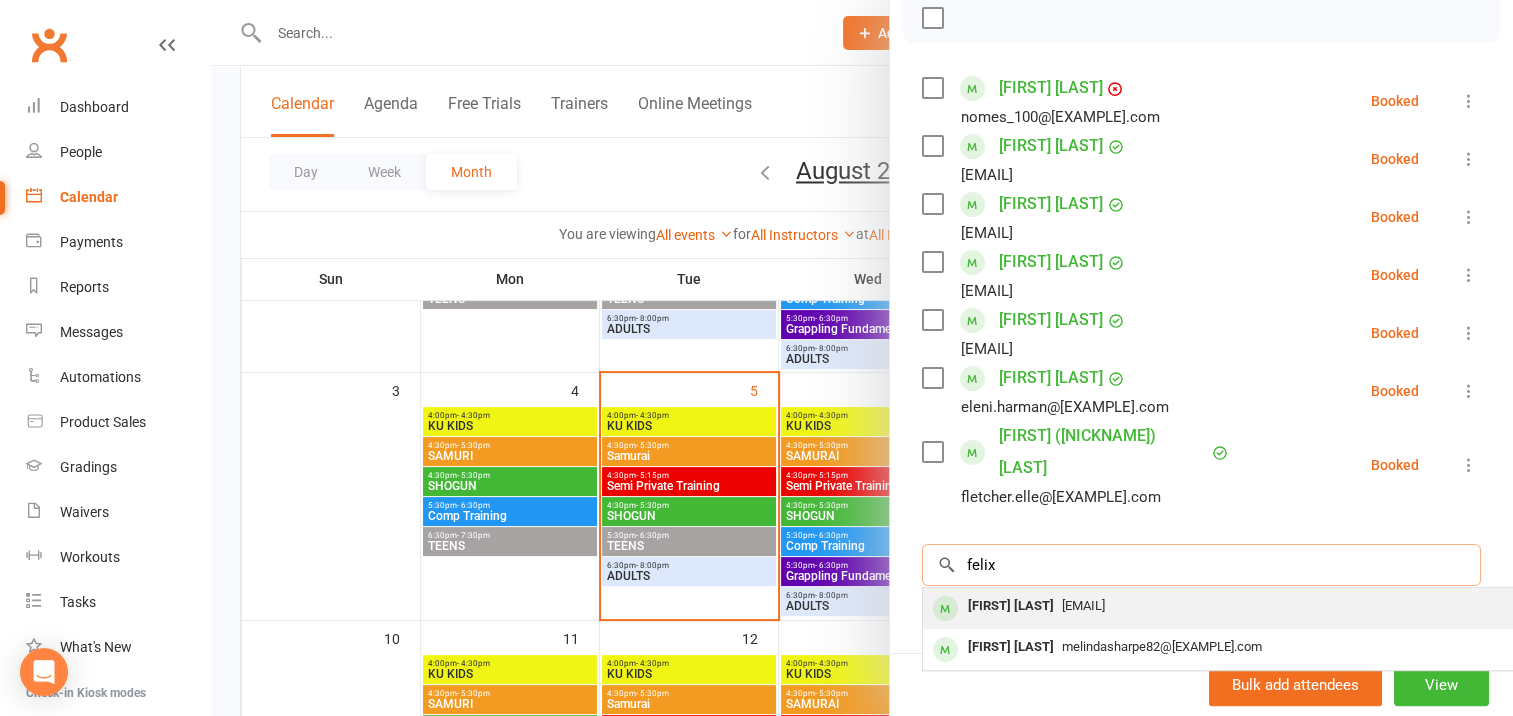type on "felix" 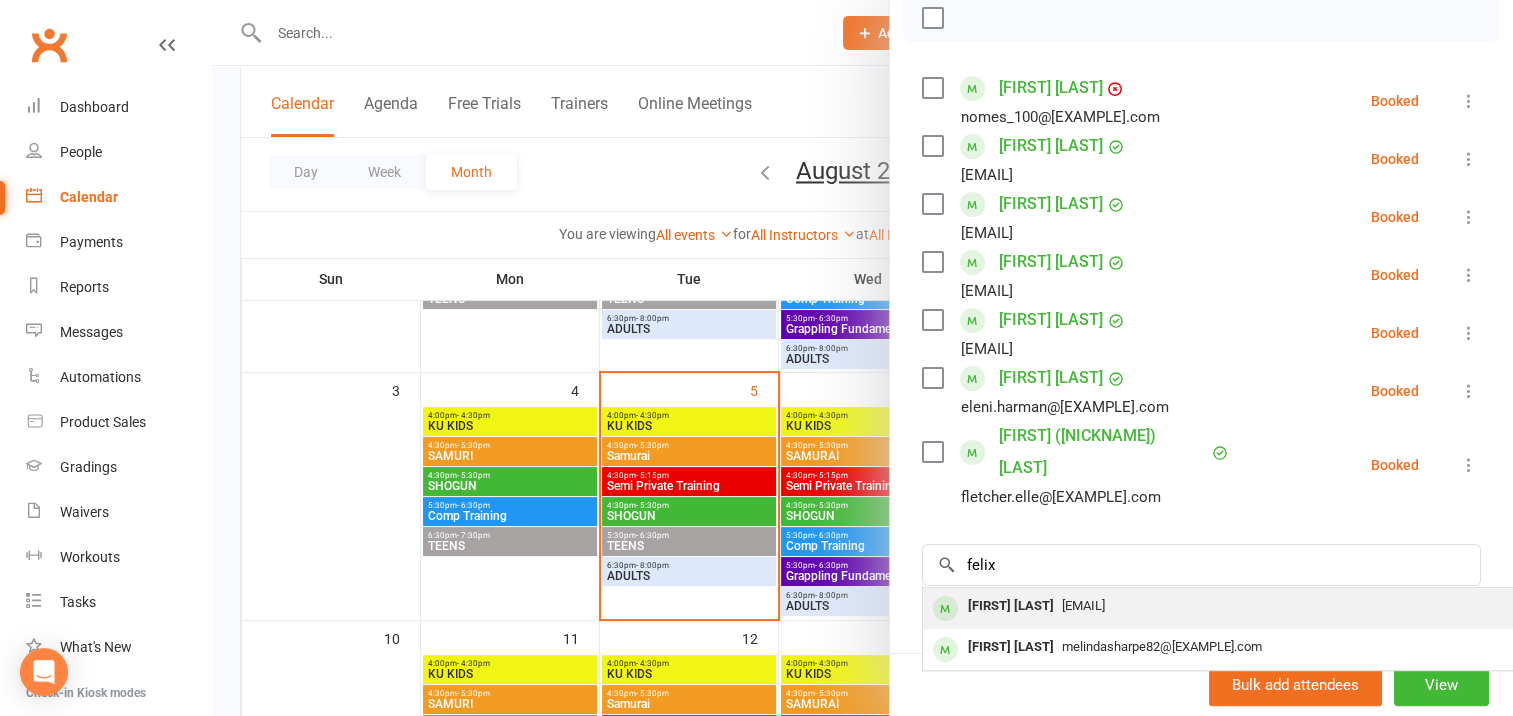 click on "[FIRST] [LAST]" at bounding box center [1011, 606] 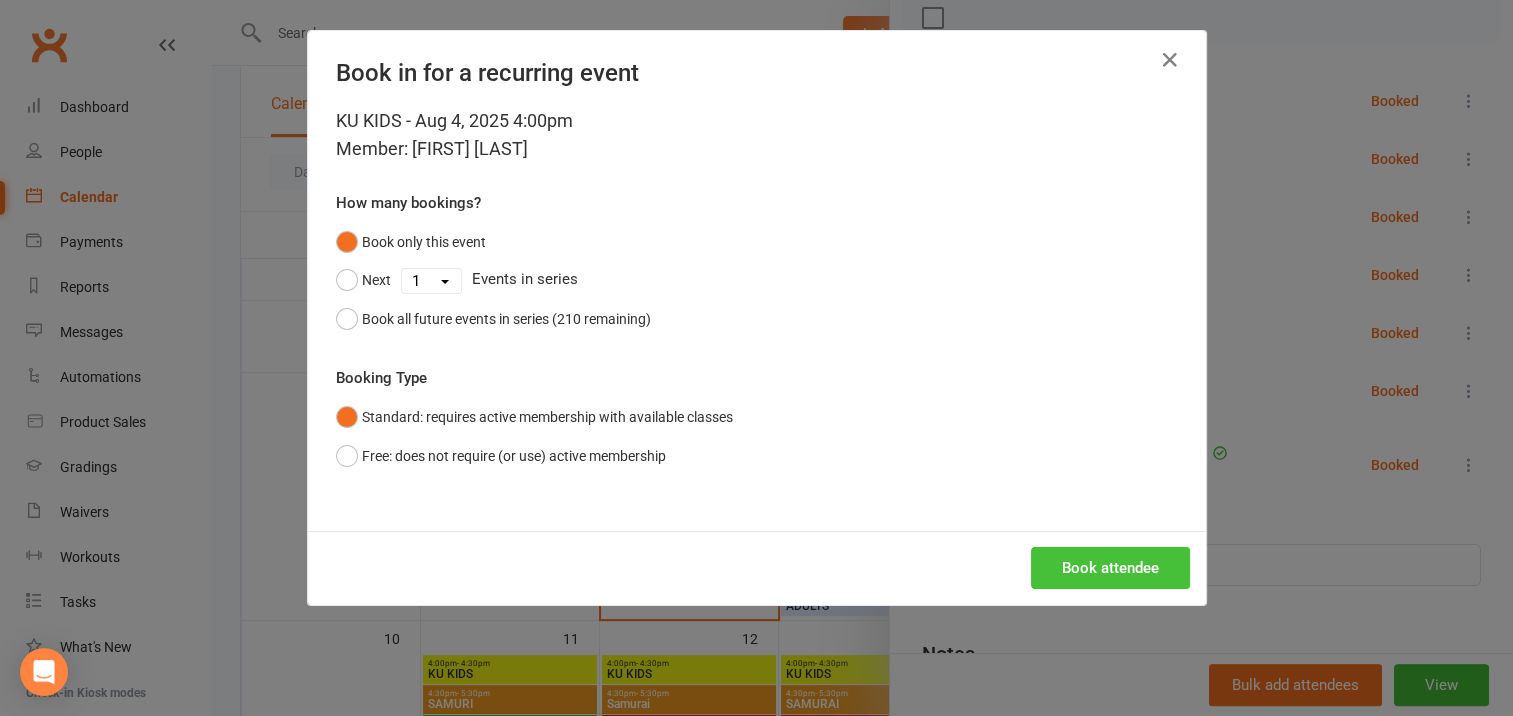 click on "Book attendee" at bounding box center [1110, 568] 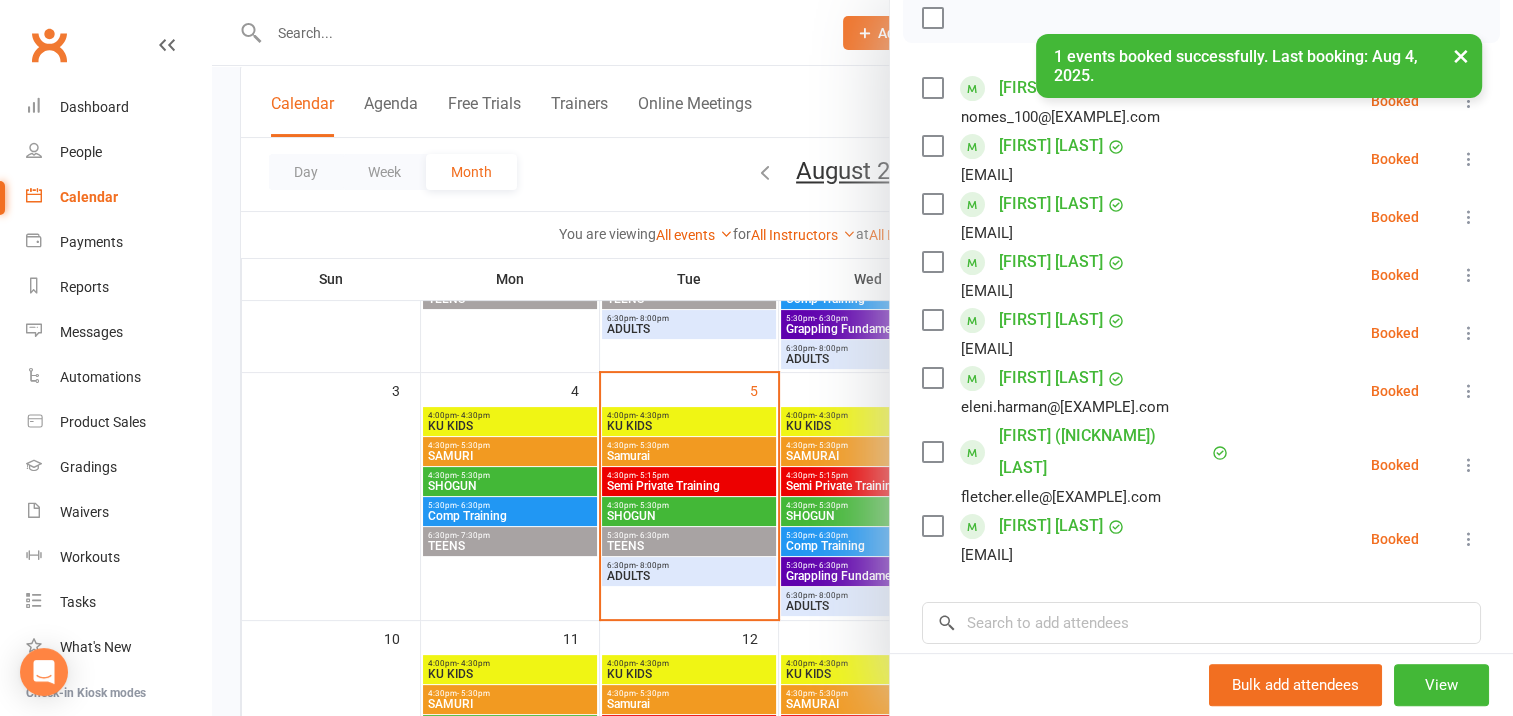 scroll, scrollTop: 0, scrollLeft: 0, axis: both 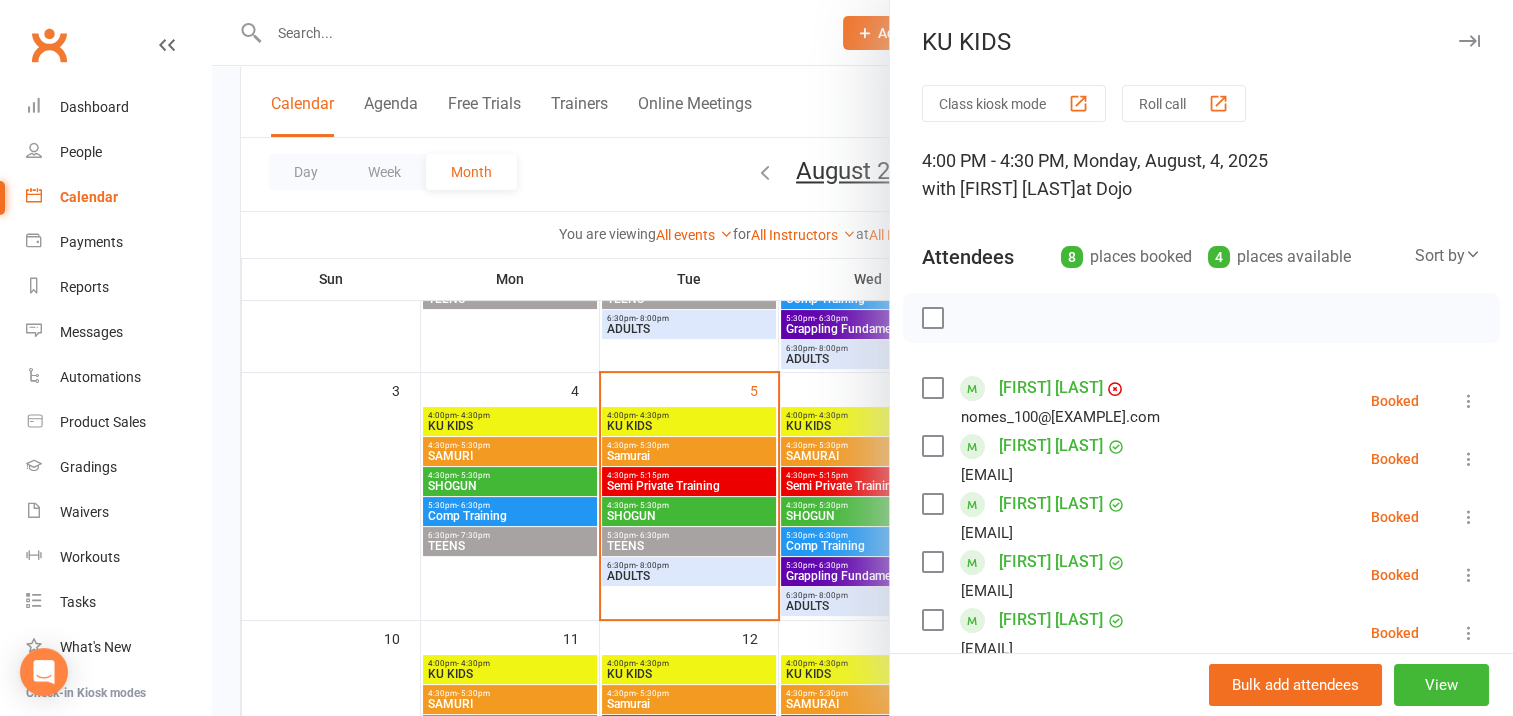 click at bounding box center (932, 318) 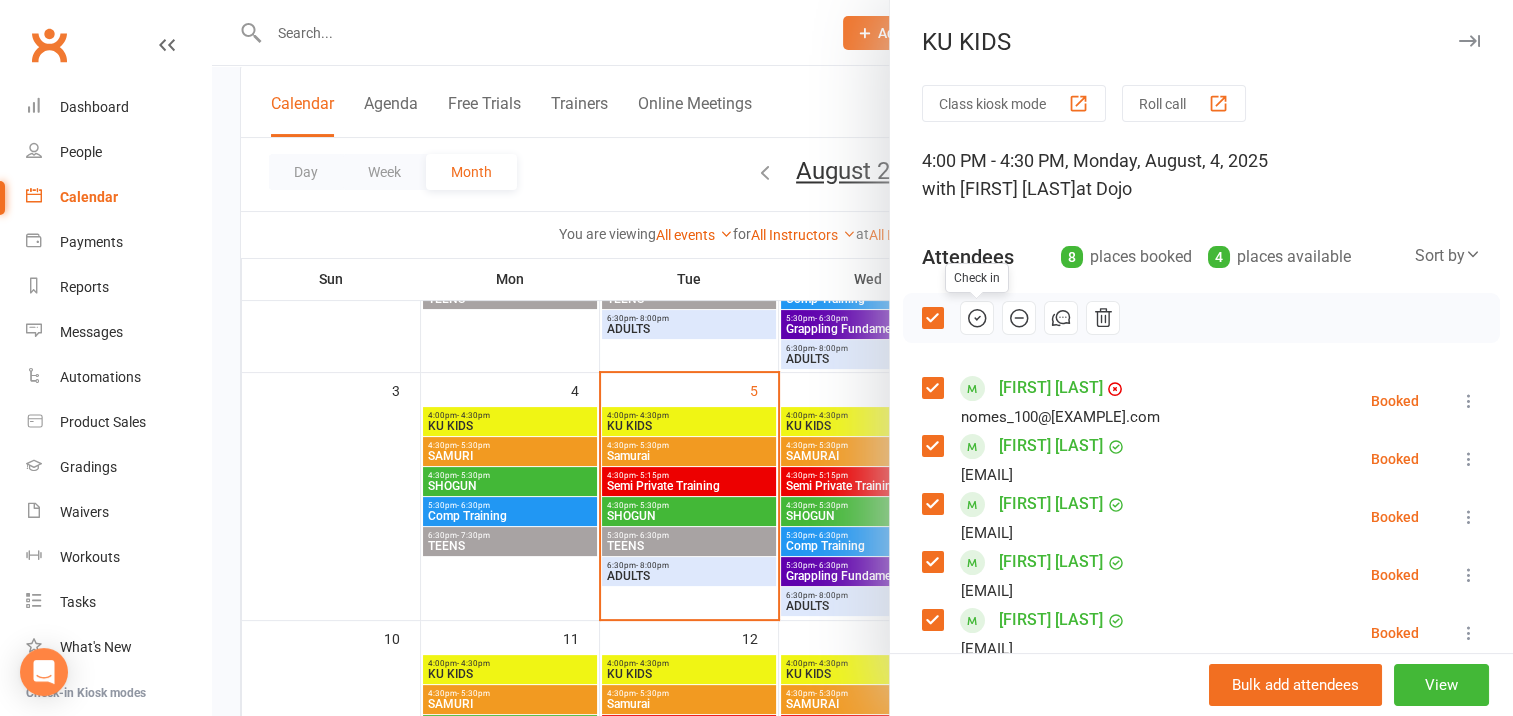 drag, startPoint x: 969, startPoint y: 317, endPoint x: 862, endPoint y: 56, distance: 282.08154 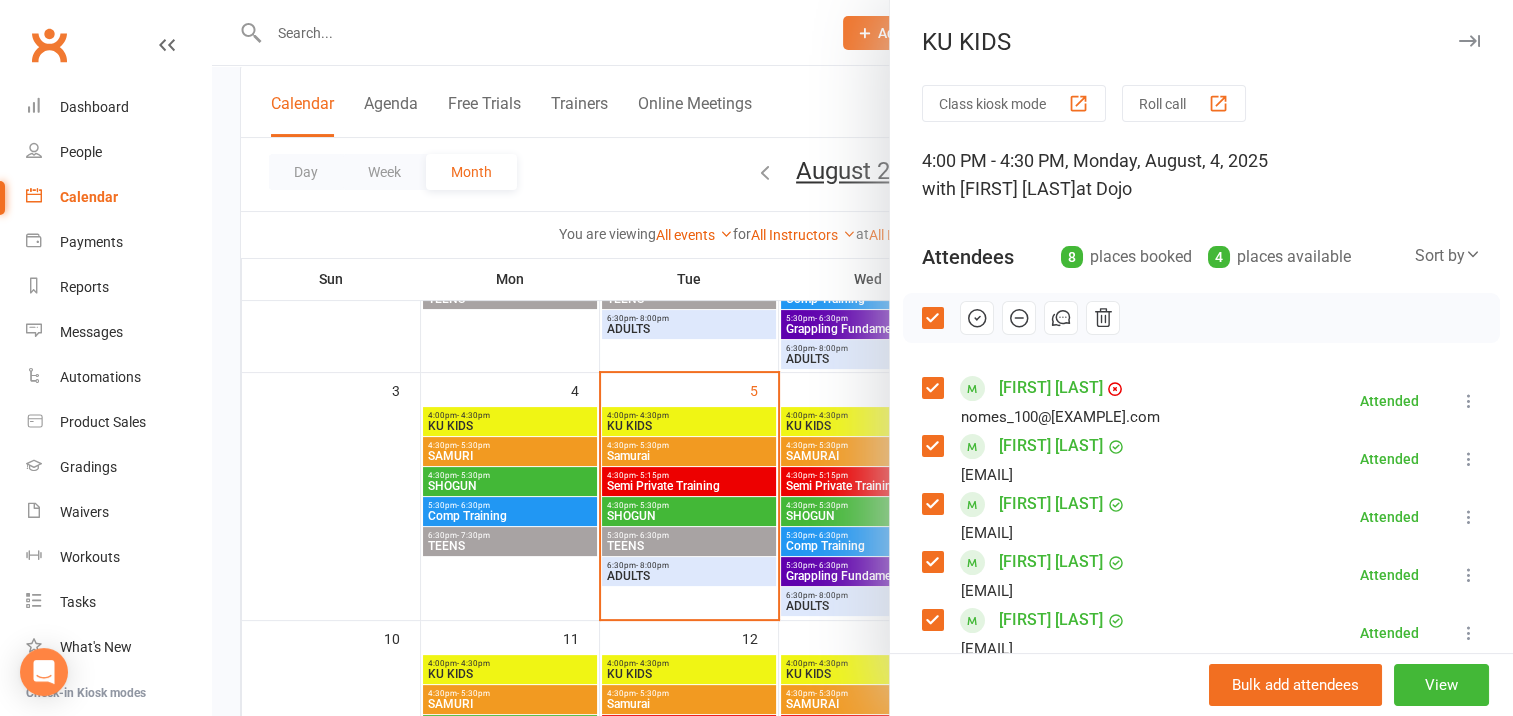 click at bounding box center [862, 358] 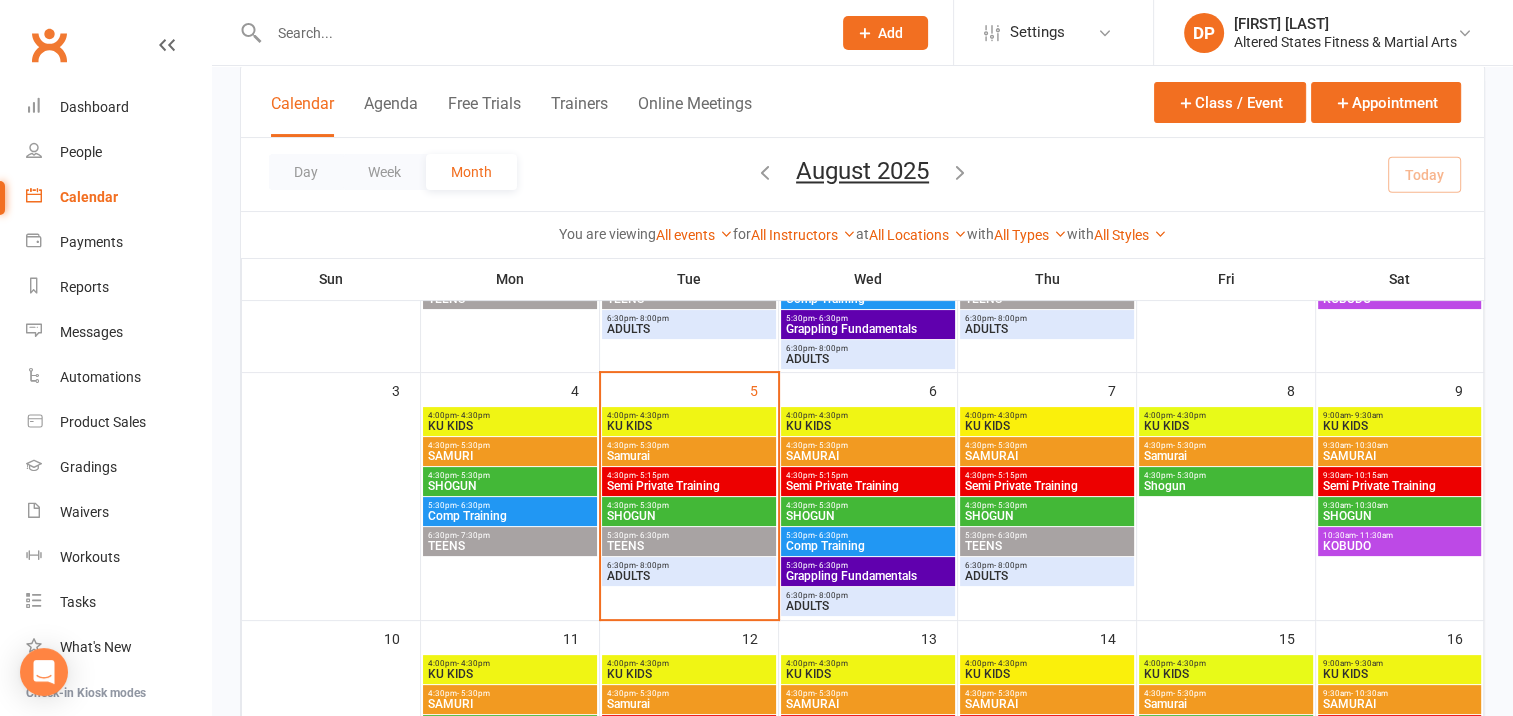 click on "SAMURI" at bounding box center (510, 456) 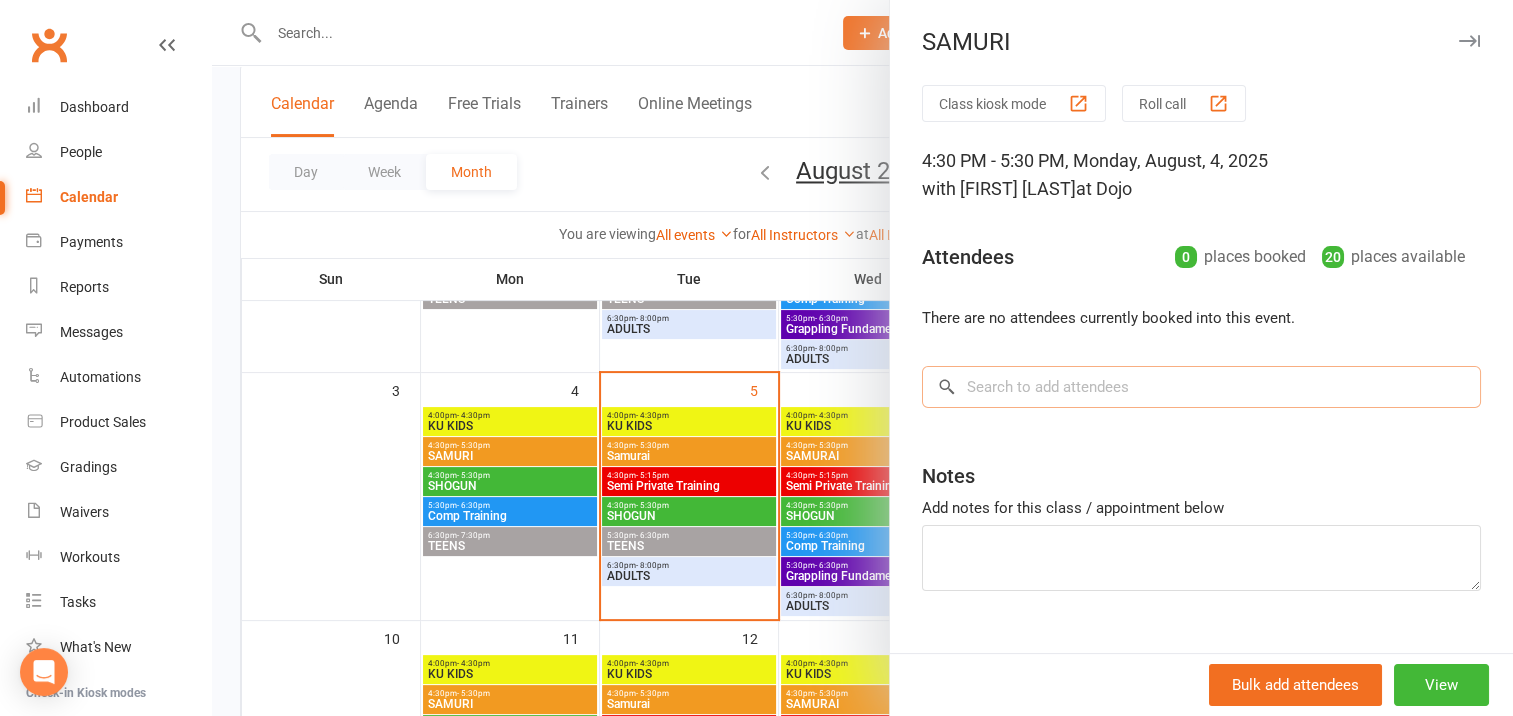 click at bounding box center (1201, 387) 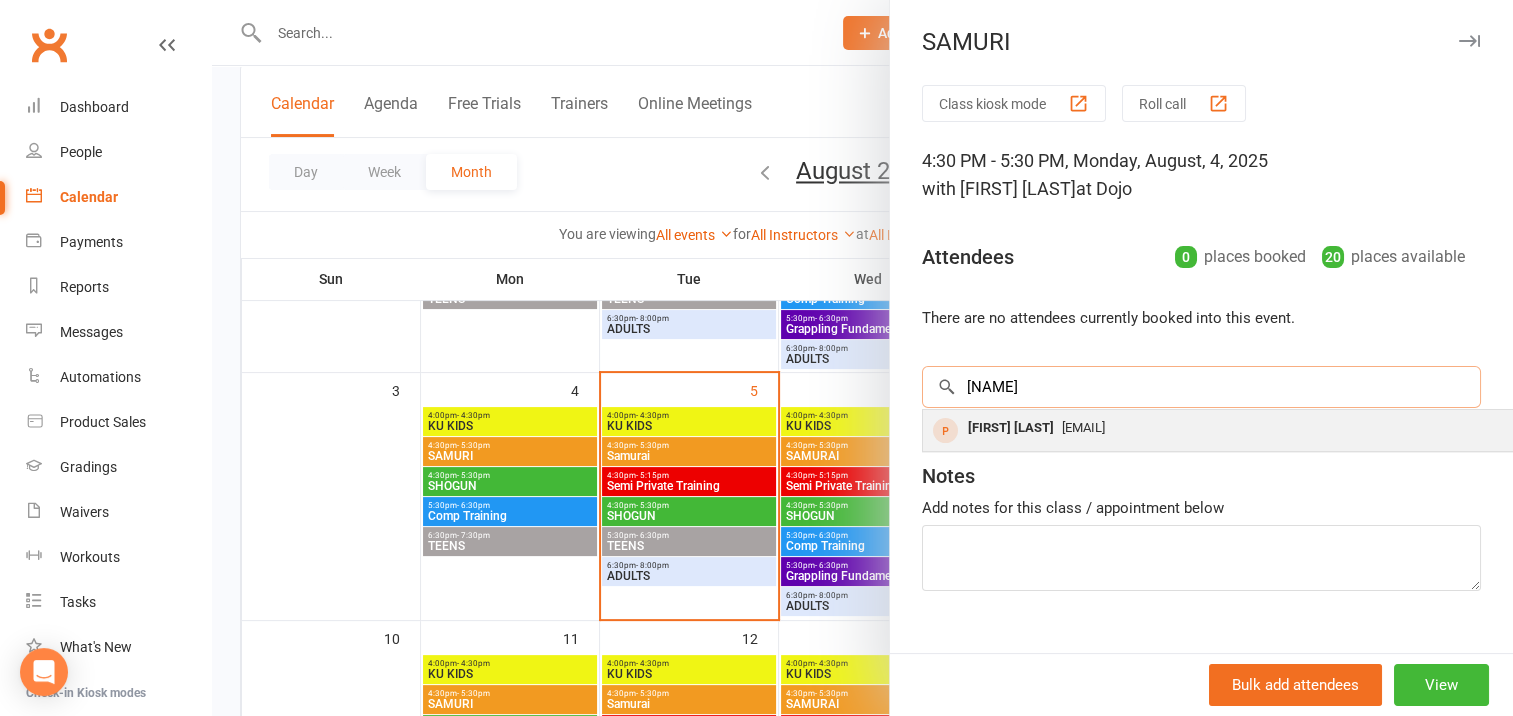 type on "[NAME]" 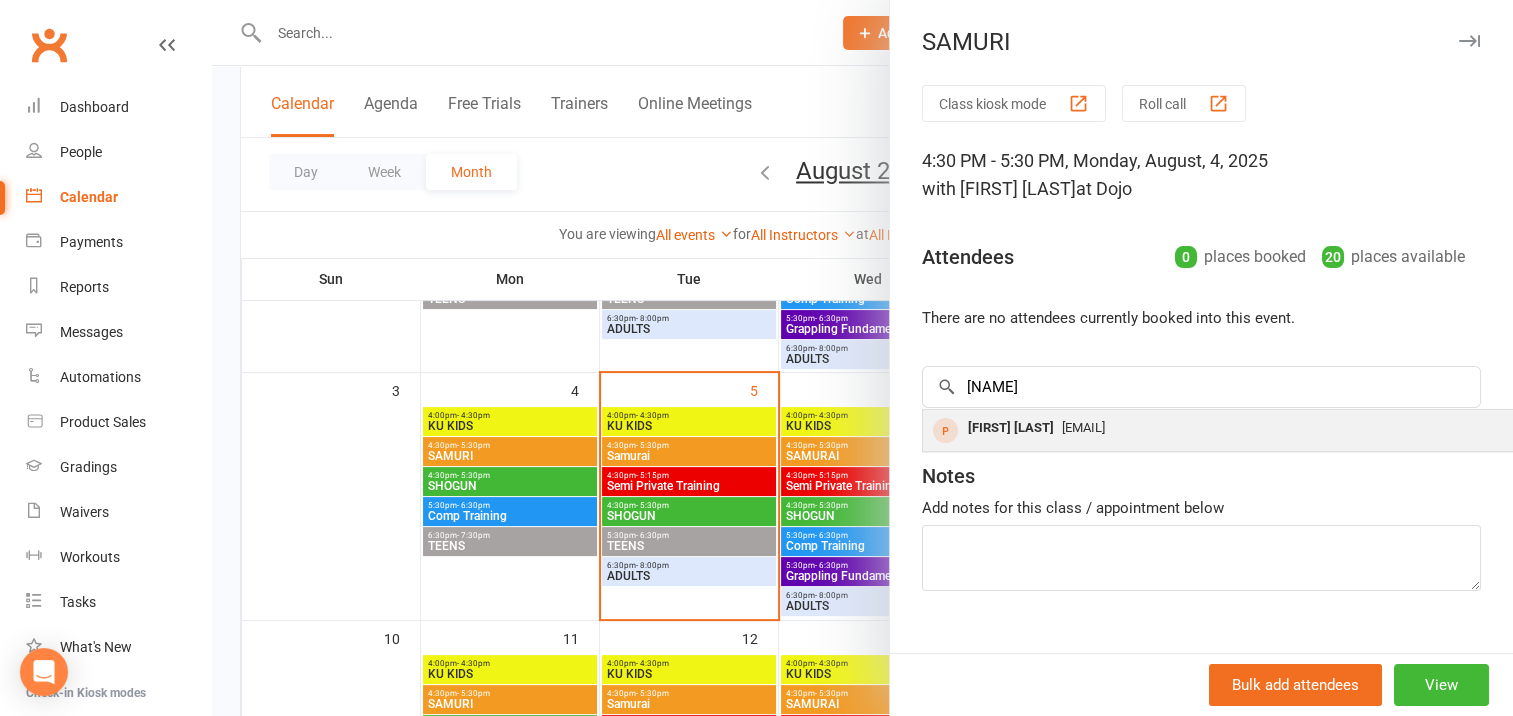 click on "[FIRST] [LAST]" at bounding box center [1011, 428] 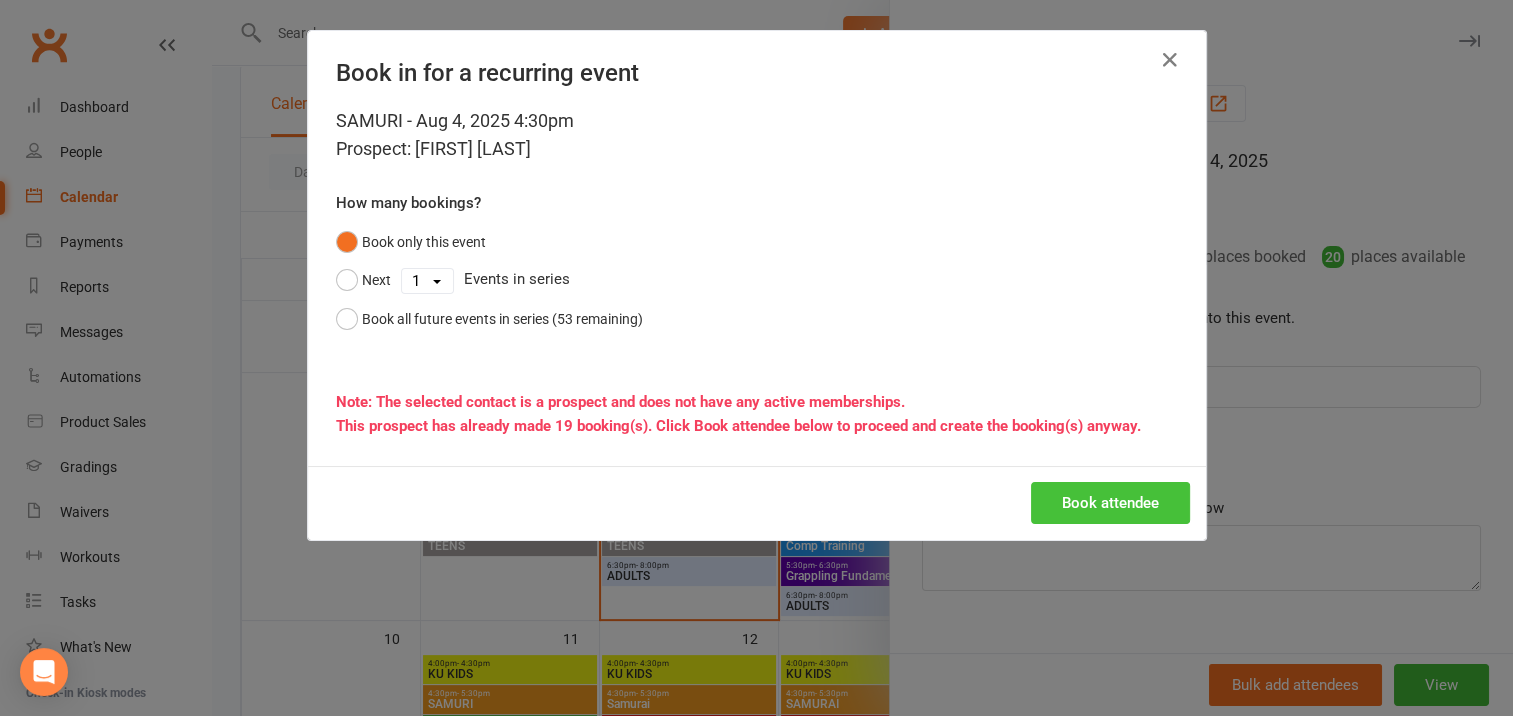 click on "Book attendee" at bounding box center [1110, 503] 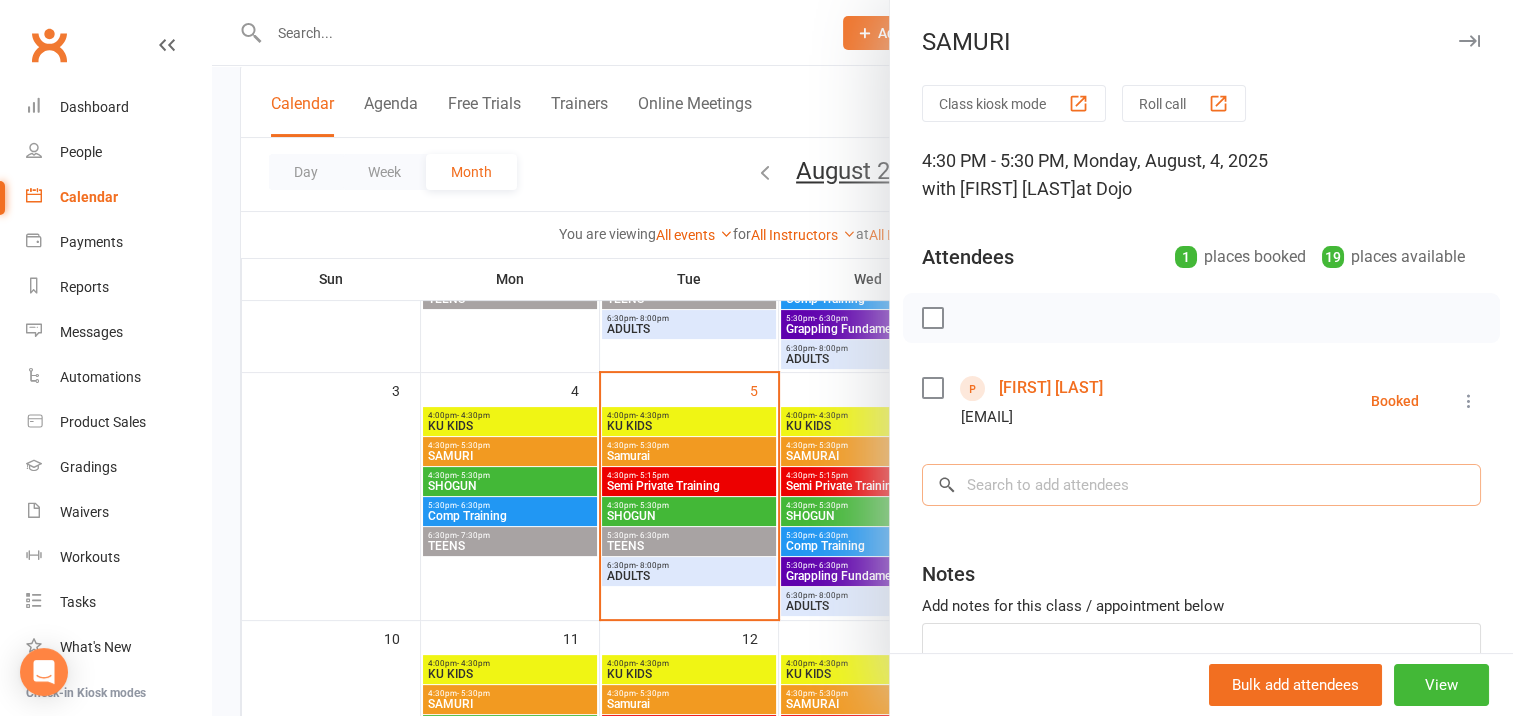 click at bounding box center [1201, 485] 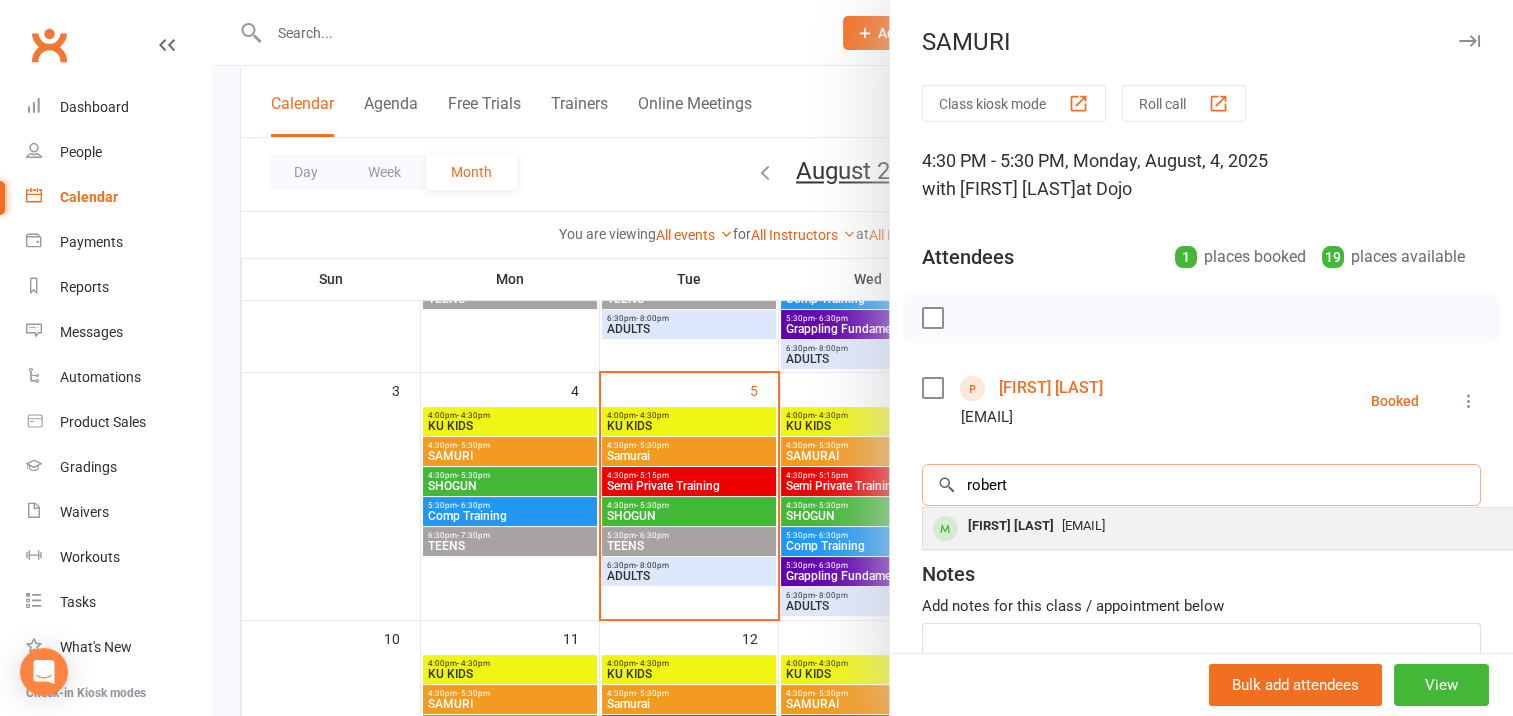 type on "robert" 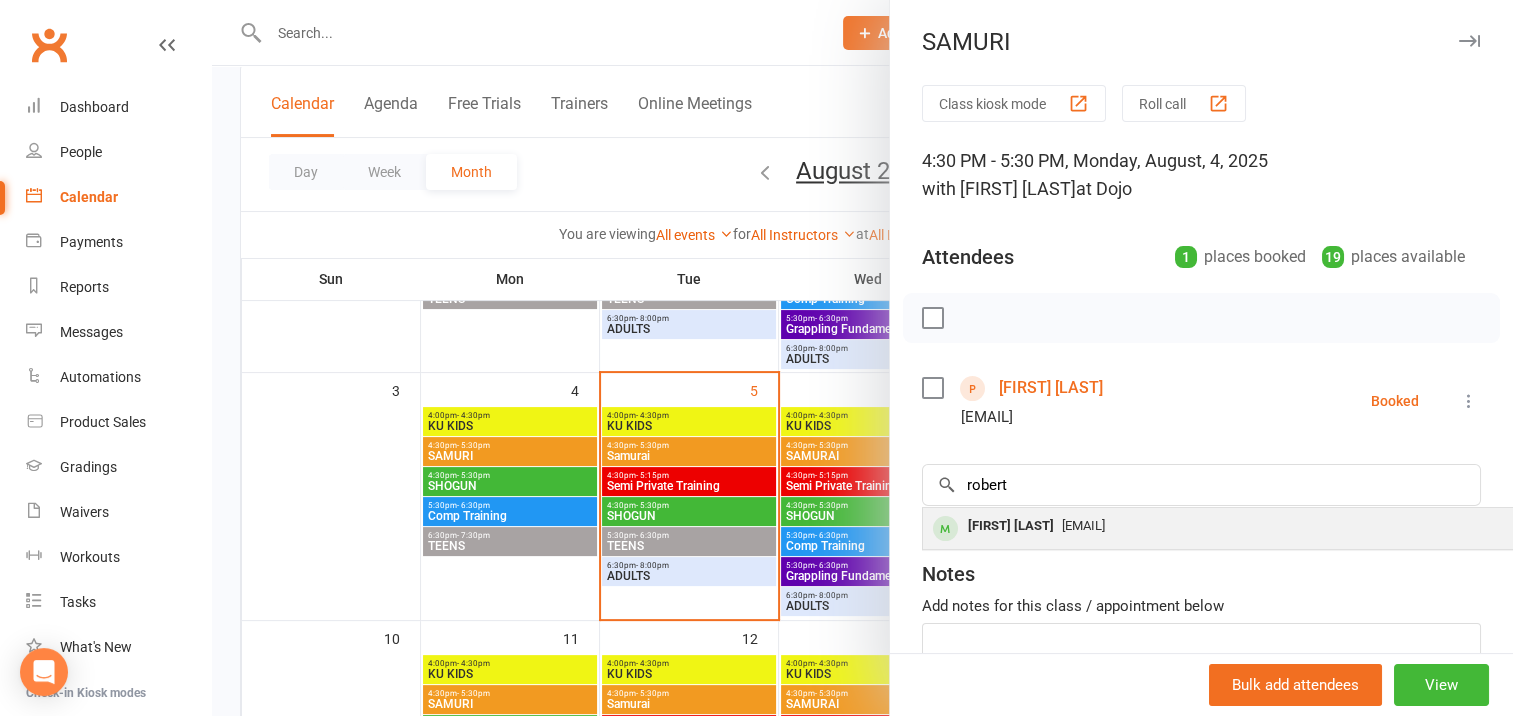 click on "[FIRST] [LAST]" at bounding box center (1011, 526) 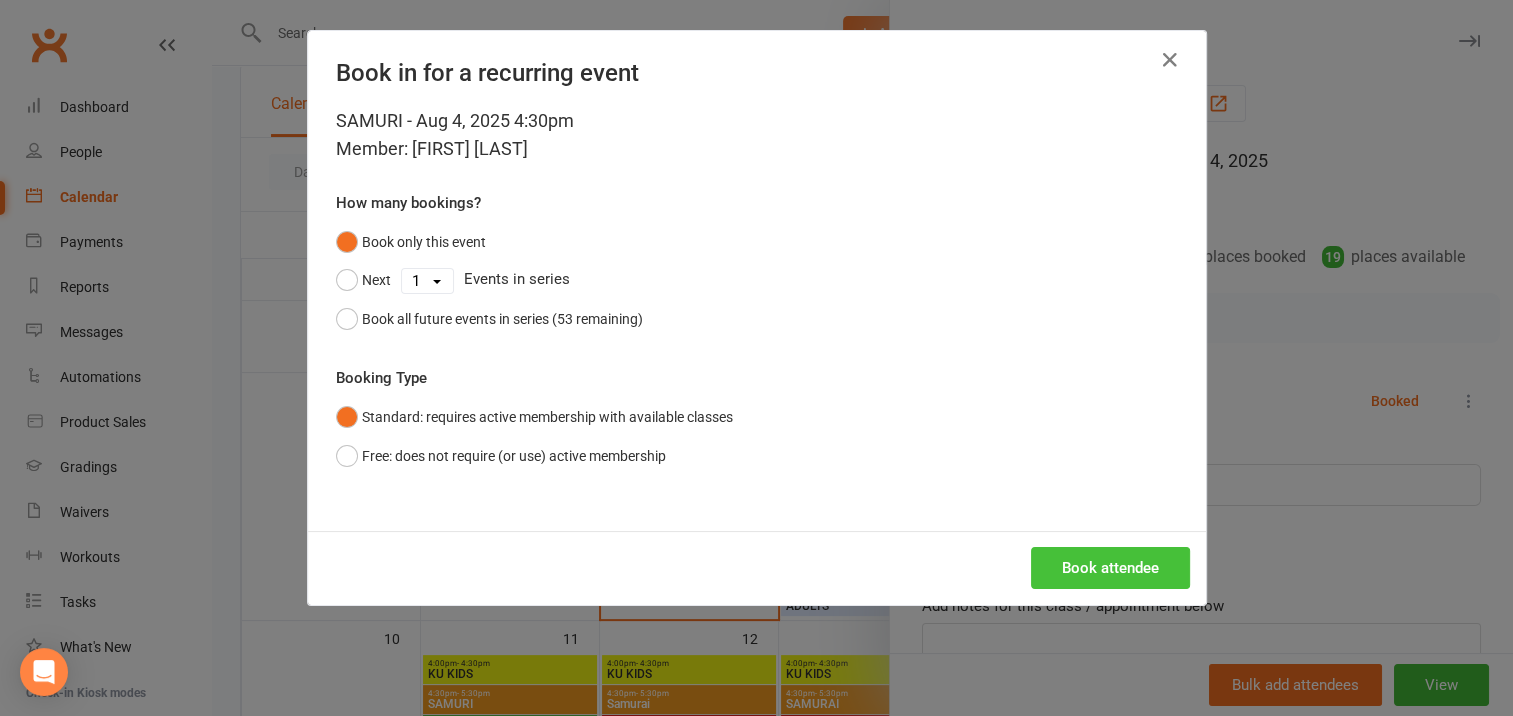 click on "Book attendee" at bounding box center [1110, 568] 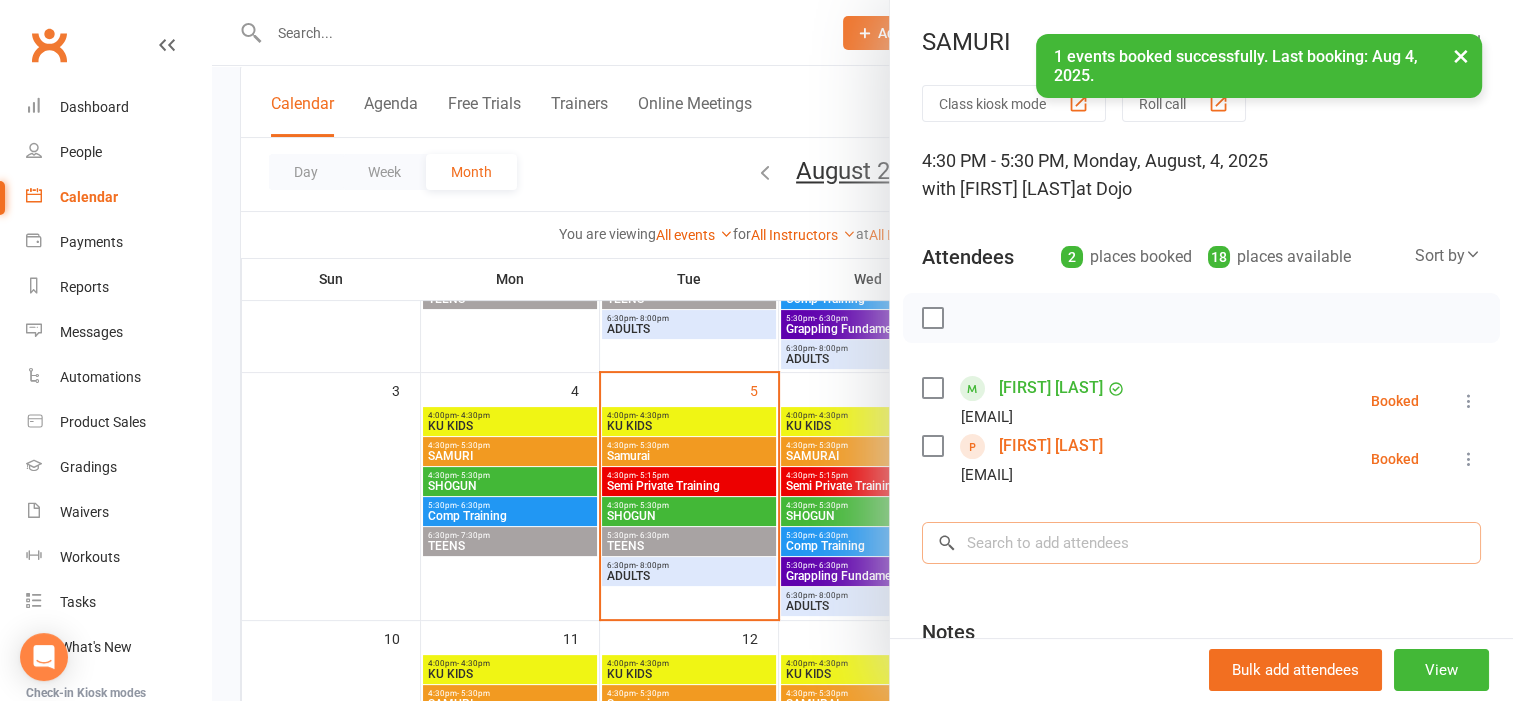 click at bounding box center (1201, 543) 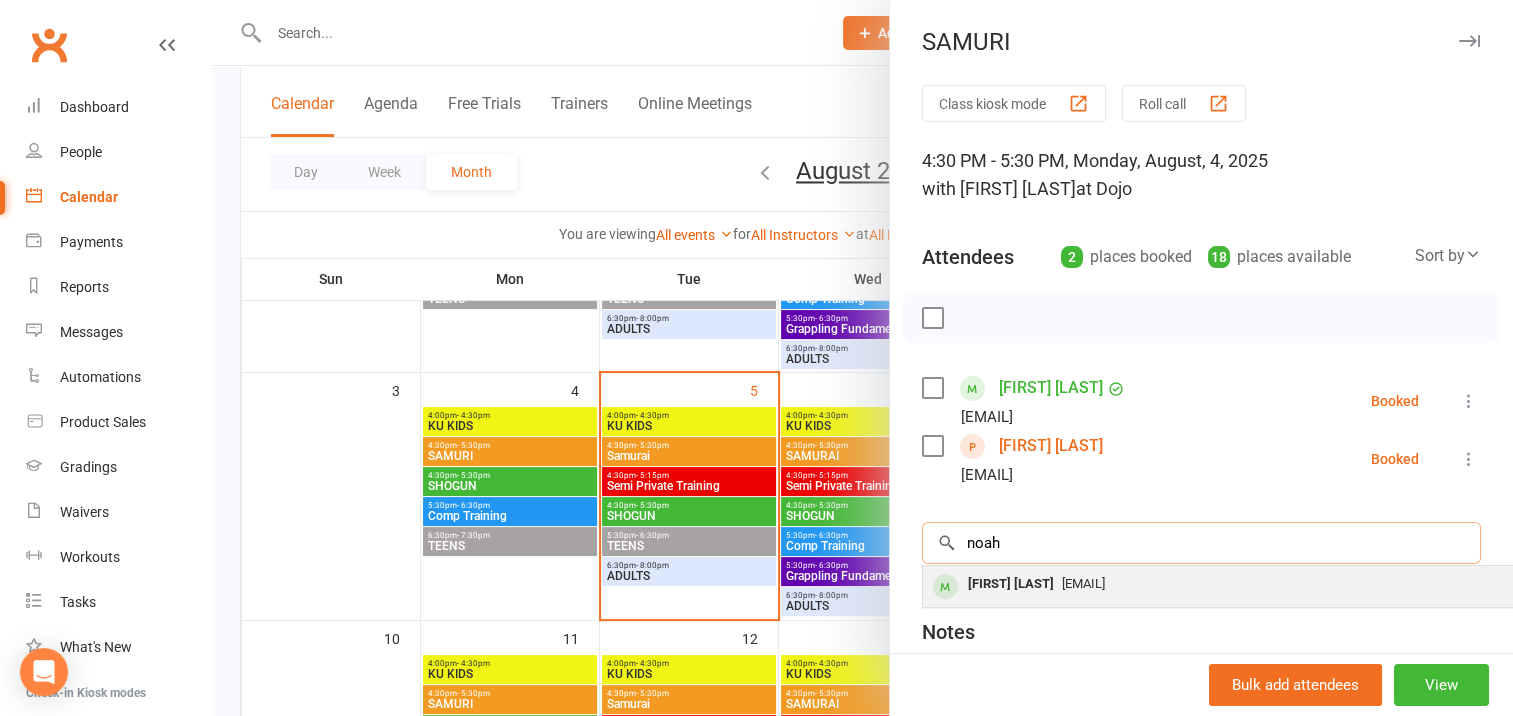 type on "noah" 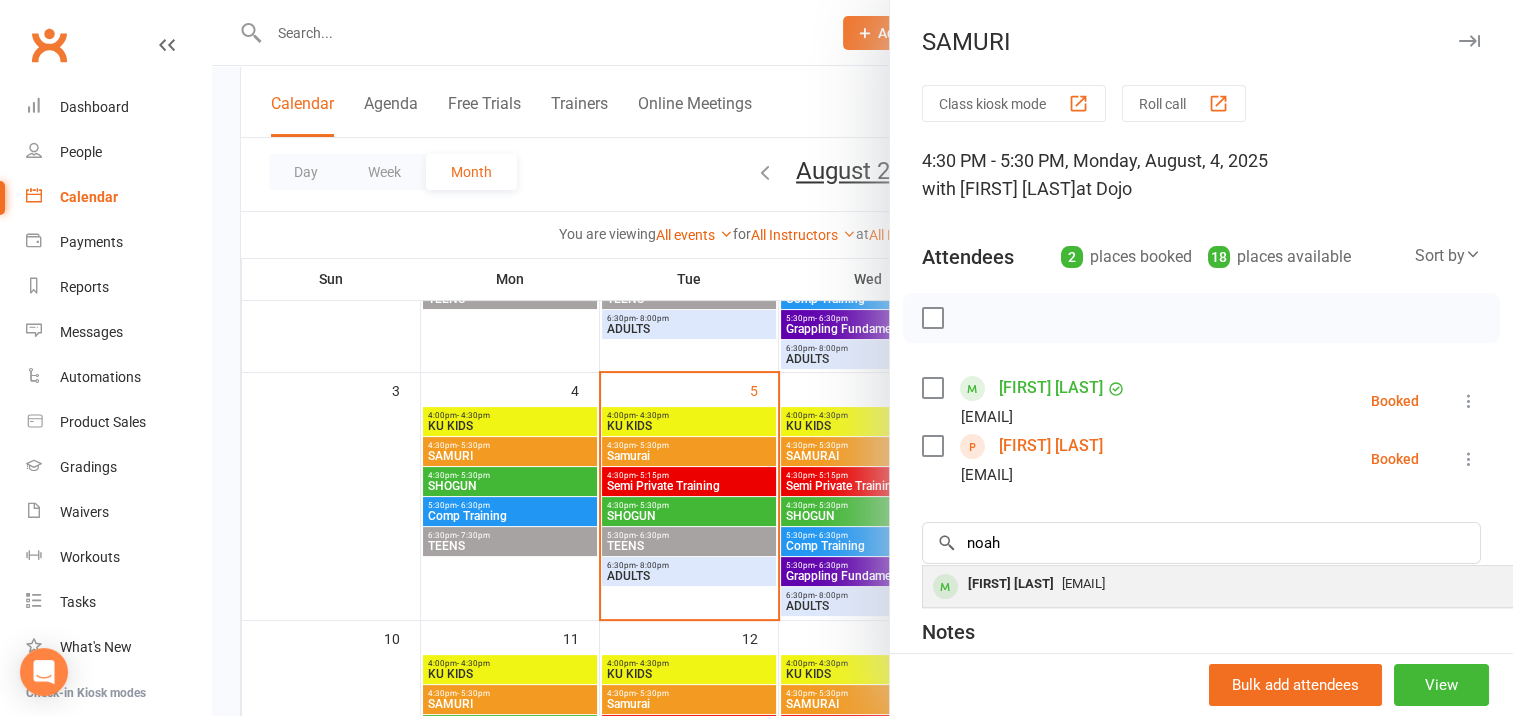 click on "[FIRST] [LAST]" at bounding box center [1011, 584] 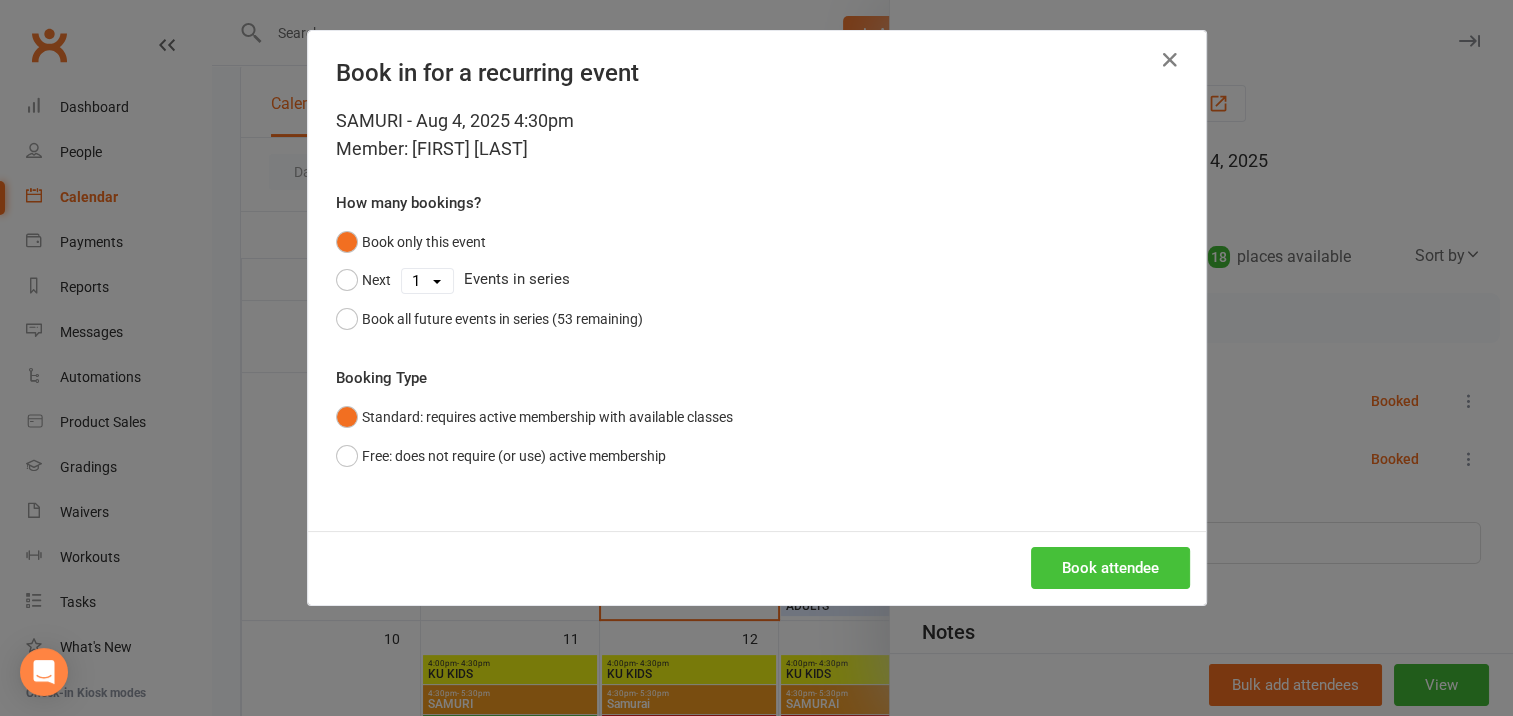click on "Book attendee" at bounding box center [1110, 568] 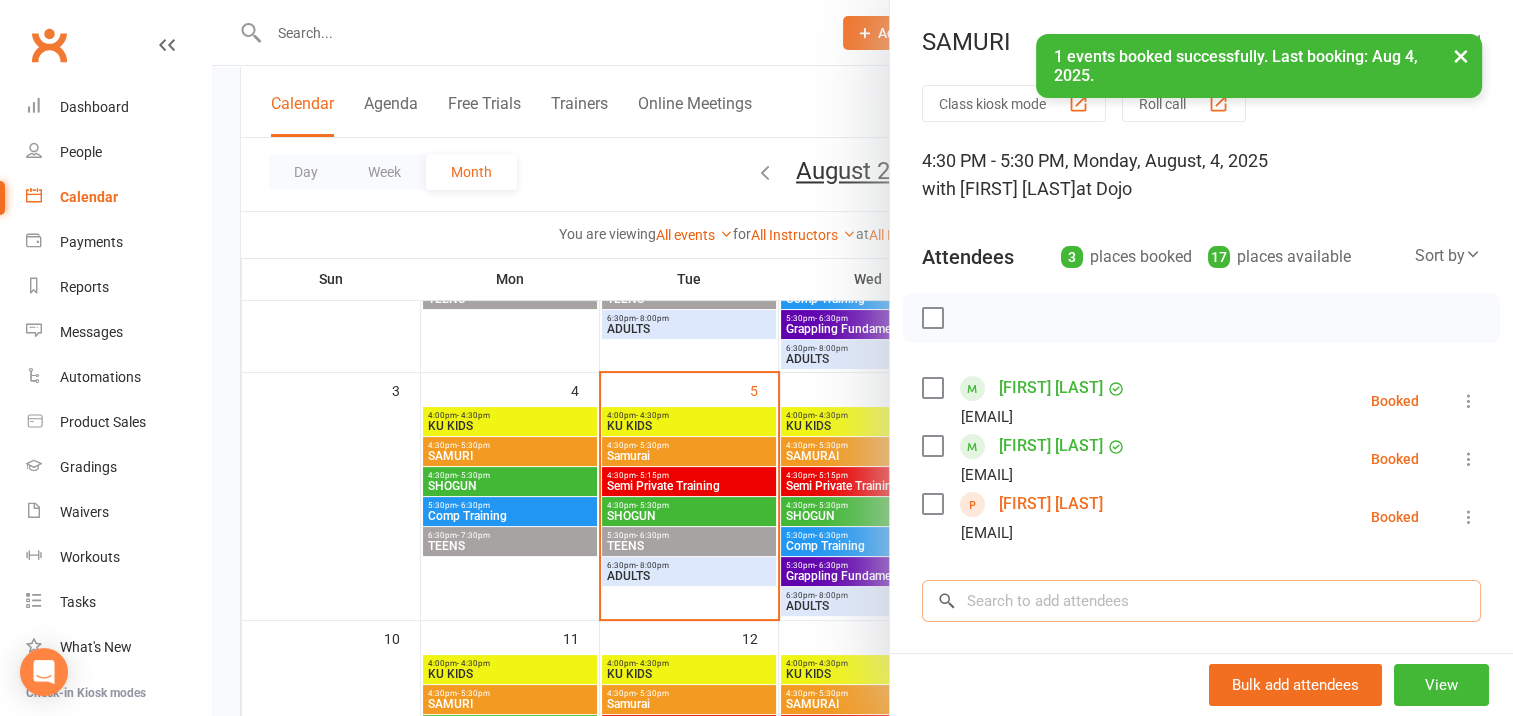 click at bounding box center (1201, 601) 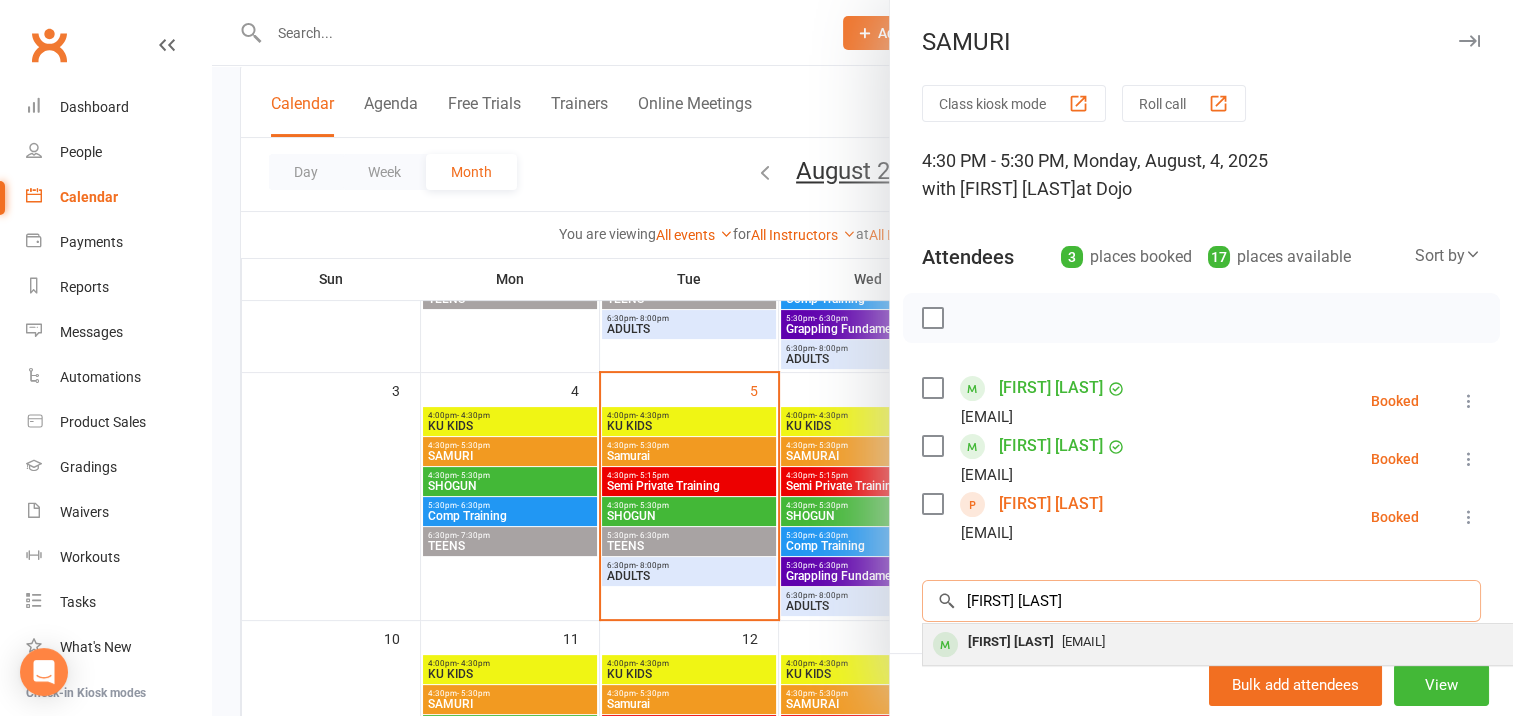 type on "[FIRST] [LAST]" 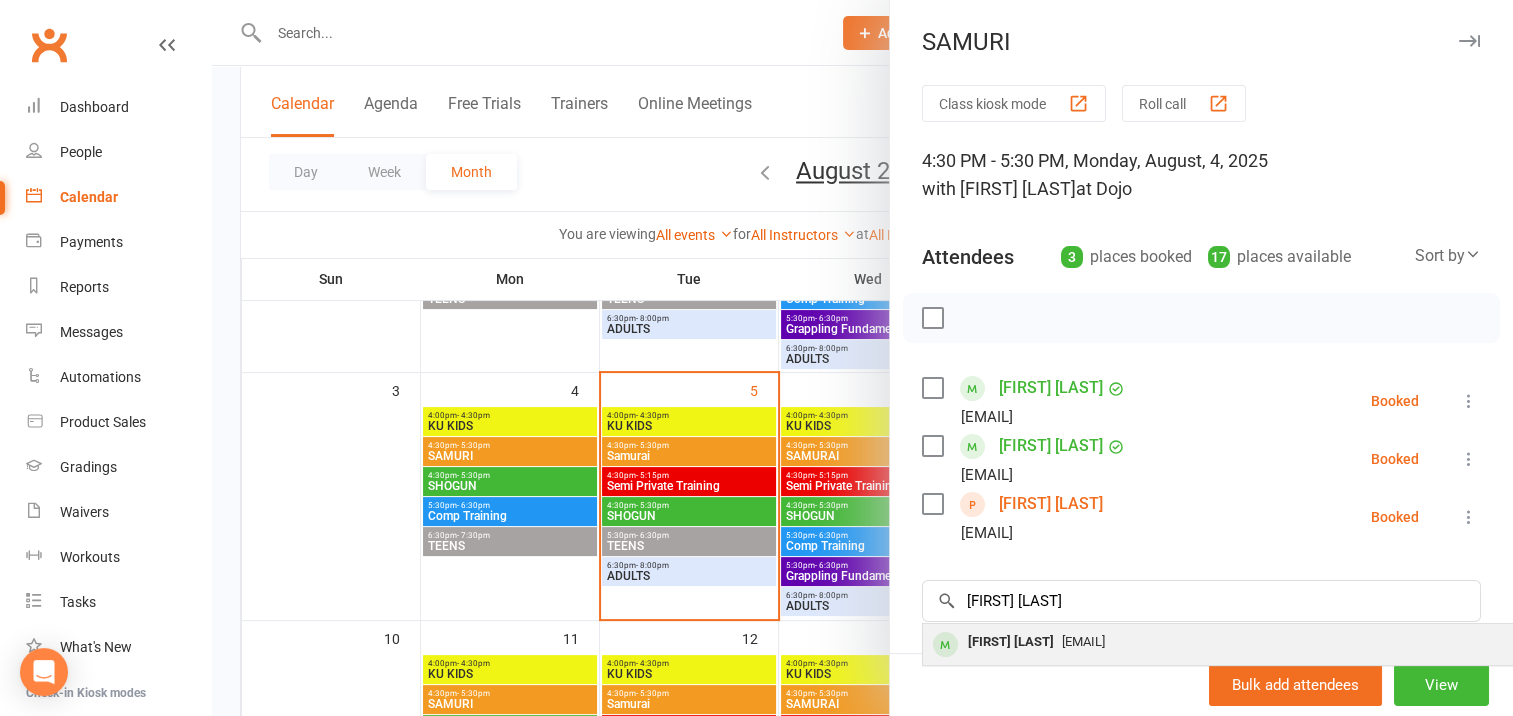click on "[FIRST] [LAST]" at bounding box center [1011, 642] 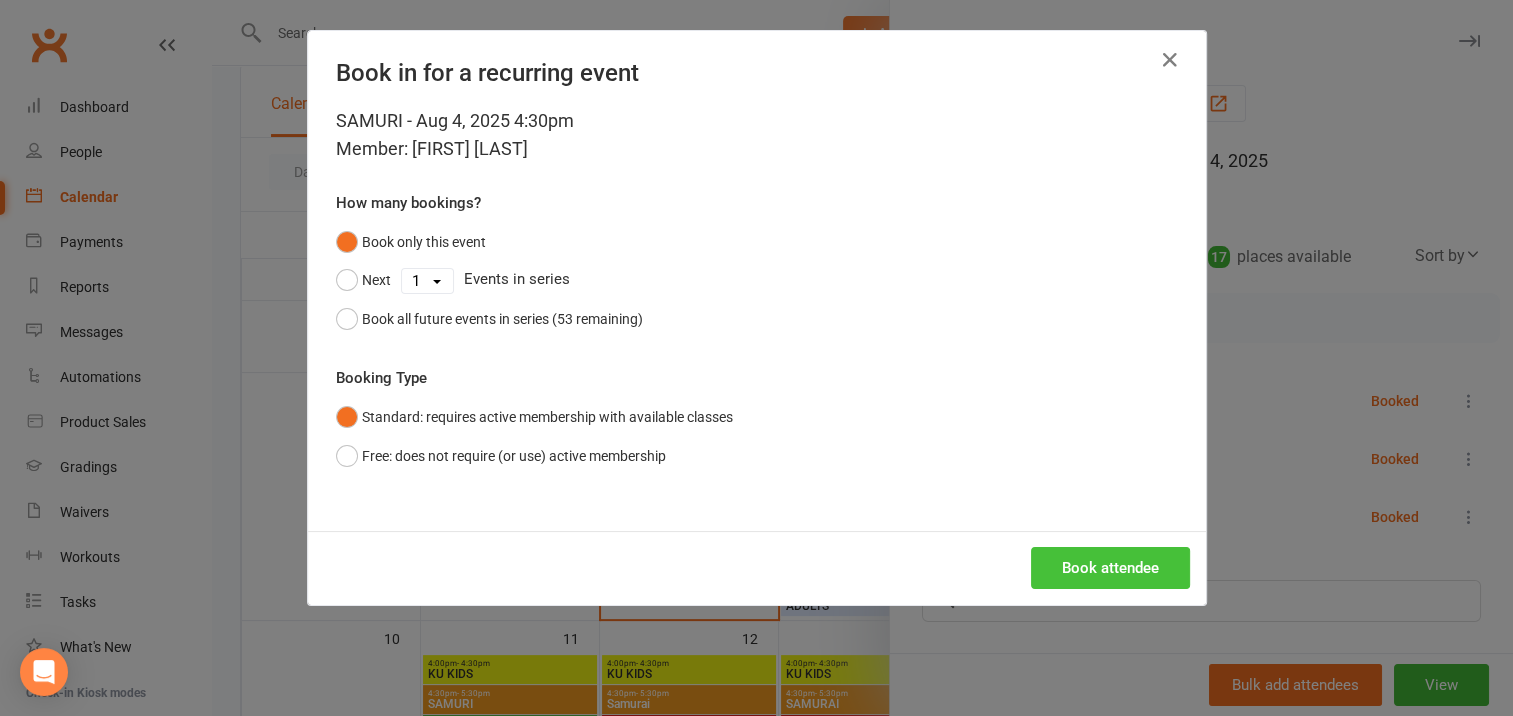 click on "Book attendee" at bounding box center (1110, 568) 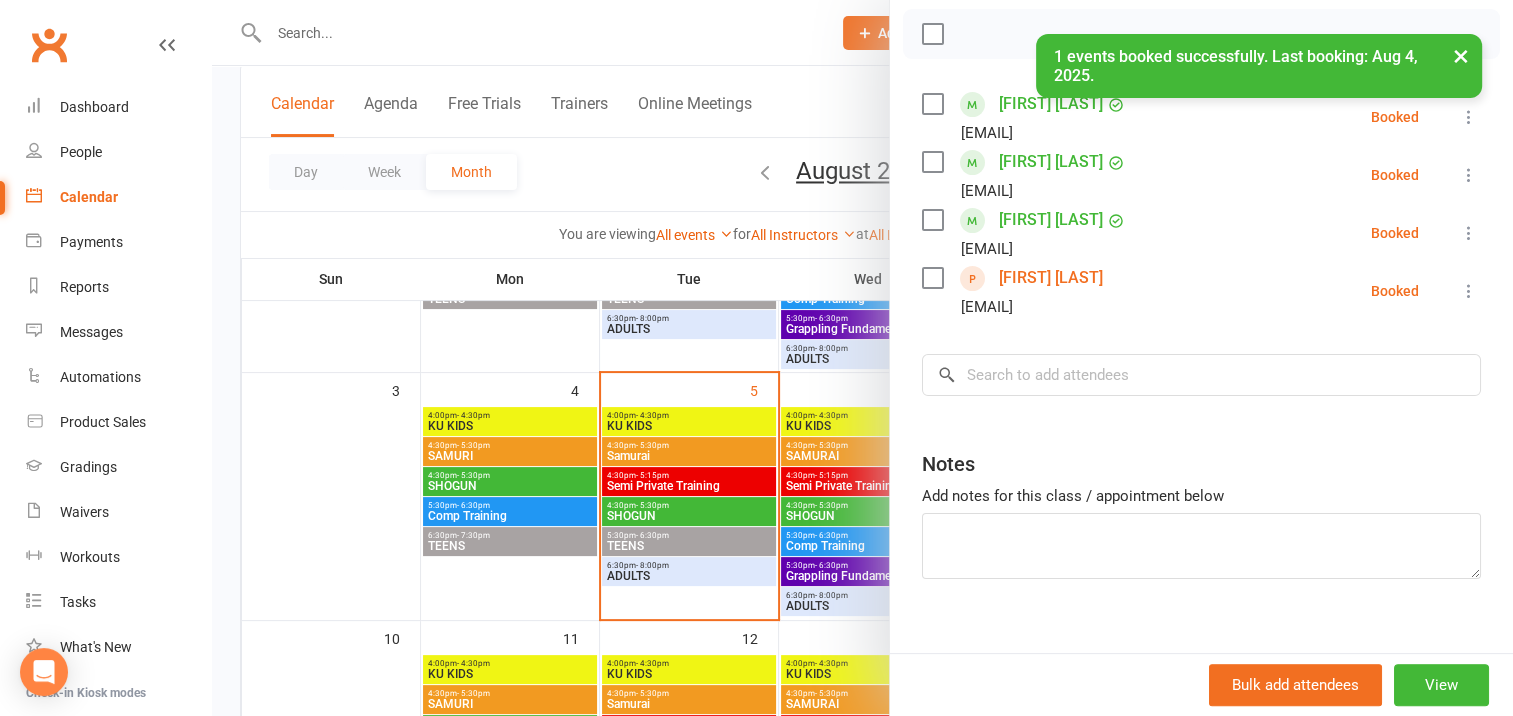 scroll, scrollTop: 300, scrollLeft: 0, axis: vertical 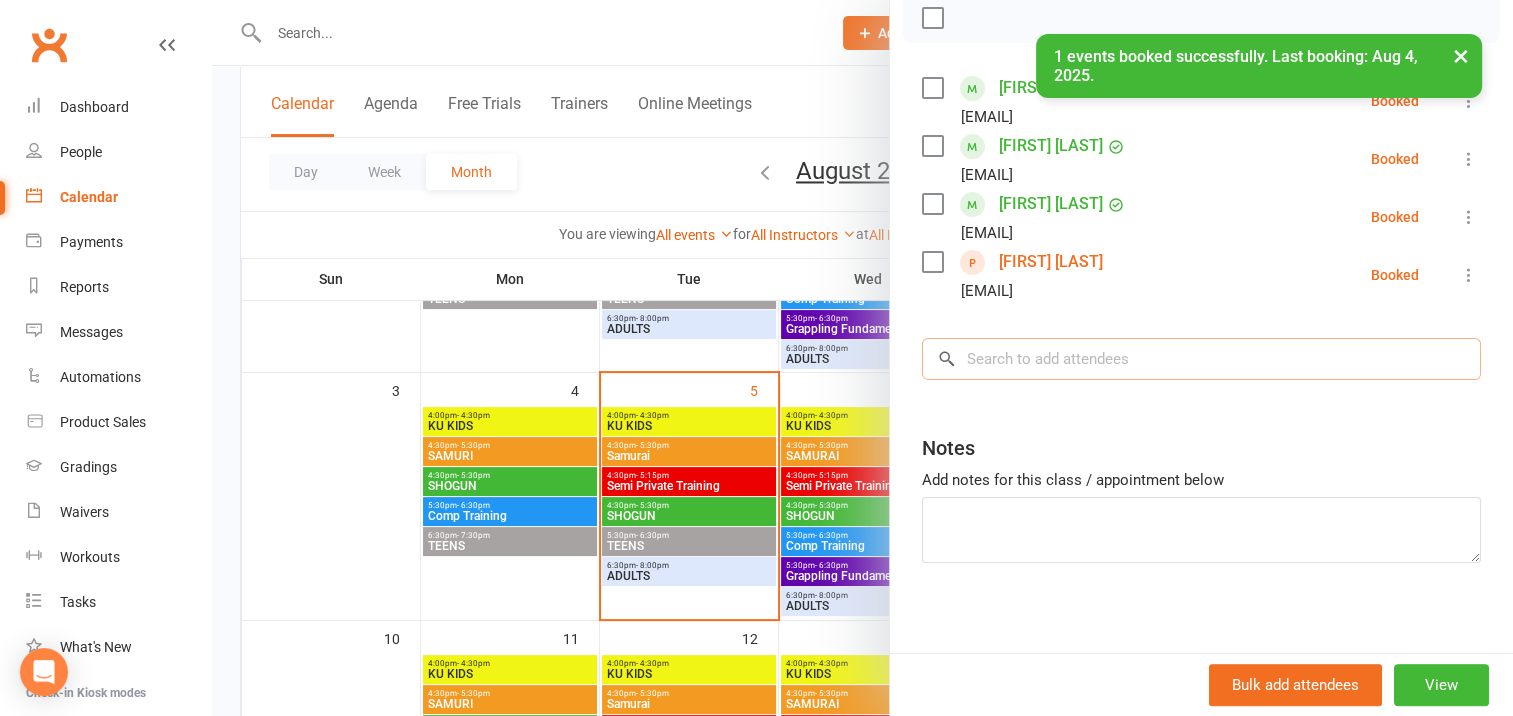 click at bounding box center [1201, 359] 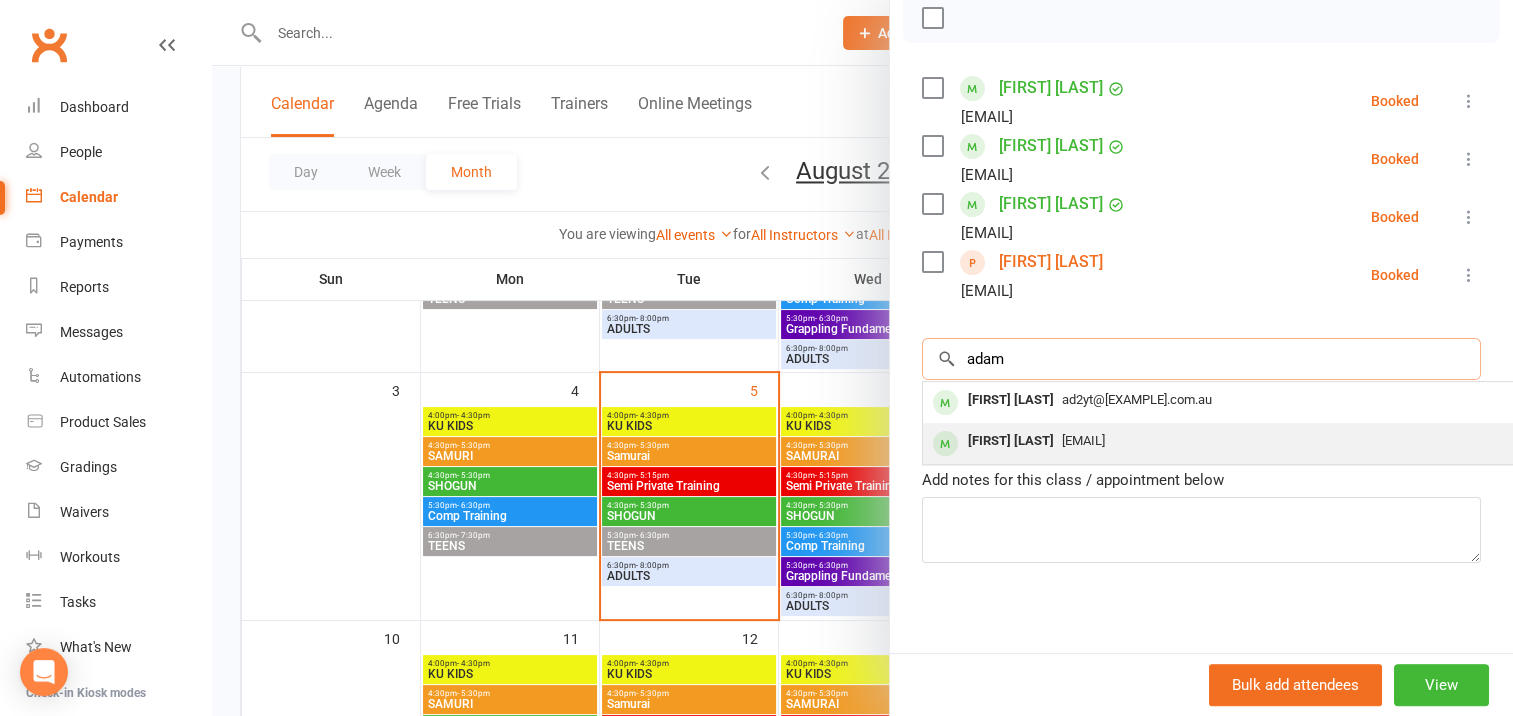 type on "adam" 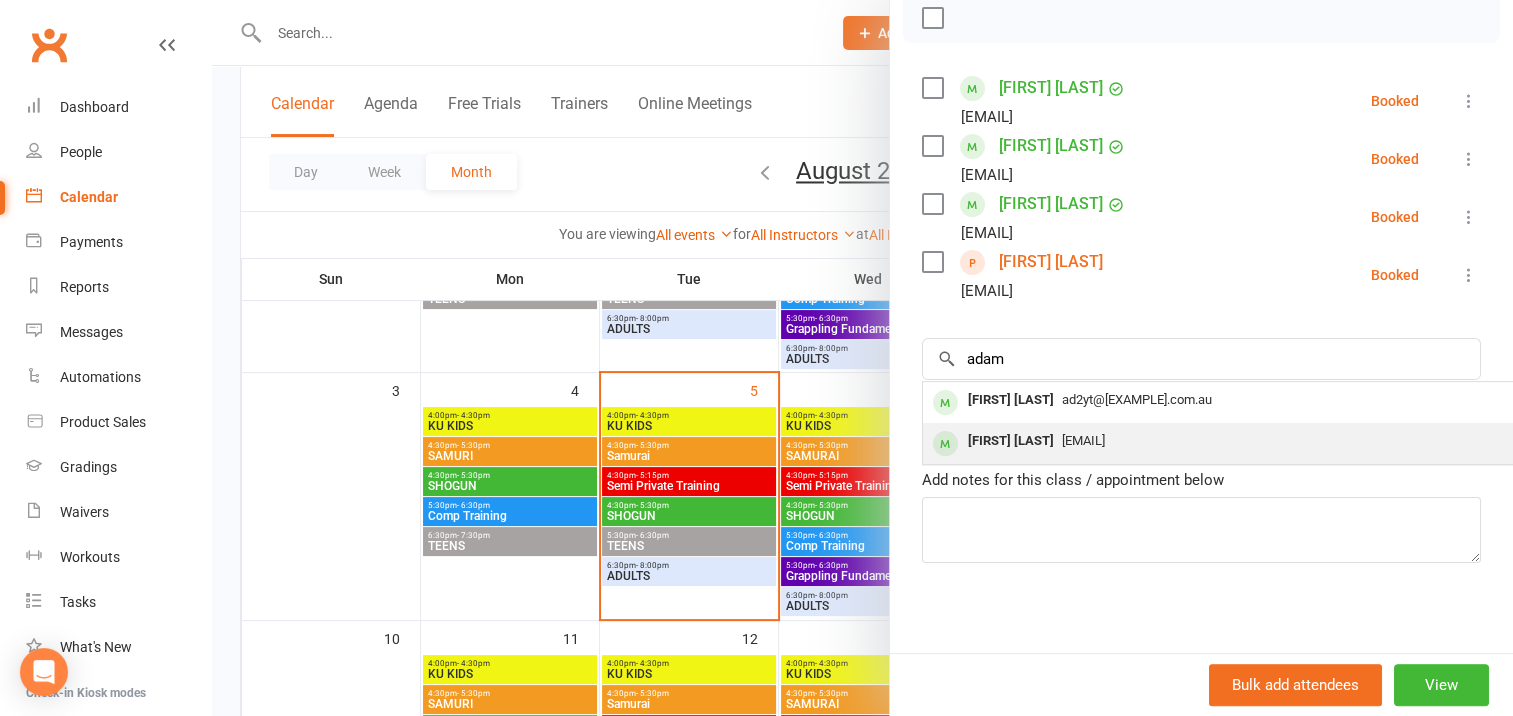 click on "[FIRST] [LAST]" at bounding box center (1011, 441) 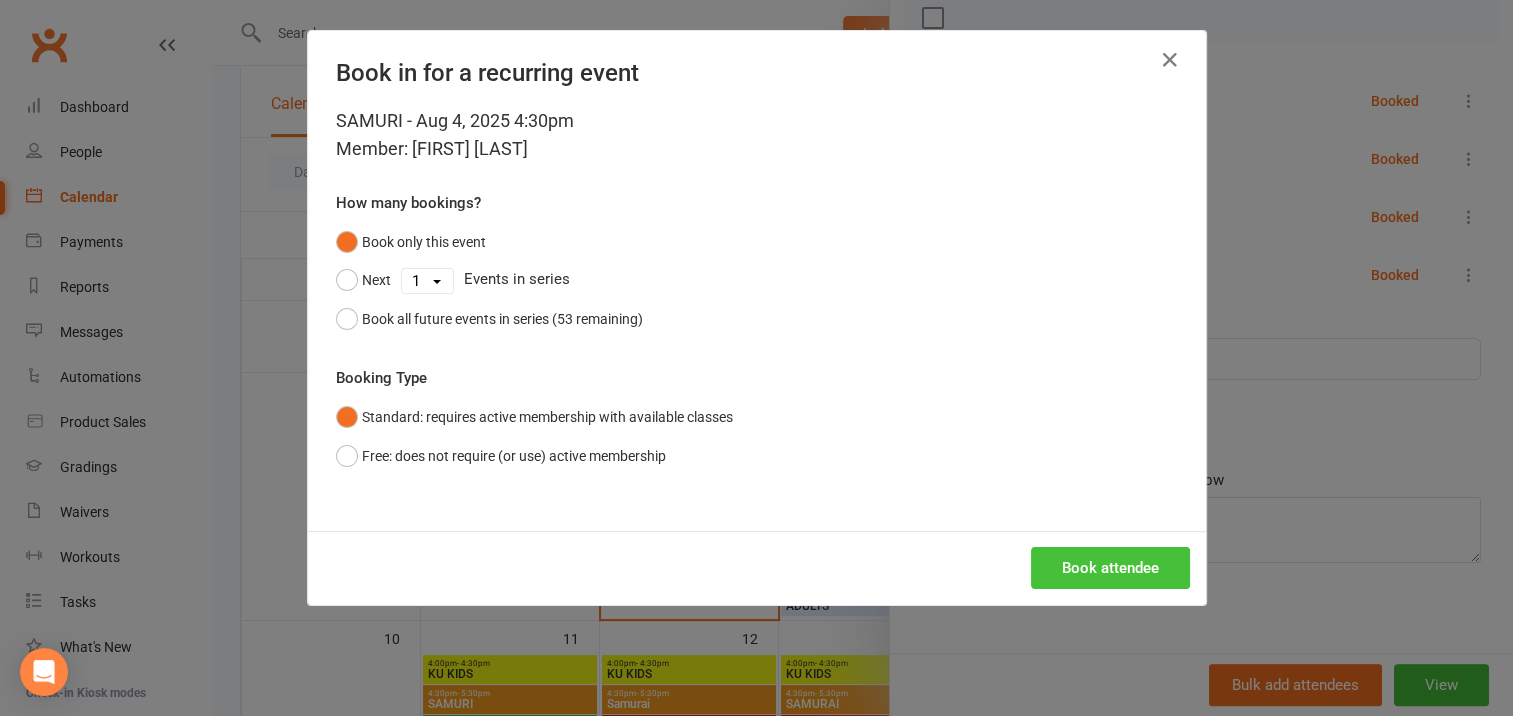 click on "Book attendee" at bounding box center (1110, 568) 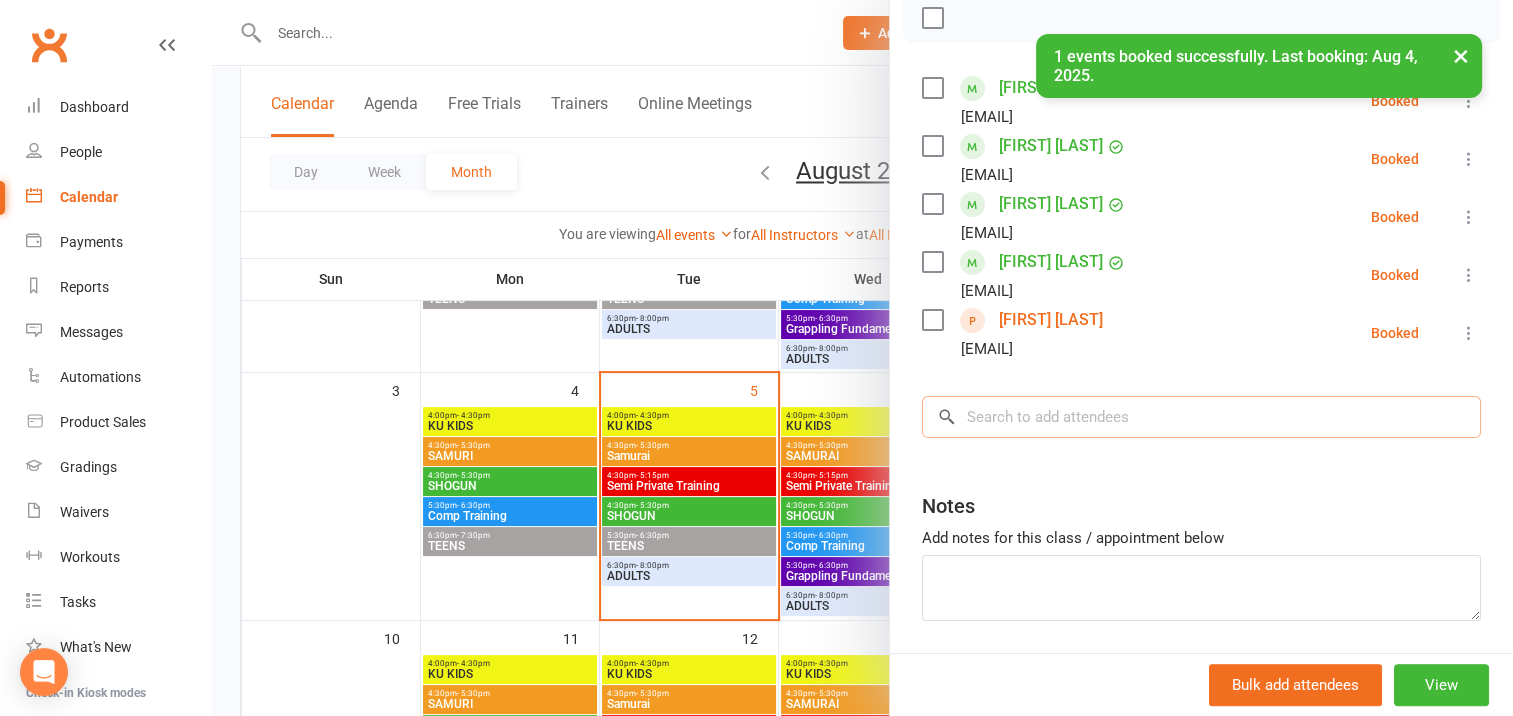 click at bounding box center (1201, 417) 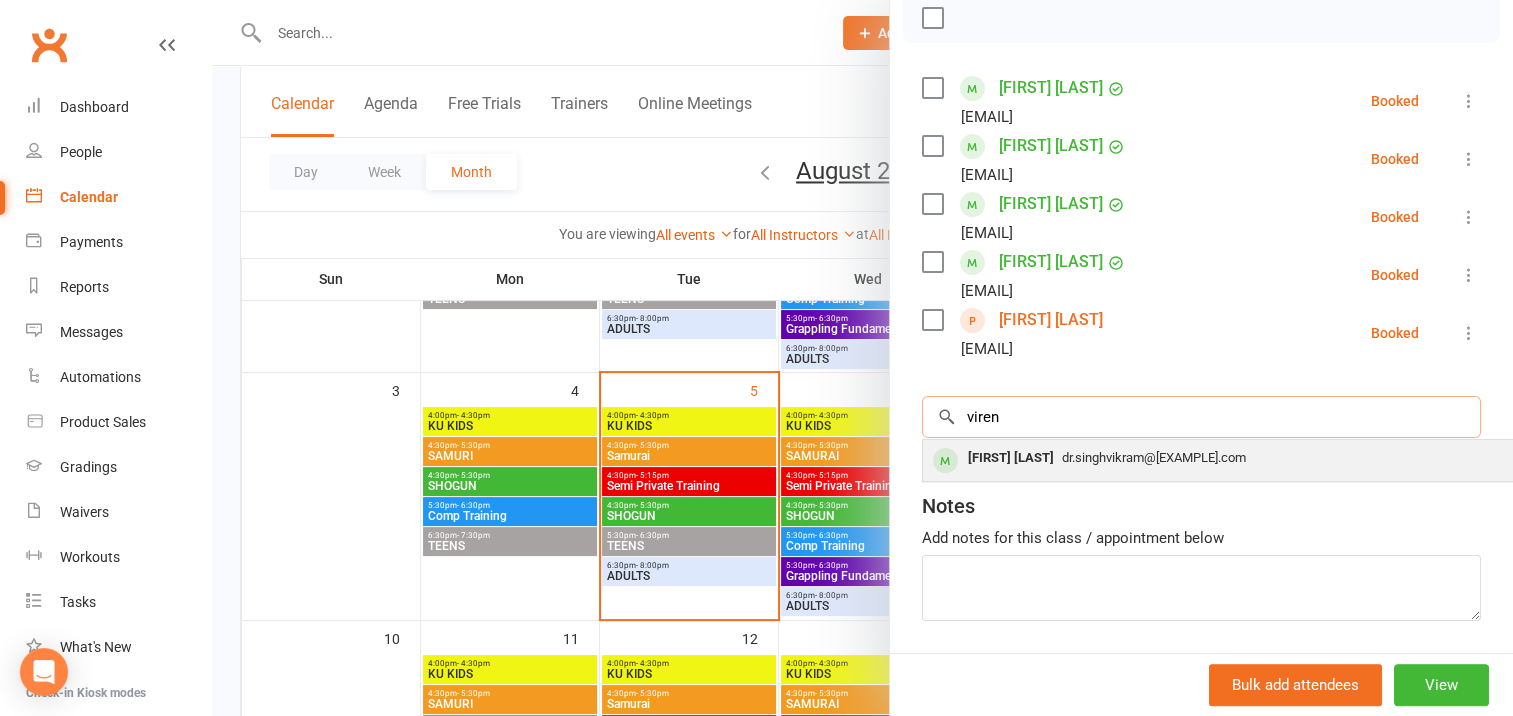 type on "viren" 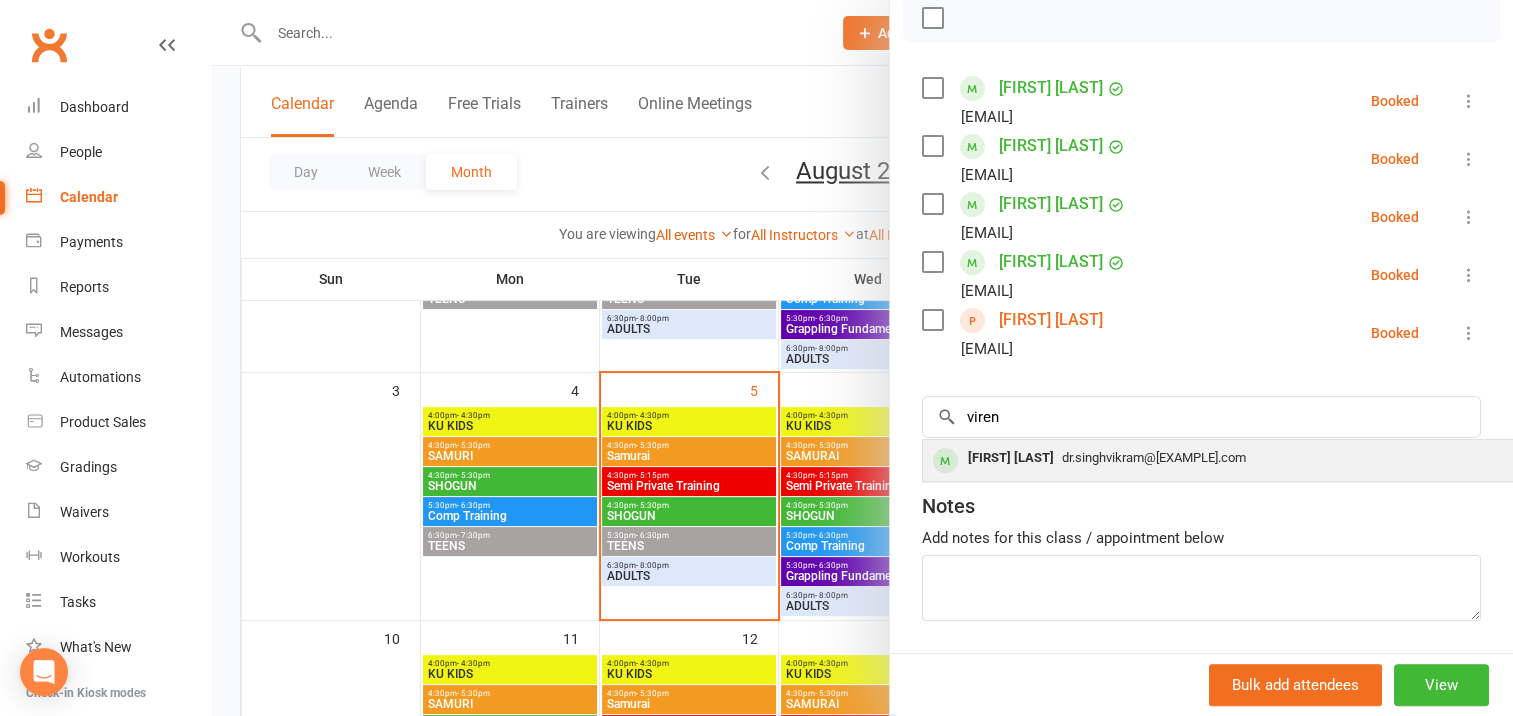 click on "[FIRST] [LAST]" at bounding box center [1011, 458] 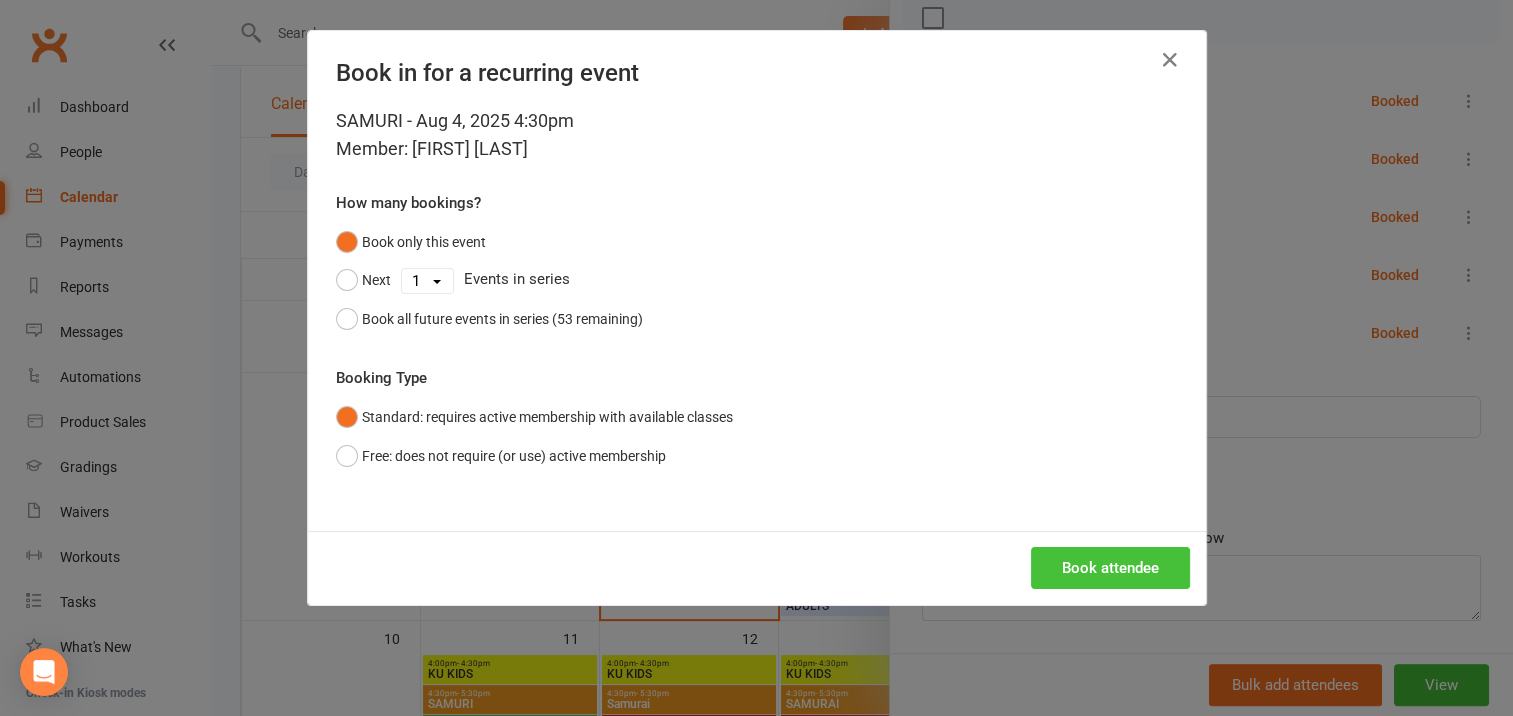 click on "Book attendee" at bounding box center (1110, 568) 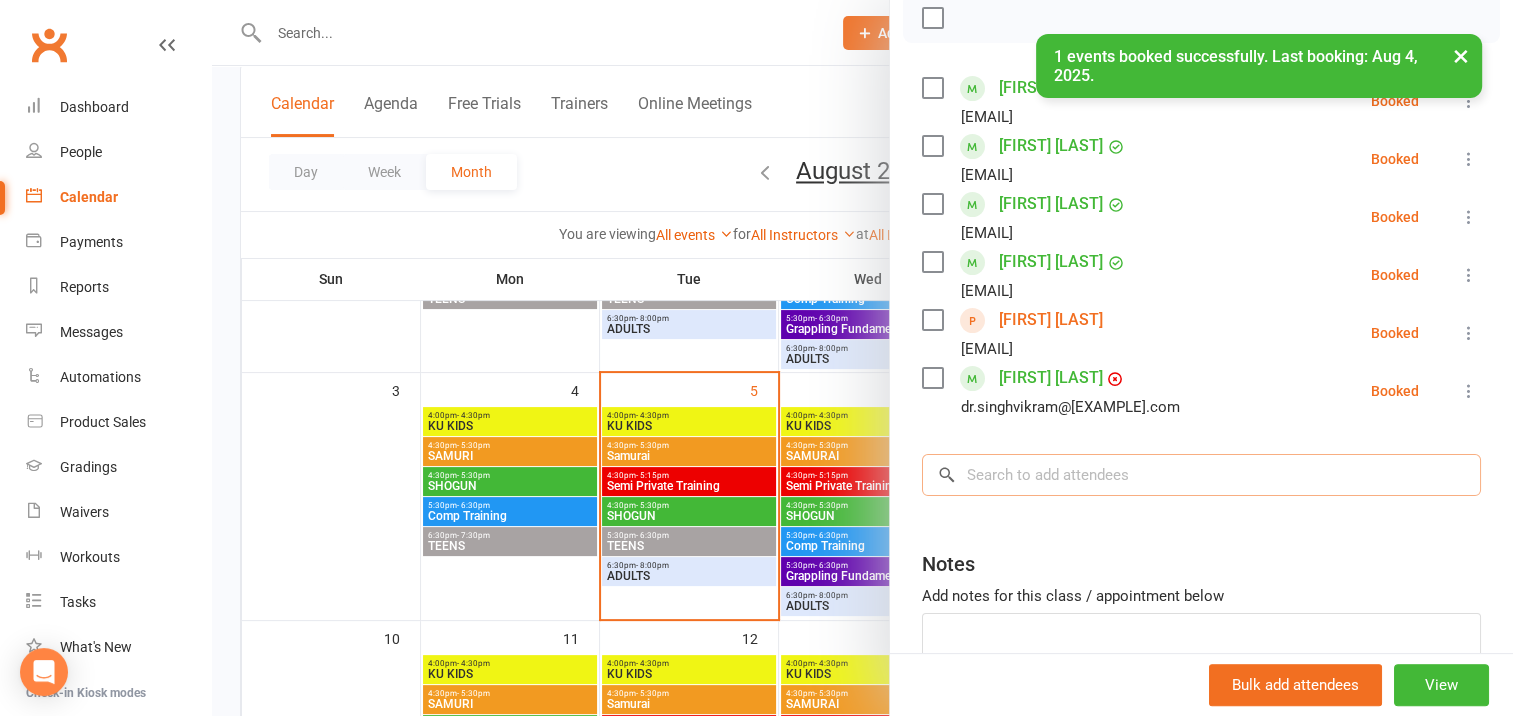 click at bounding box center [1201, 475] 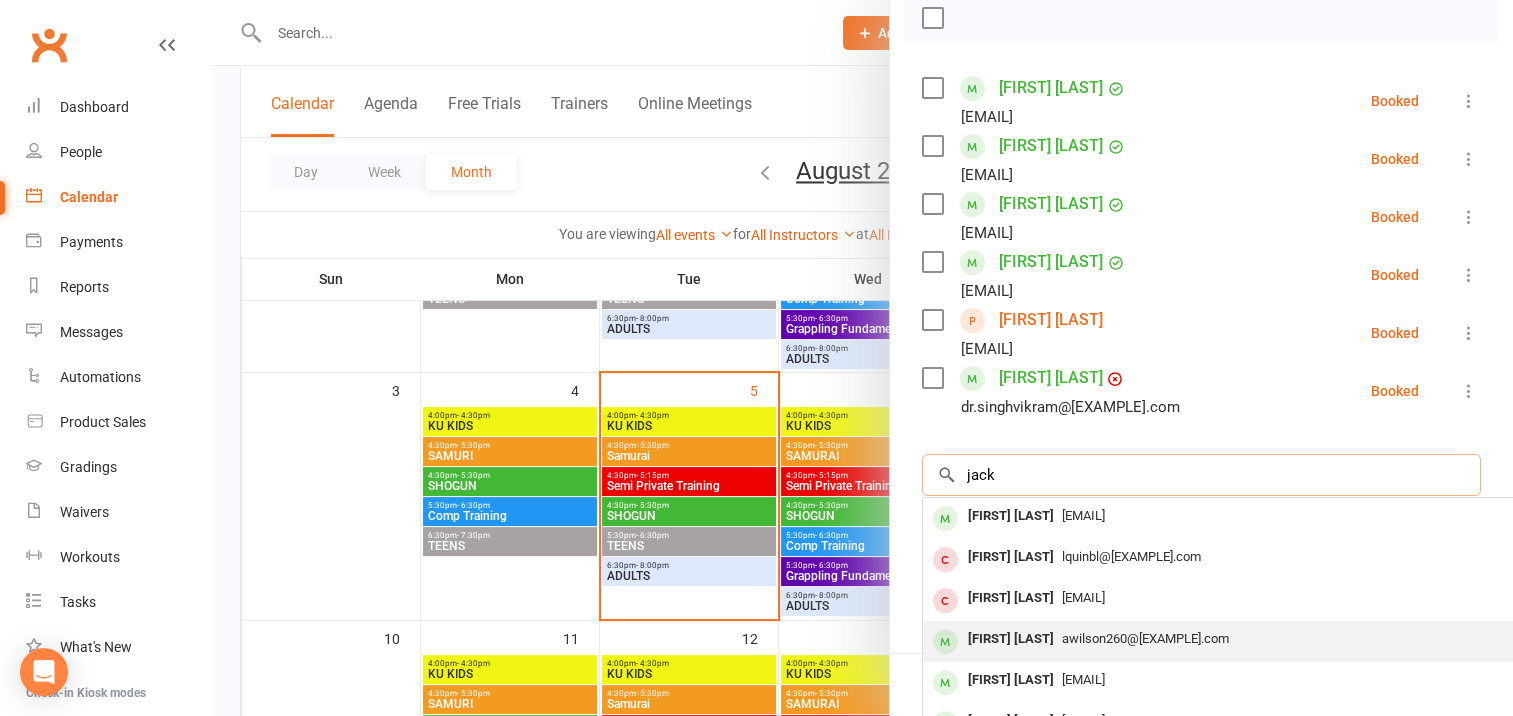 type on "jack" 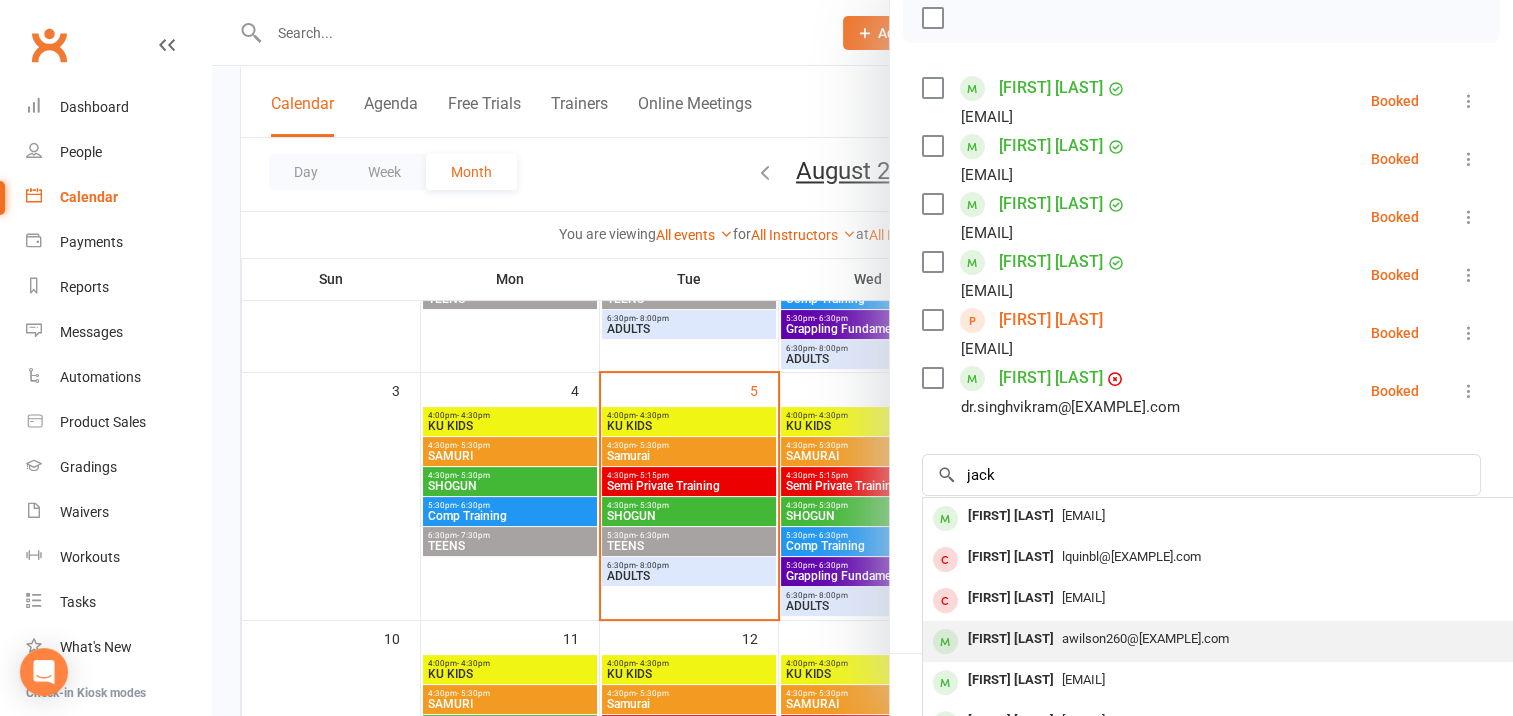 click on "[FIRST] [LAST]" at bounding box center [1011, 639] 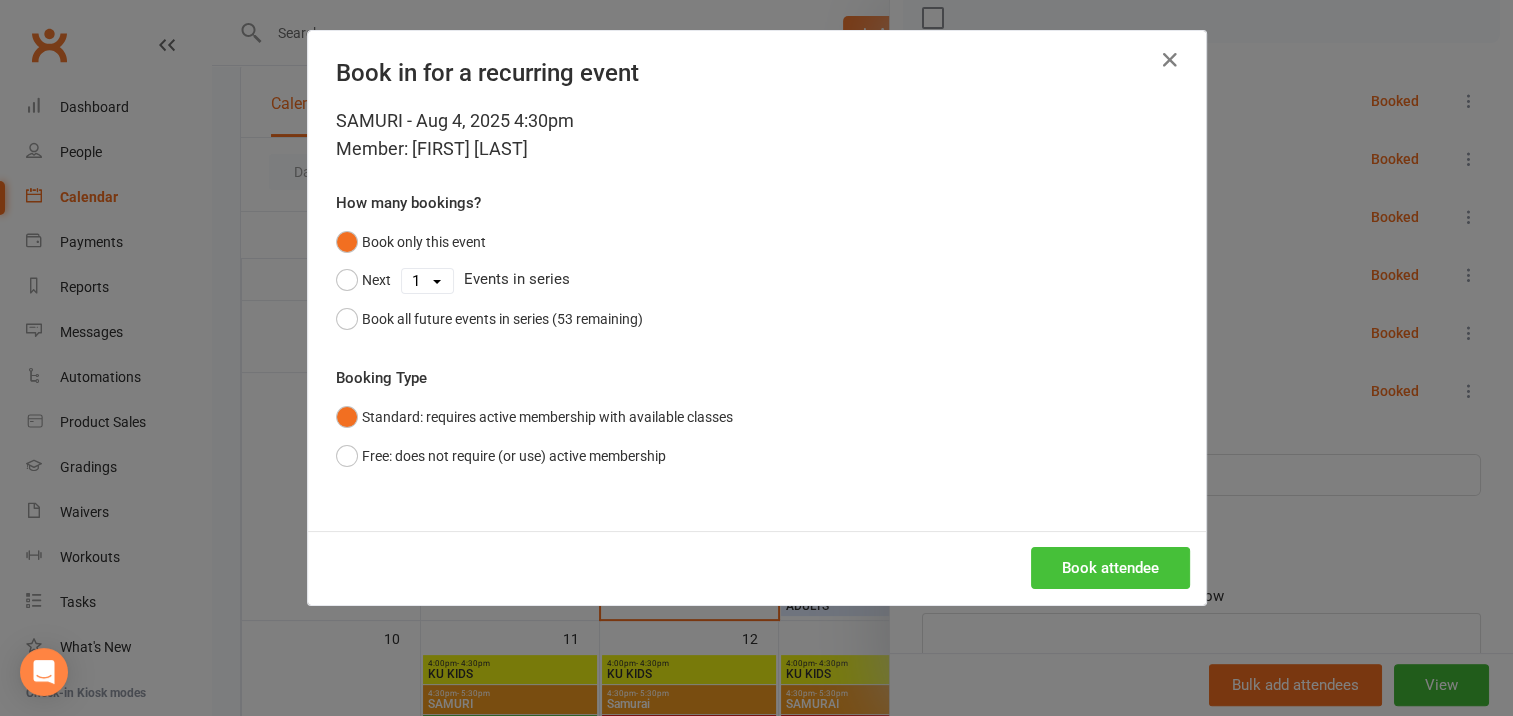 click on "Book attendee" at bounding box center (1110, 568) 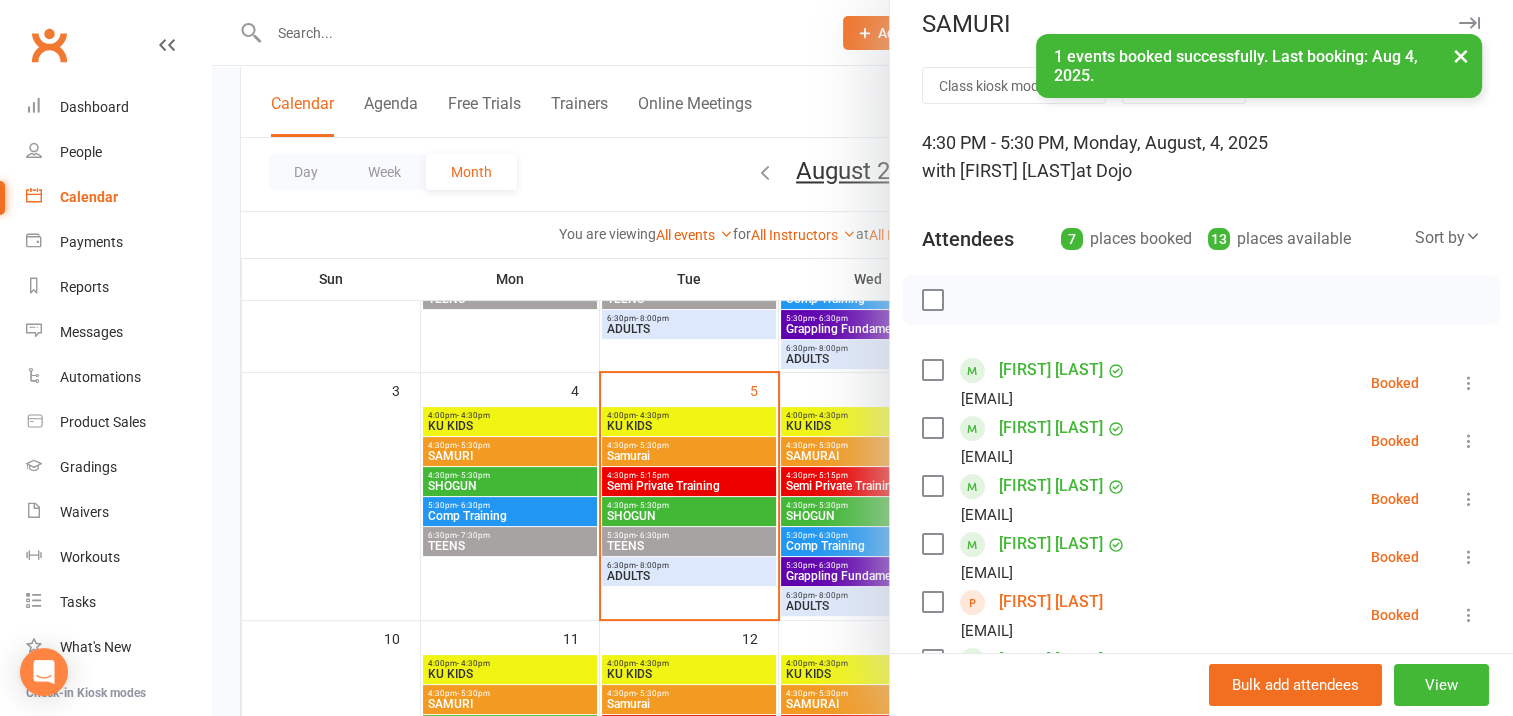scroll, scrollTop: 0, scrollLeft: 0, axis: both 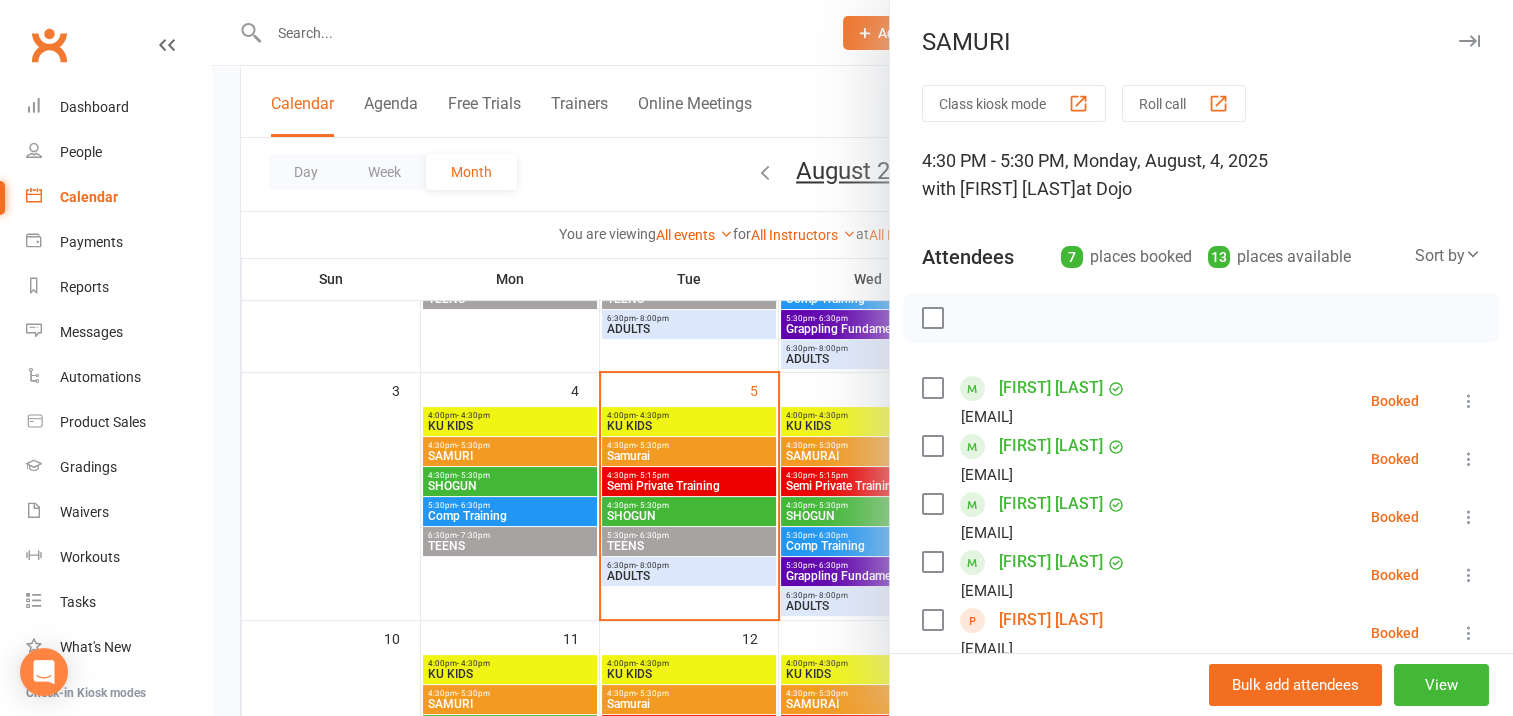 click at bounding box center (932, 318) 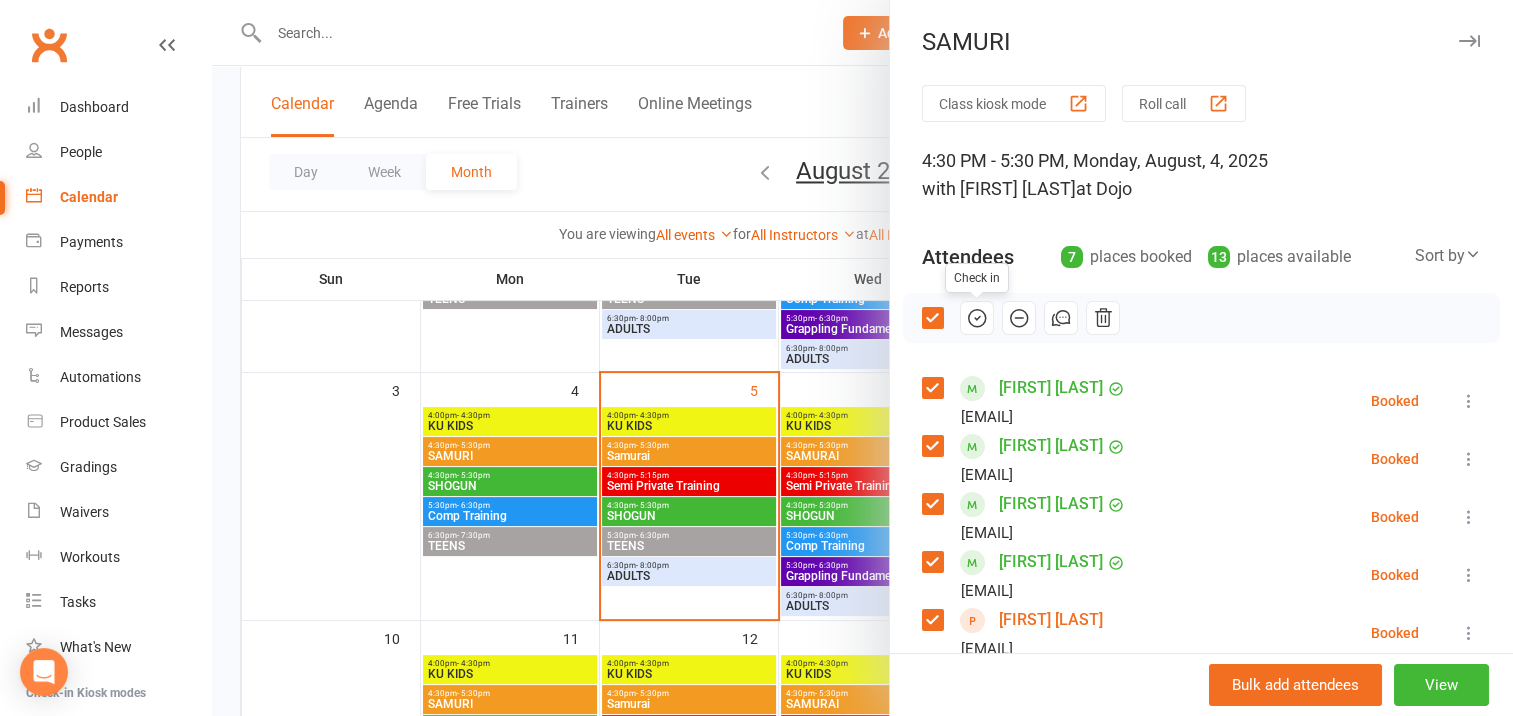 drag, startPoint x: 972, startPoint y: 317, endPoint x: 868, endPoint y: 56, distance: 280.9573 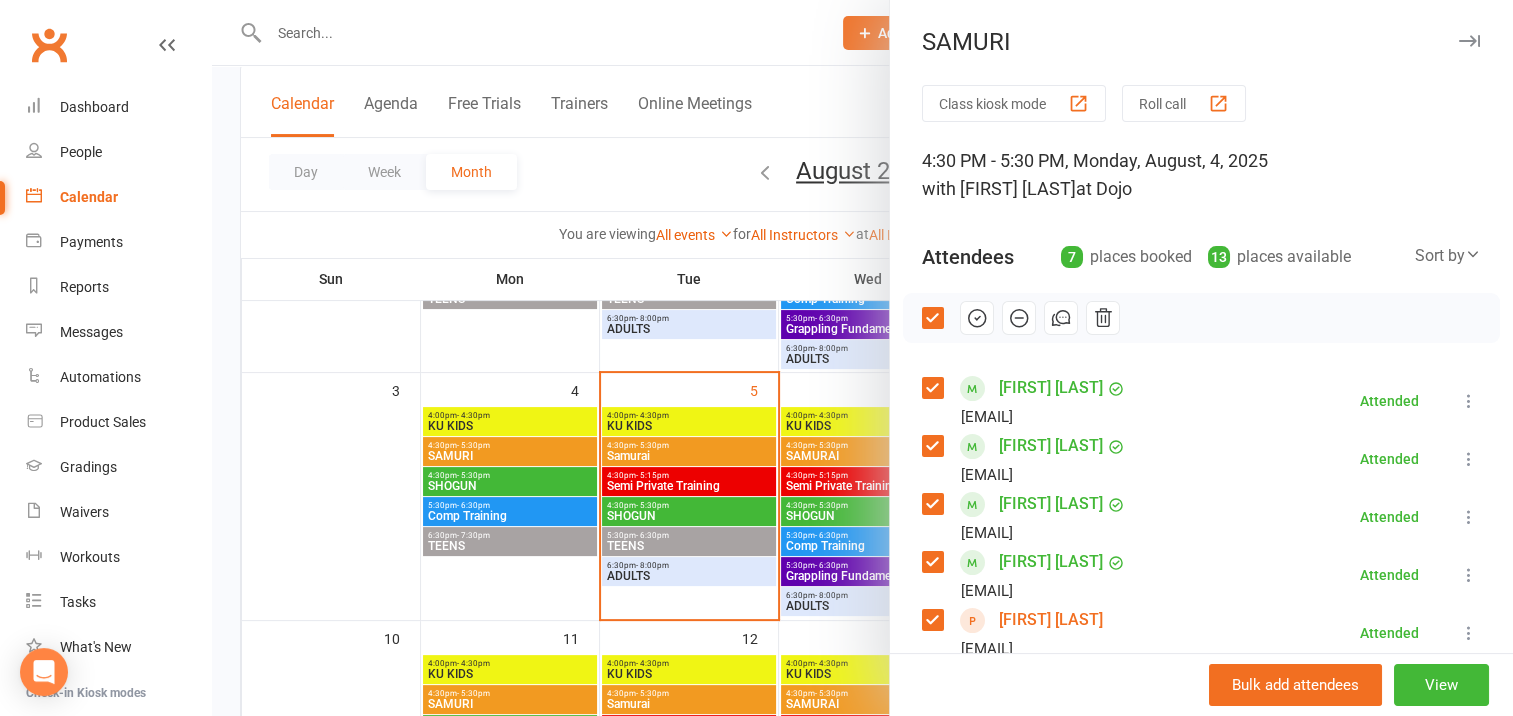 click at bounding box center [1469, 41] 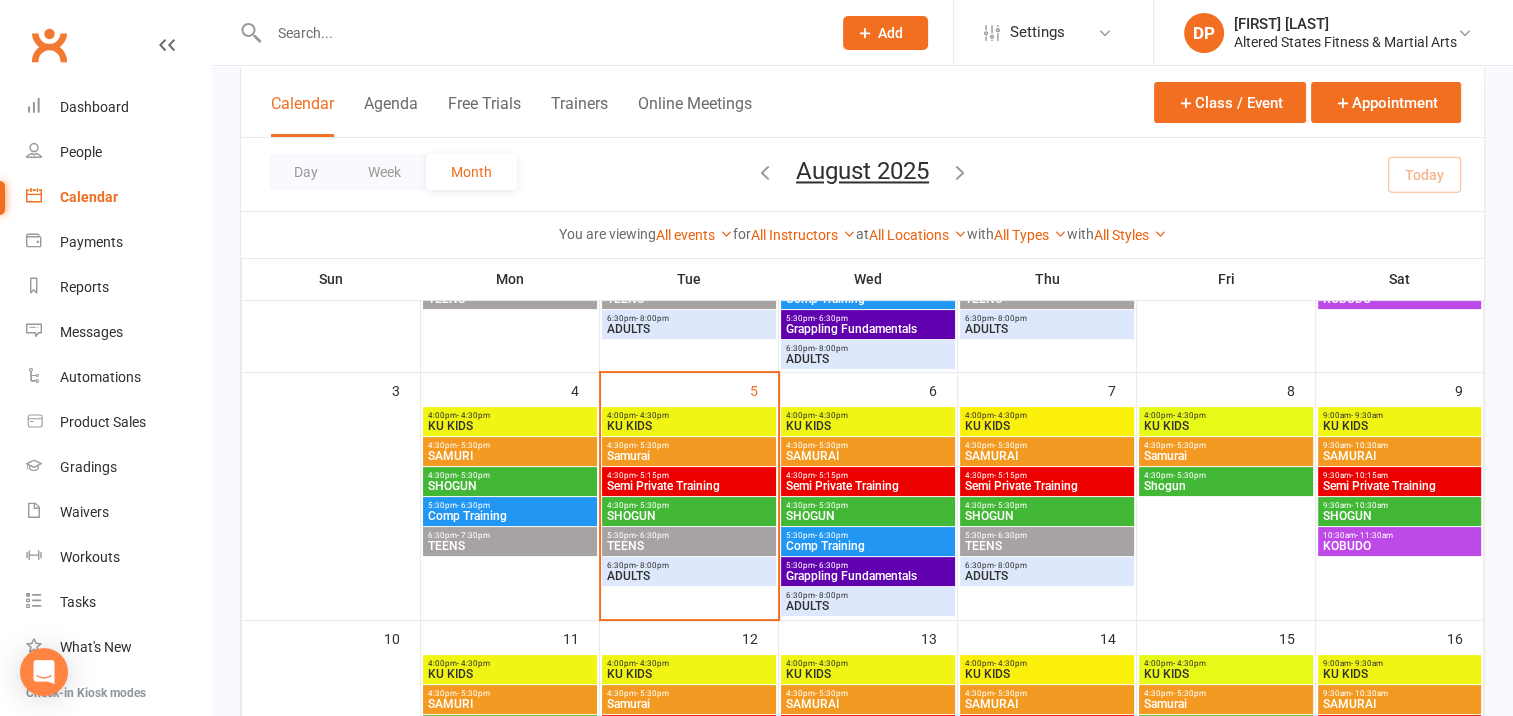 click on "TEENS" at bounding box center (510, 546) 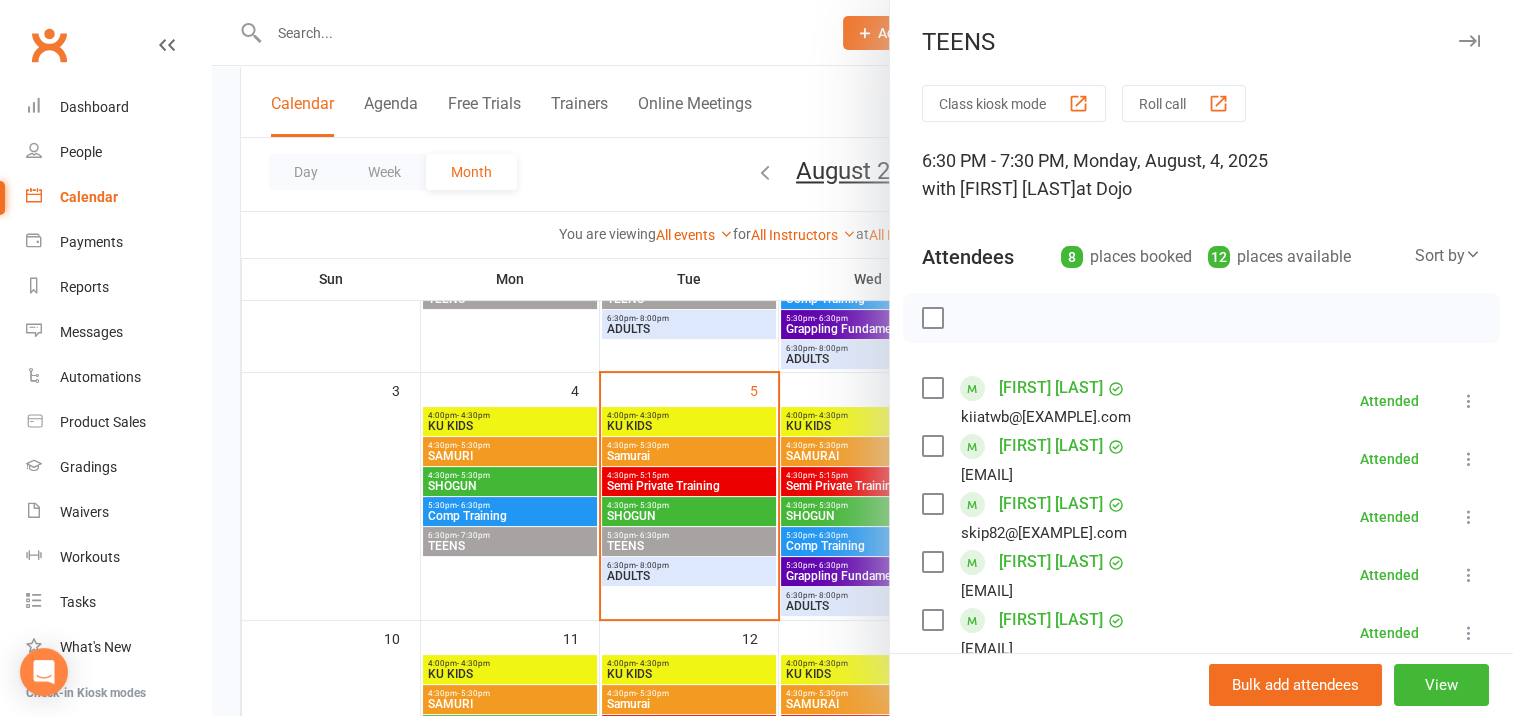 click at bounding box center (862, 358) 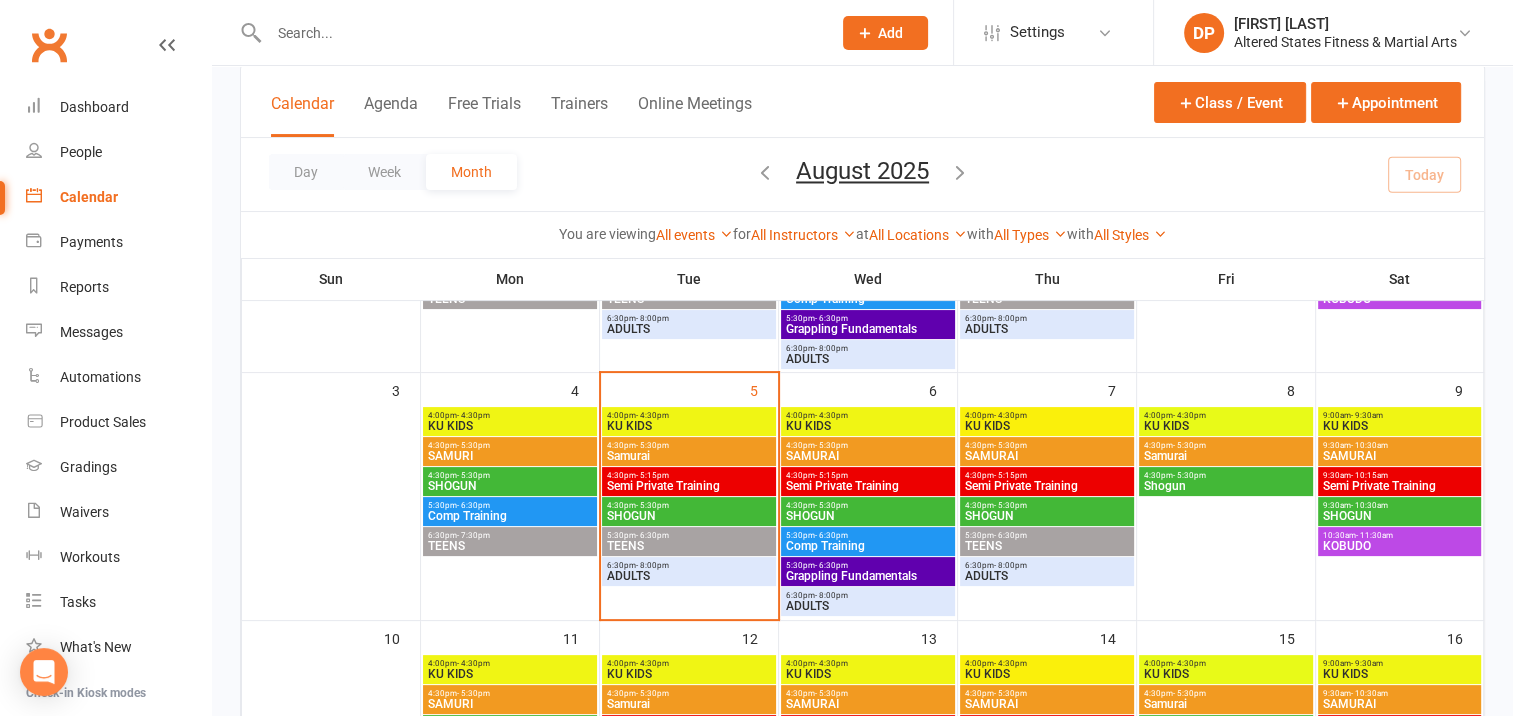 click on "KU KIDS" at bounding box center (510, 426) 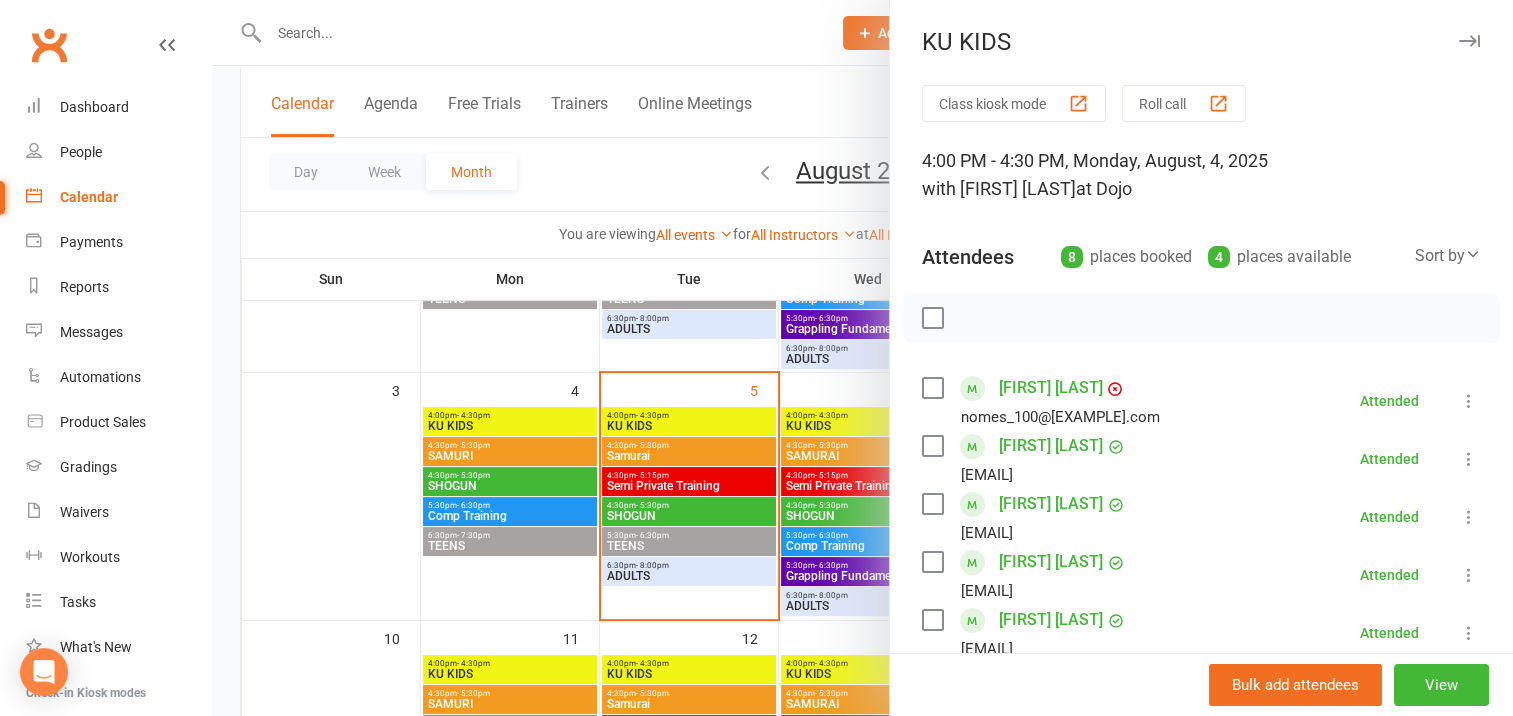 click at bounding box center (862, 358) 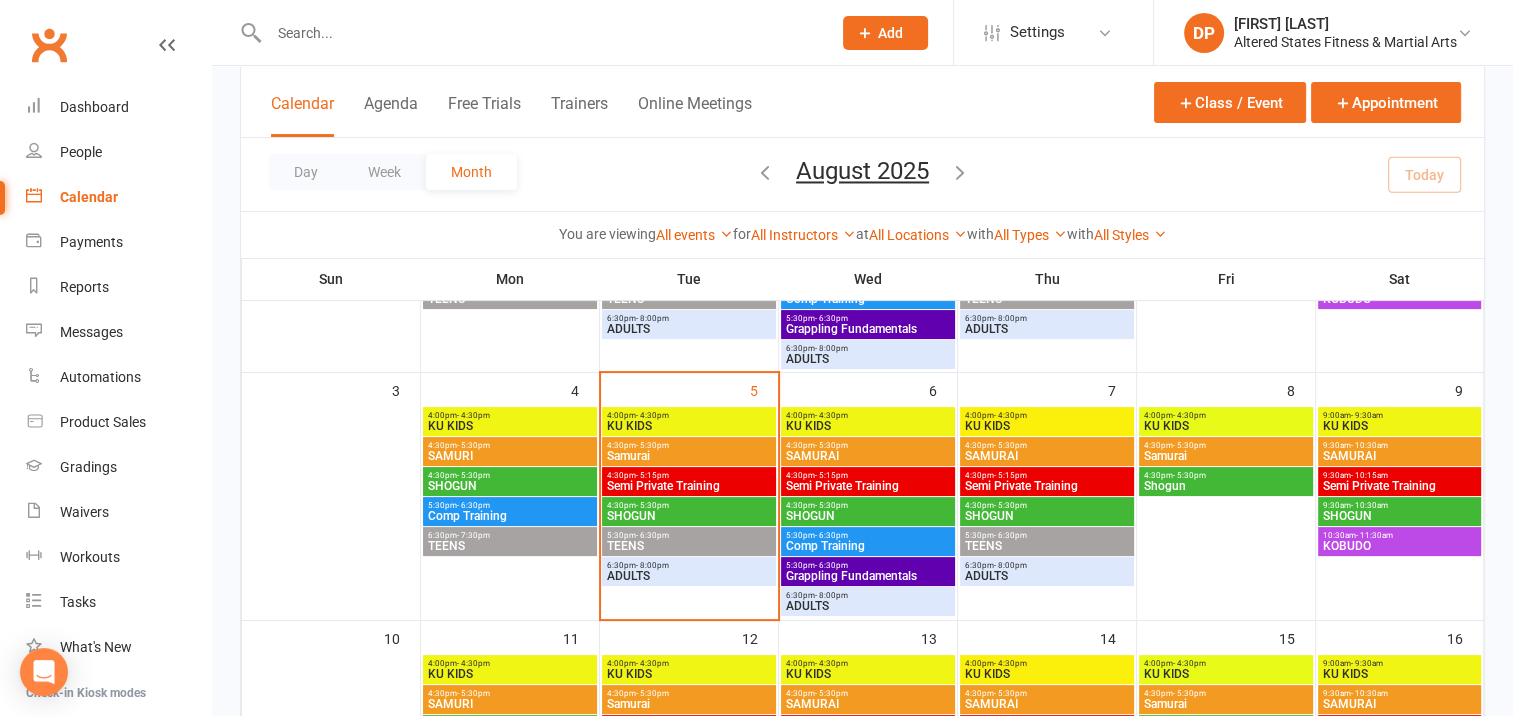 click on "5:30pm  - 6:30pm" at bounding box center [510, 505] 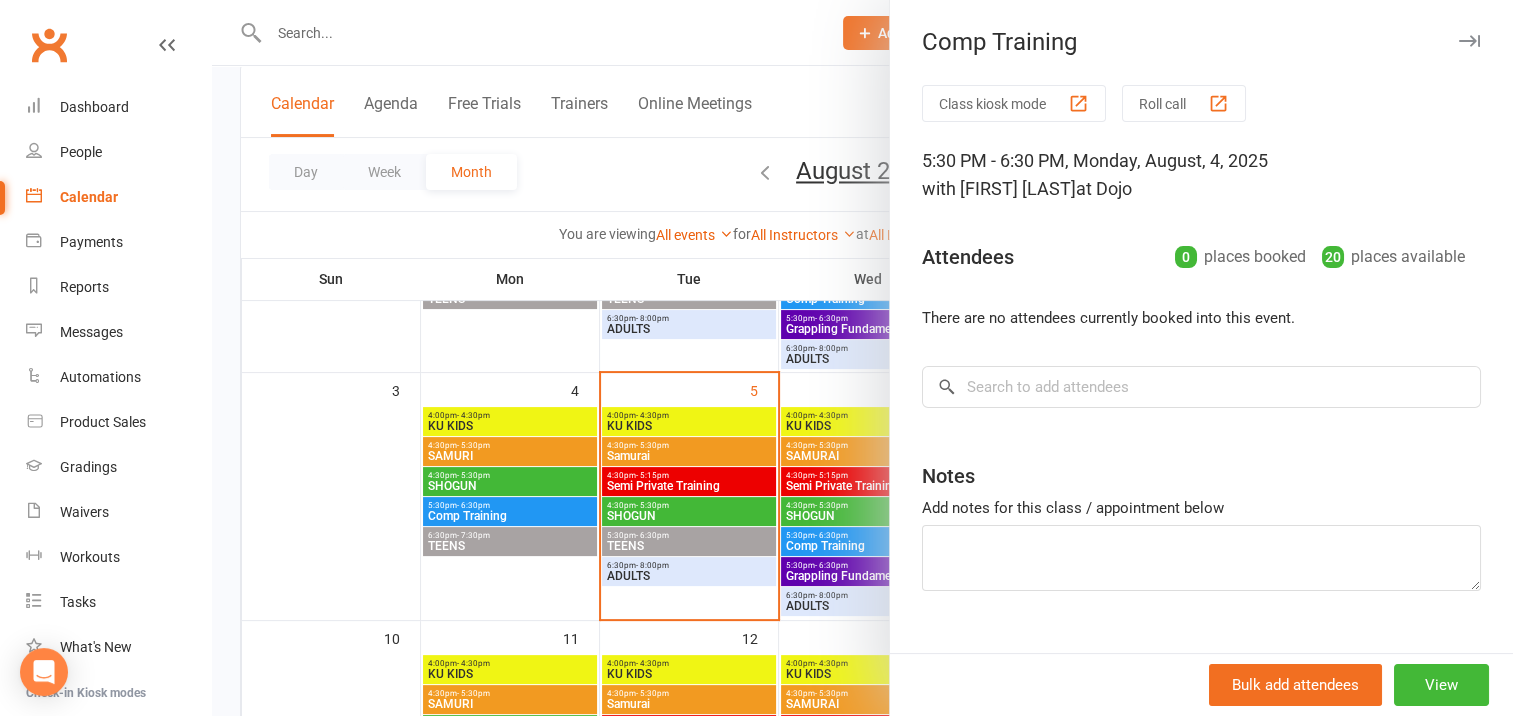 click at bounding box center [862, 358] 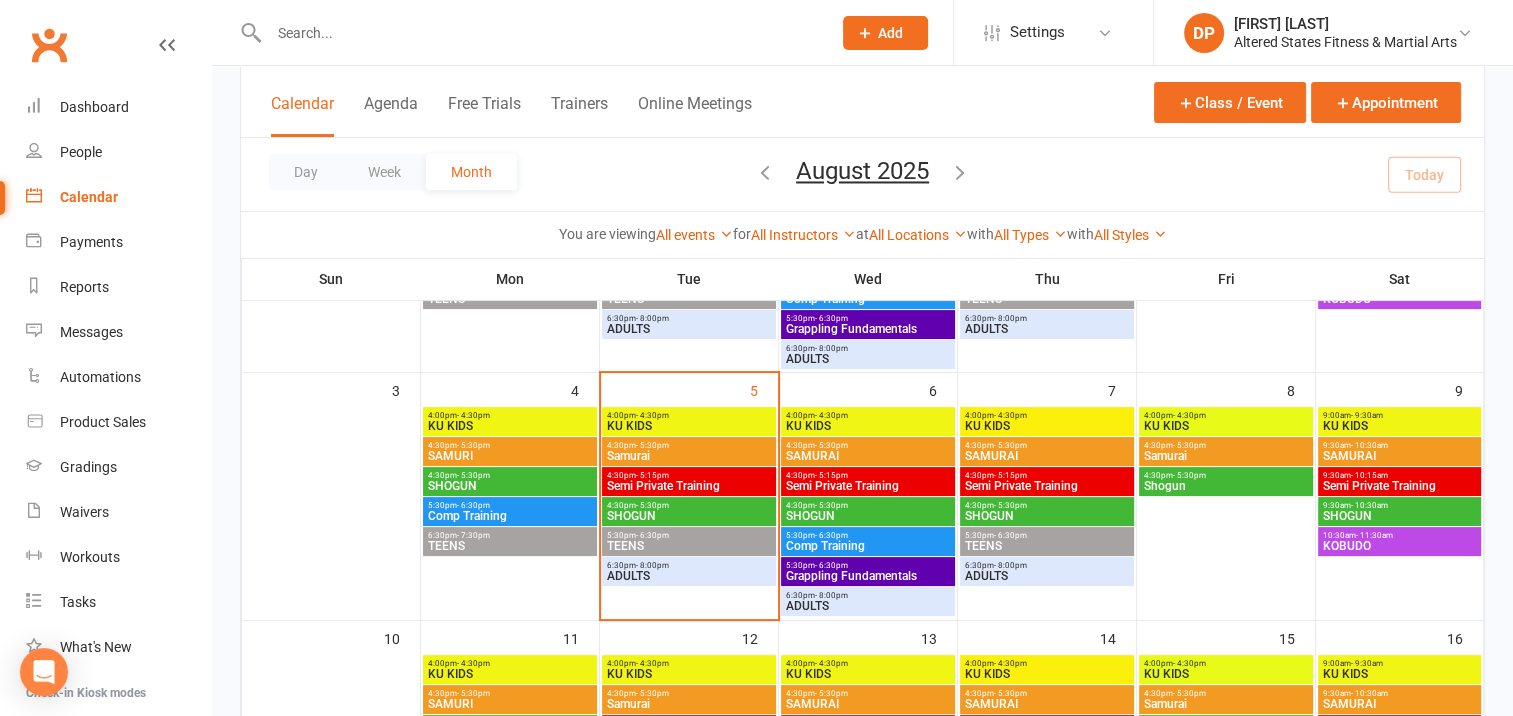 click on "Comp Training" at bounding box center [510, 516] 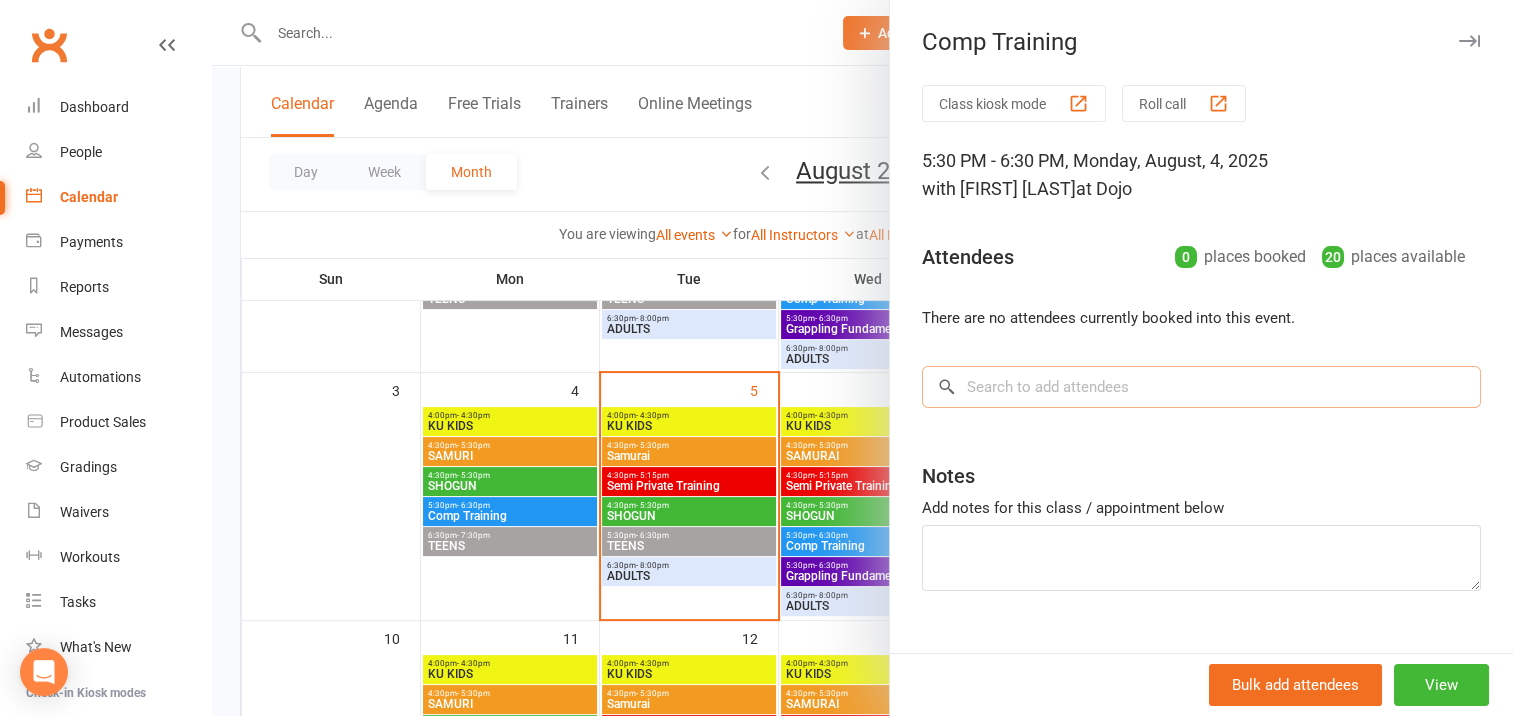 click at bounding box center [1201, 387] 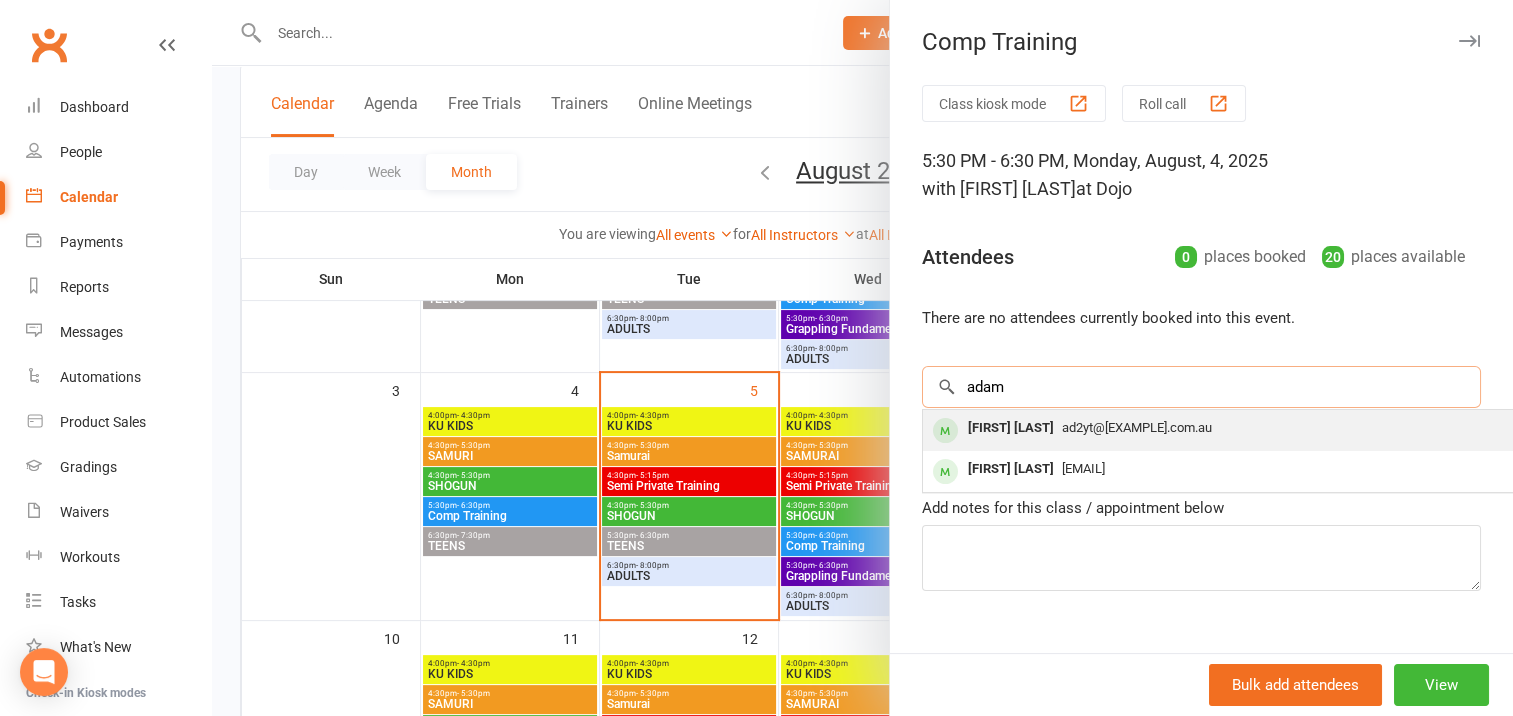type on "adam" 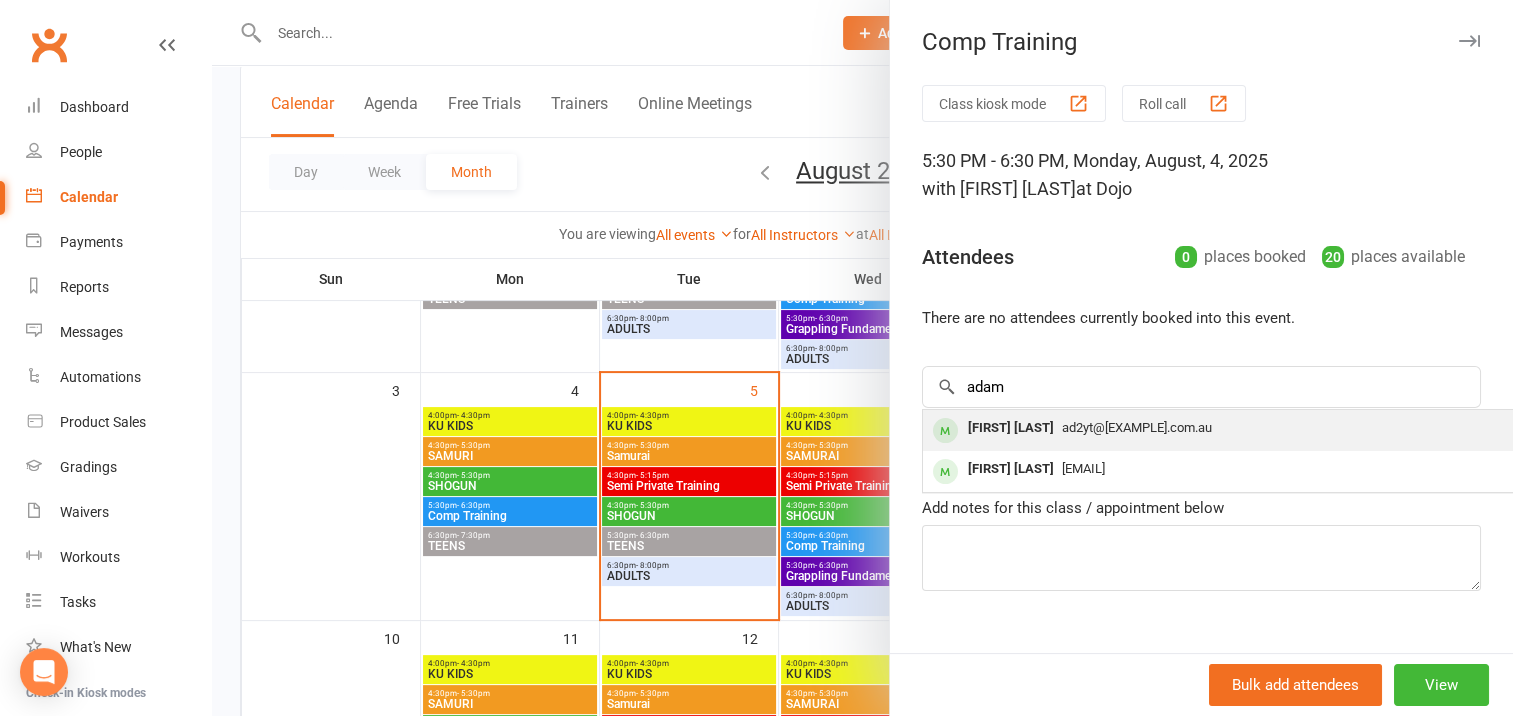 click on "[FIRST] [LAST]" at bounding box center [1011, 428] 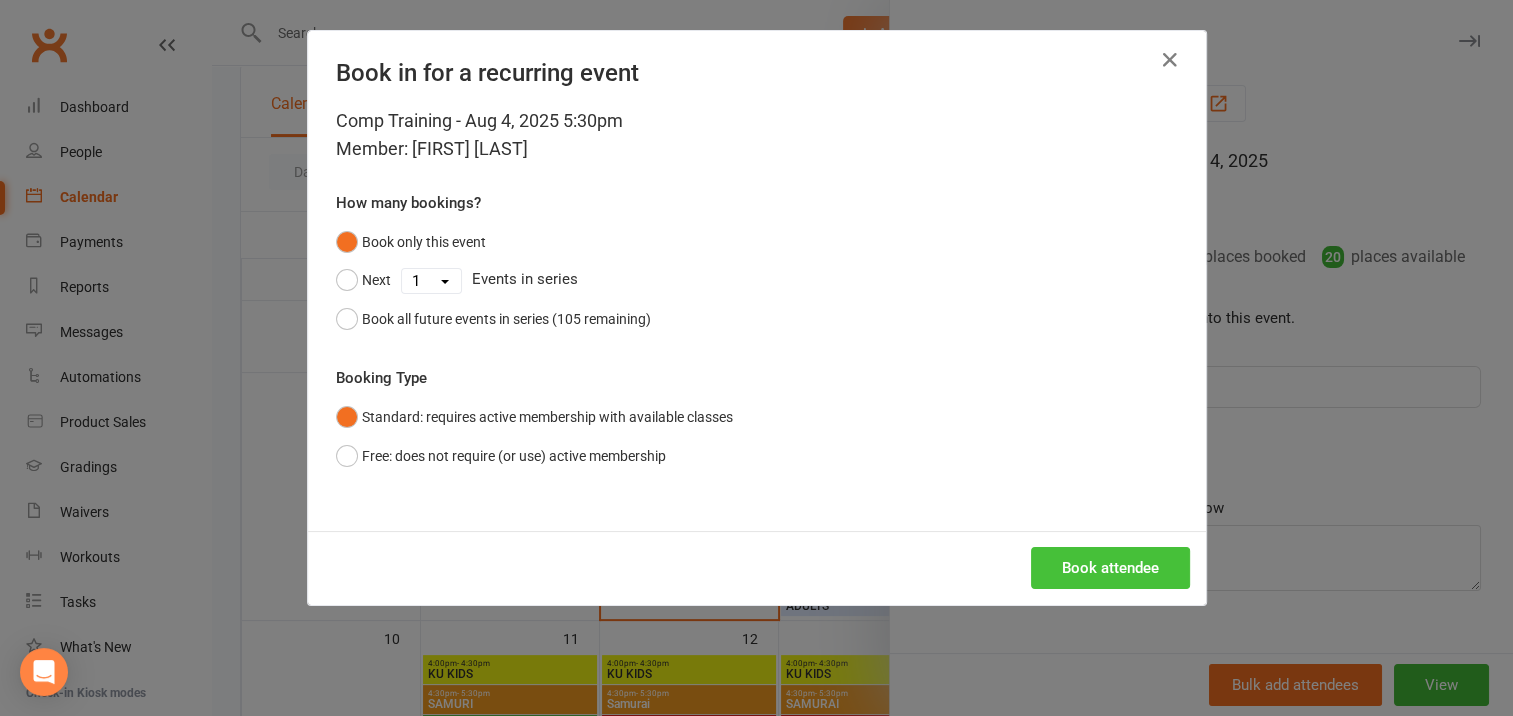 click on "Book attendee" at bounding box center [1110, 568] 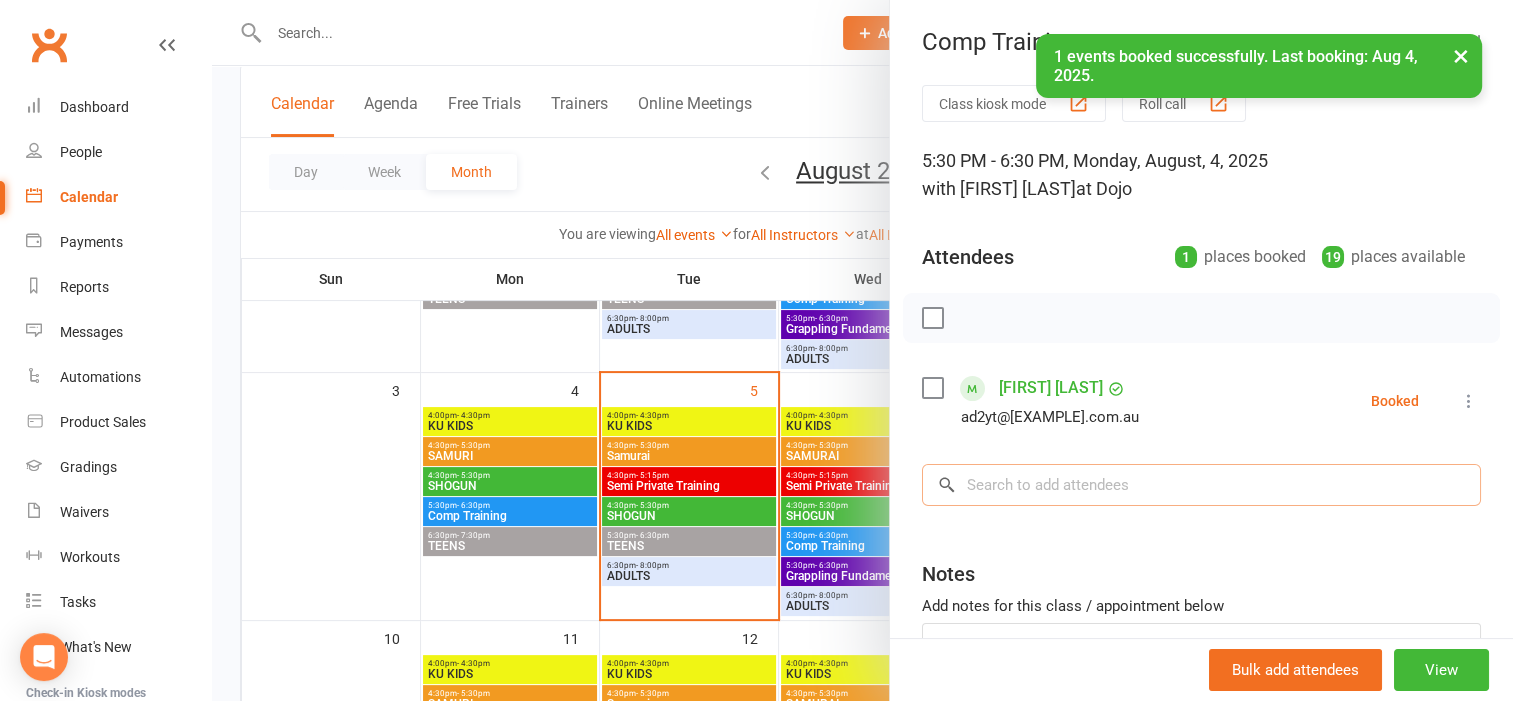 click at bounding box center (1201, 485) 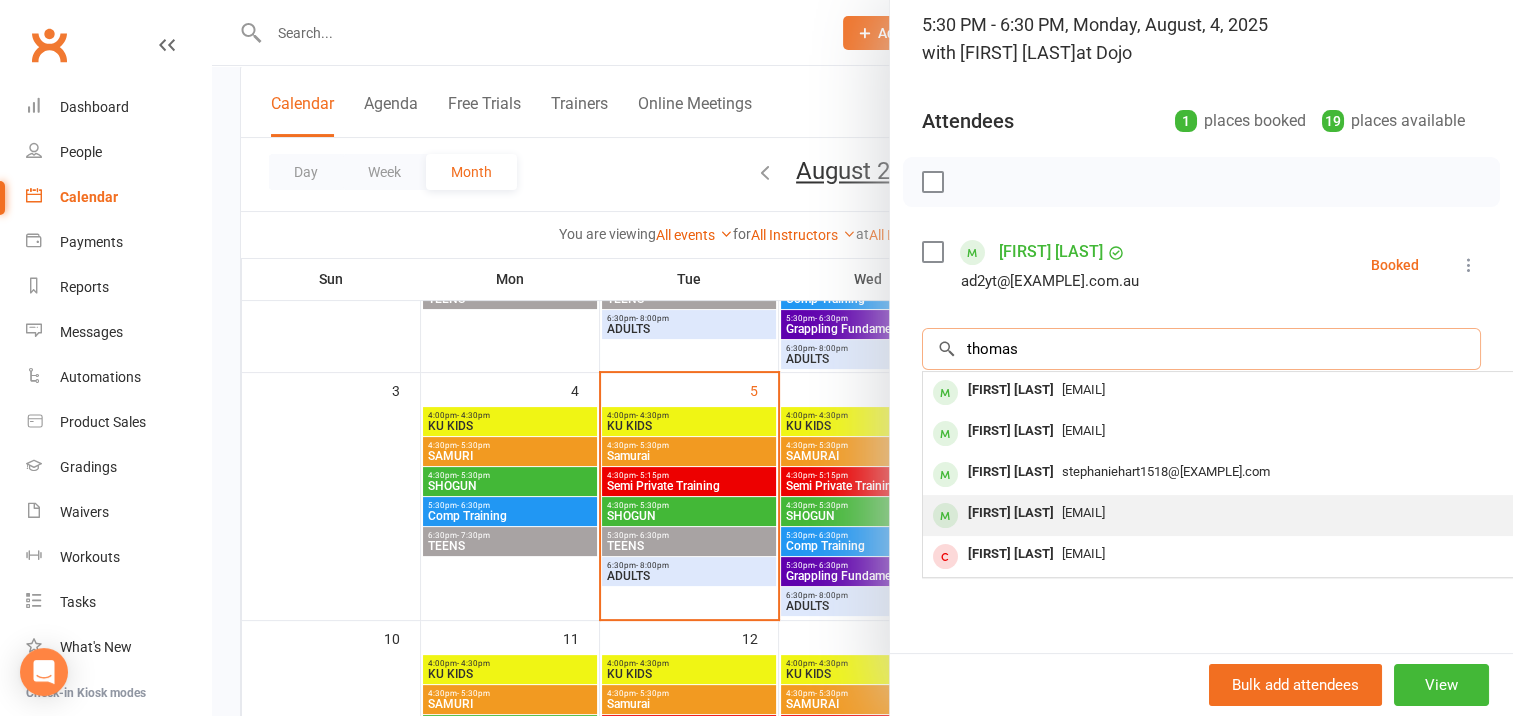 type on "thomas" 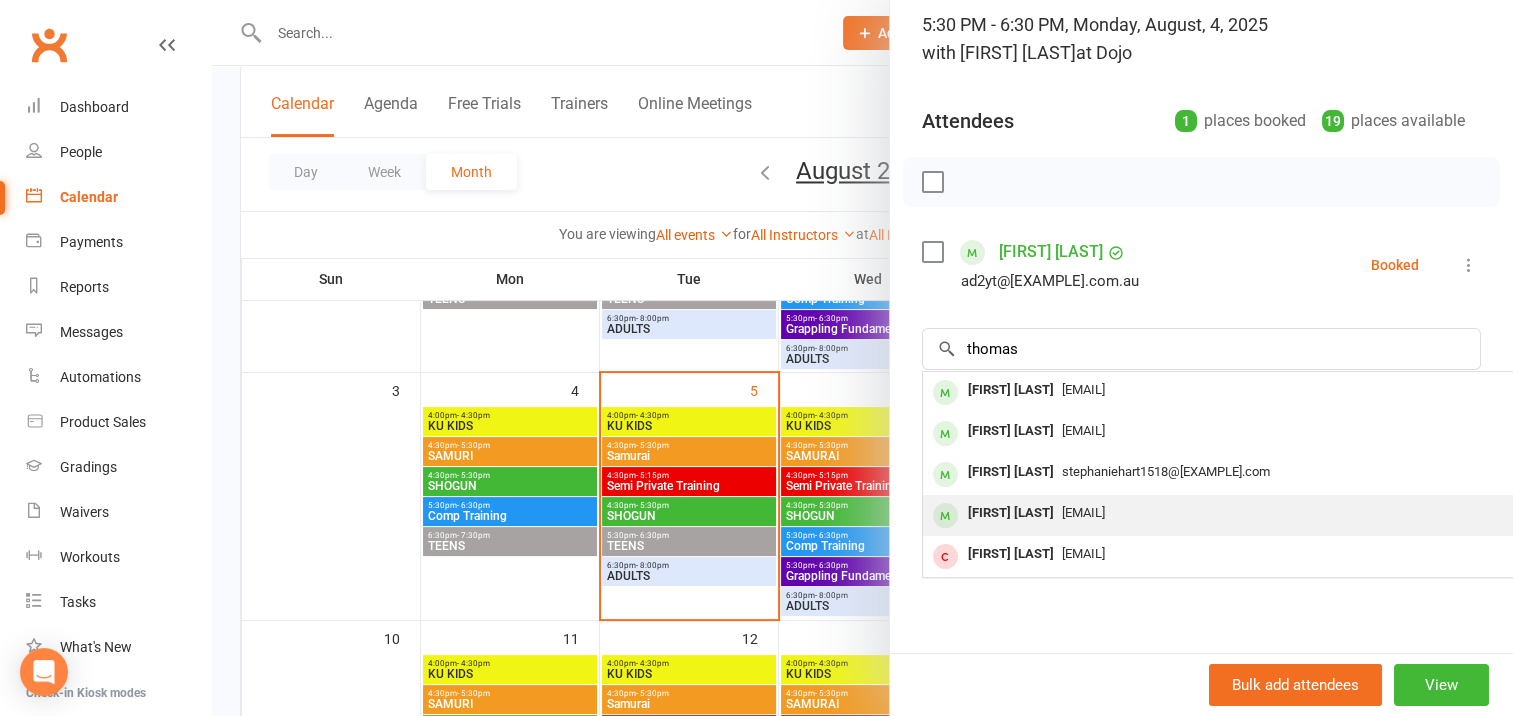 click on "[FIRST] [LAST]" at bounding box center (1011, 513) 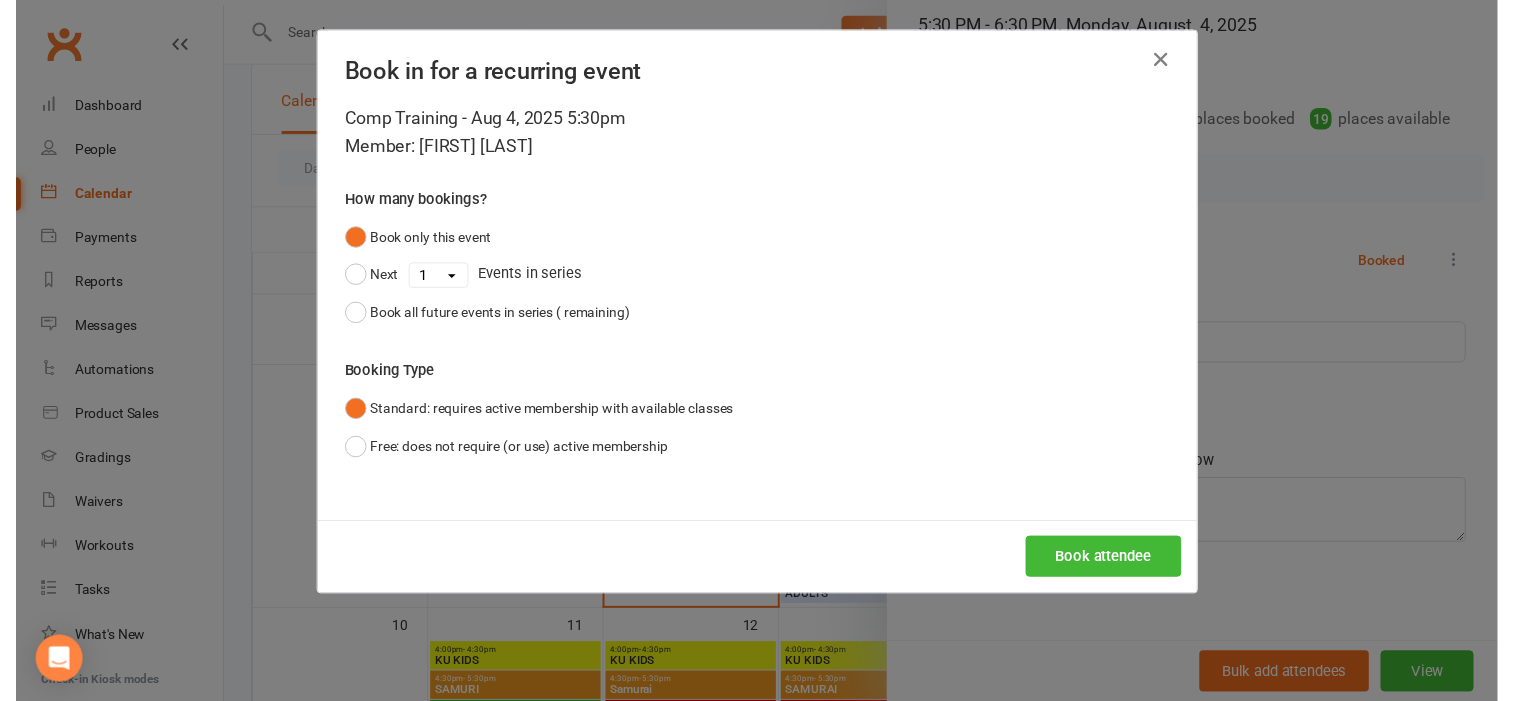 scroll, scrollTop: 134, scrollLeft: 0, axis: vertical 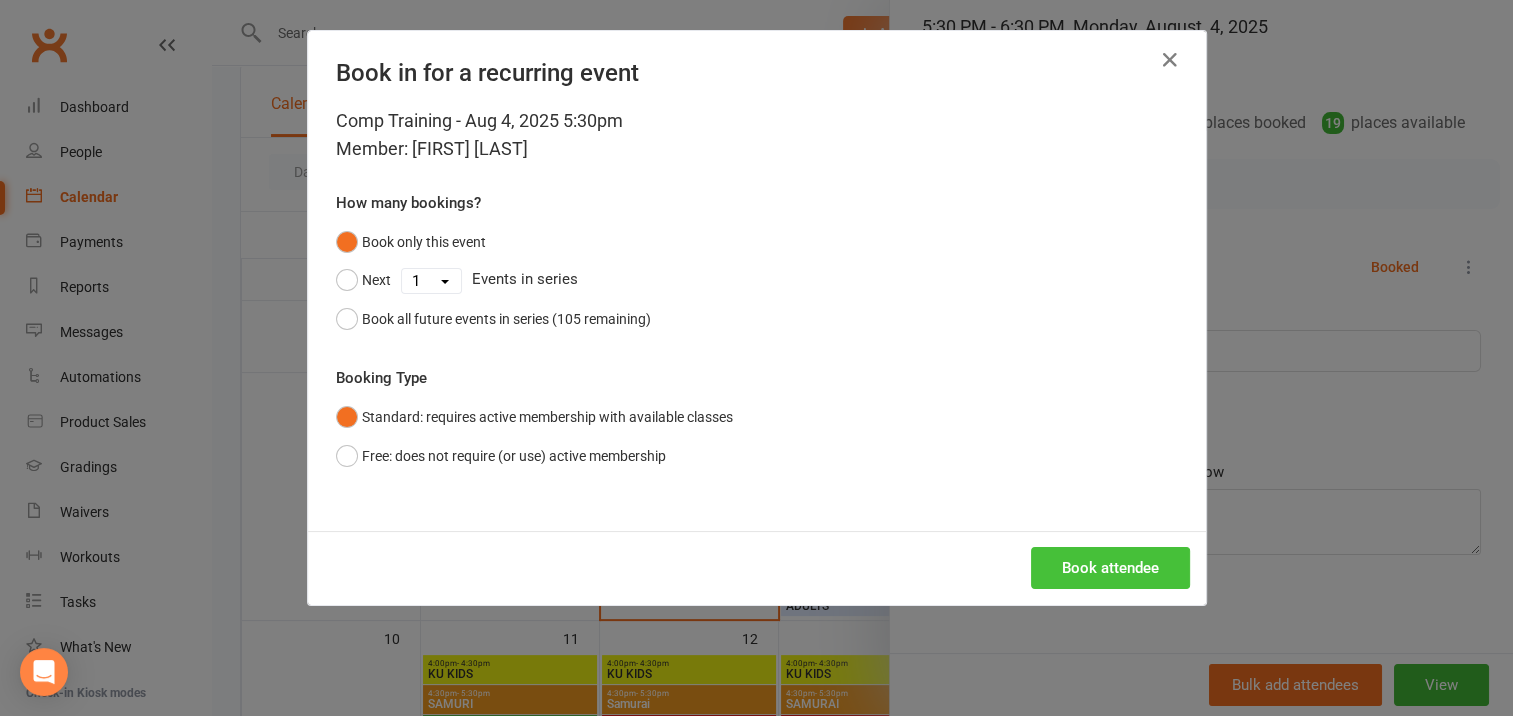 click on "Book attendee" at bounding box center (1110, 568) 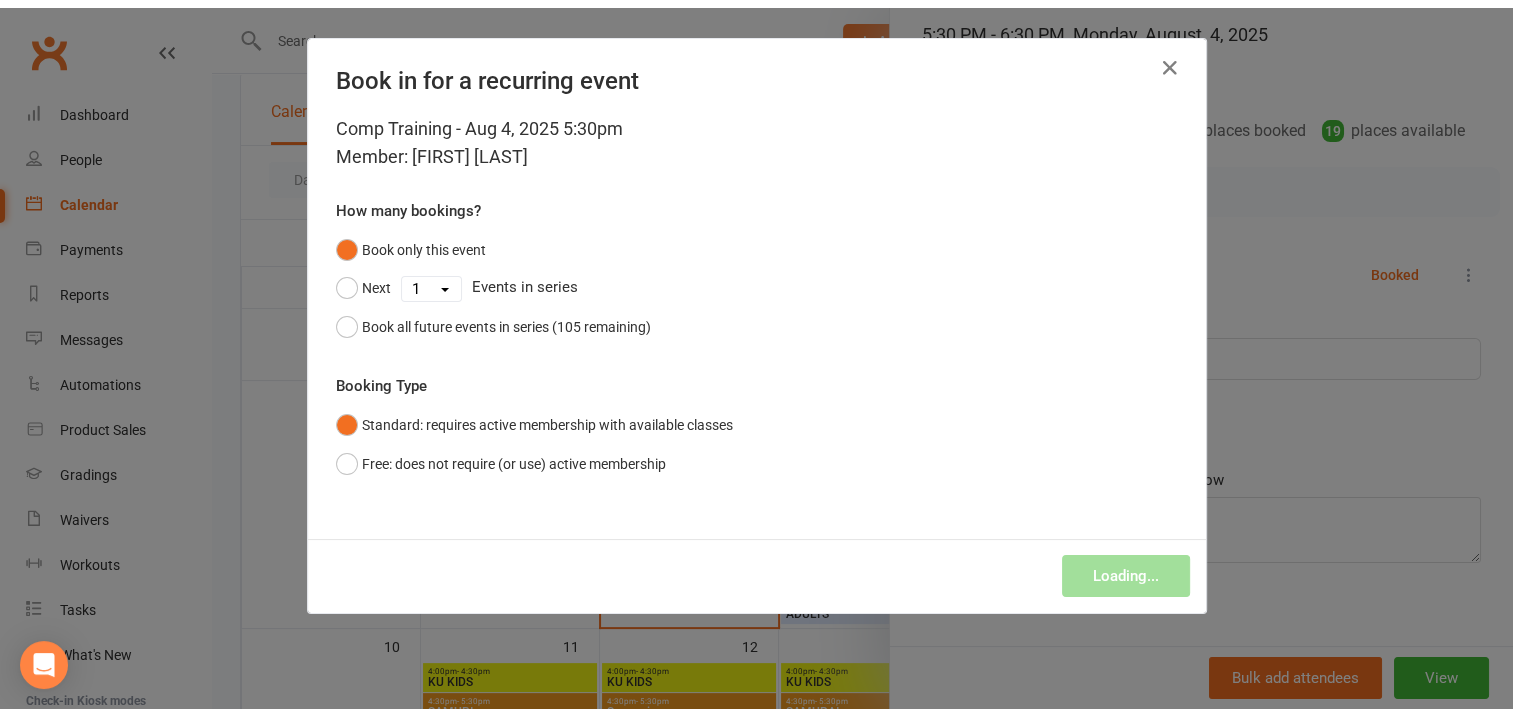 scroll, scrollTop: 149, scrollLeft: 0, axis: vertical 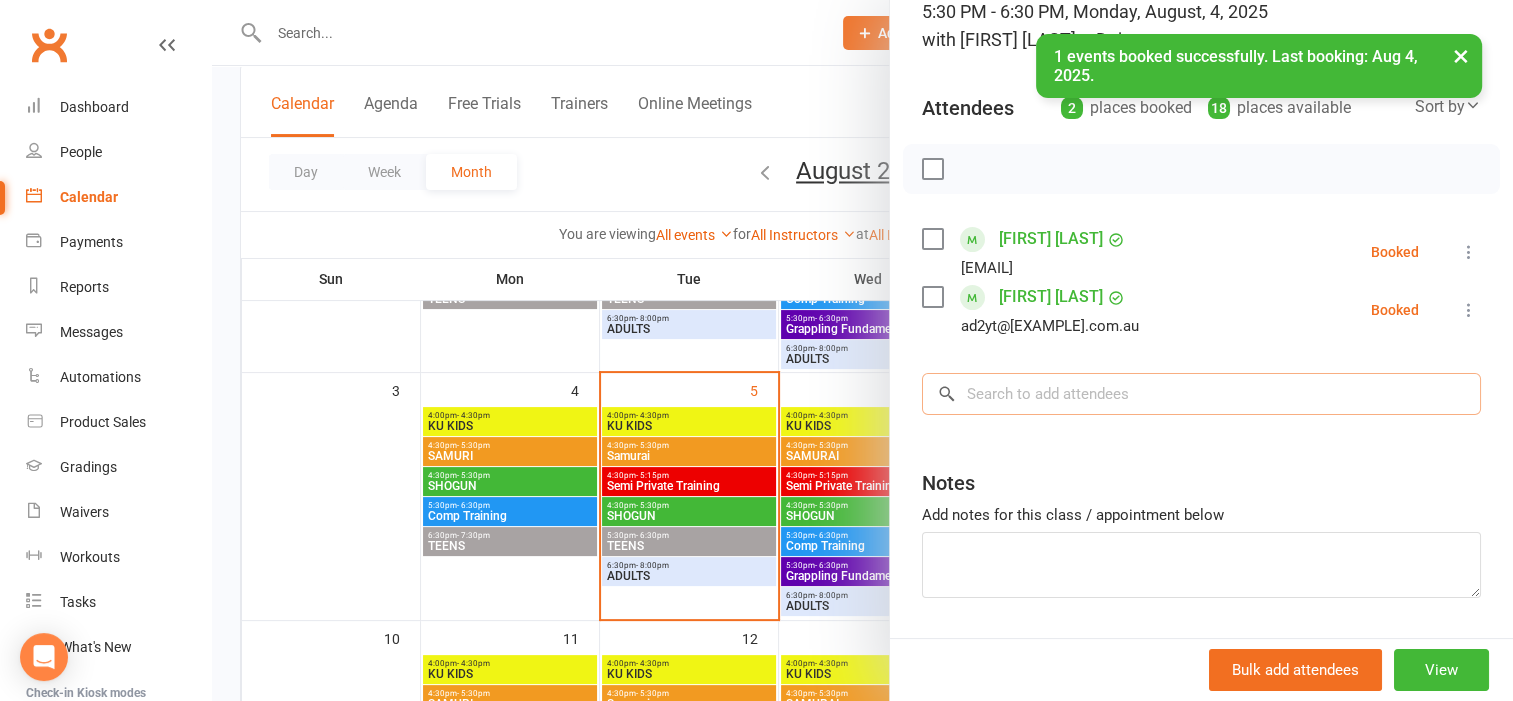 click at bounding box center [1201, 394] 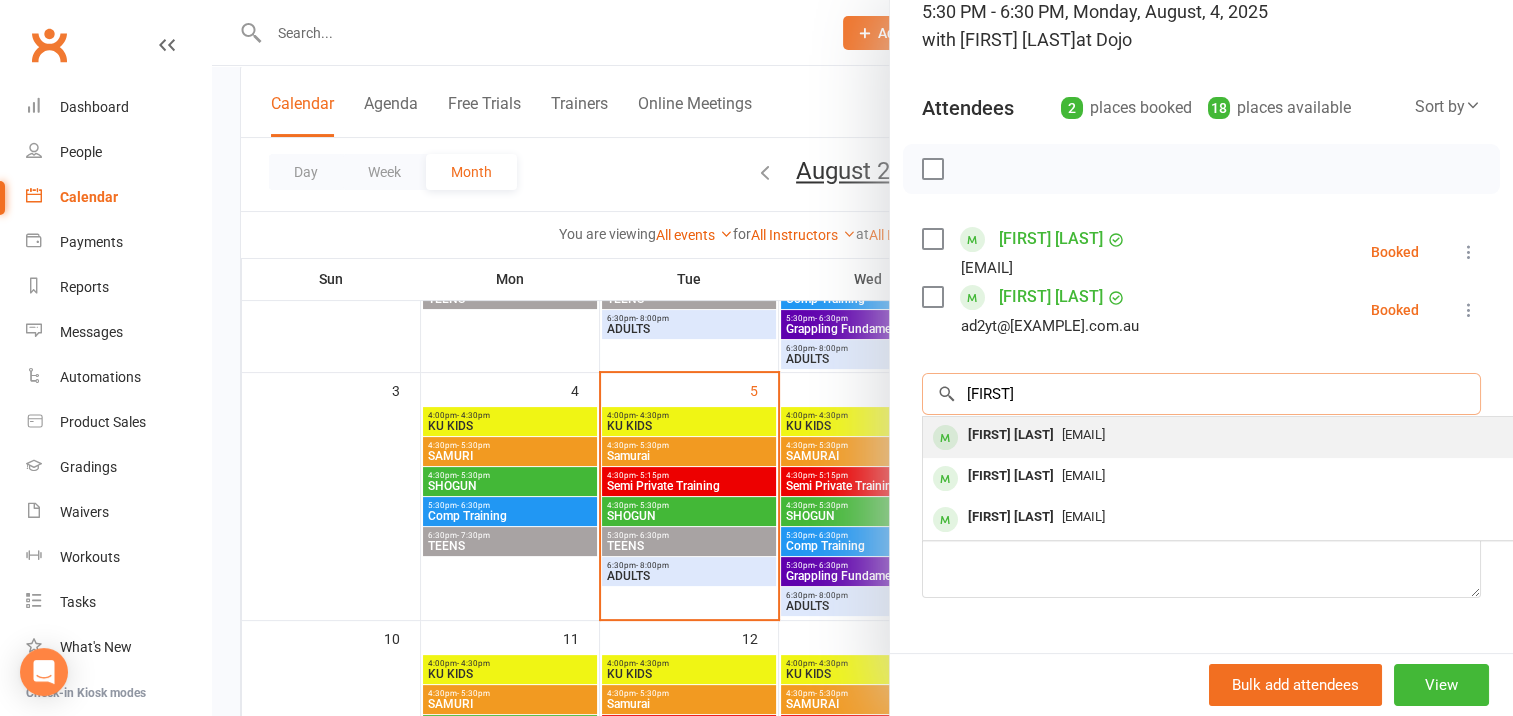 type on "[FIRST]" 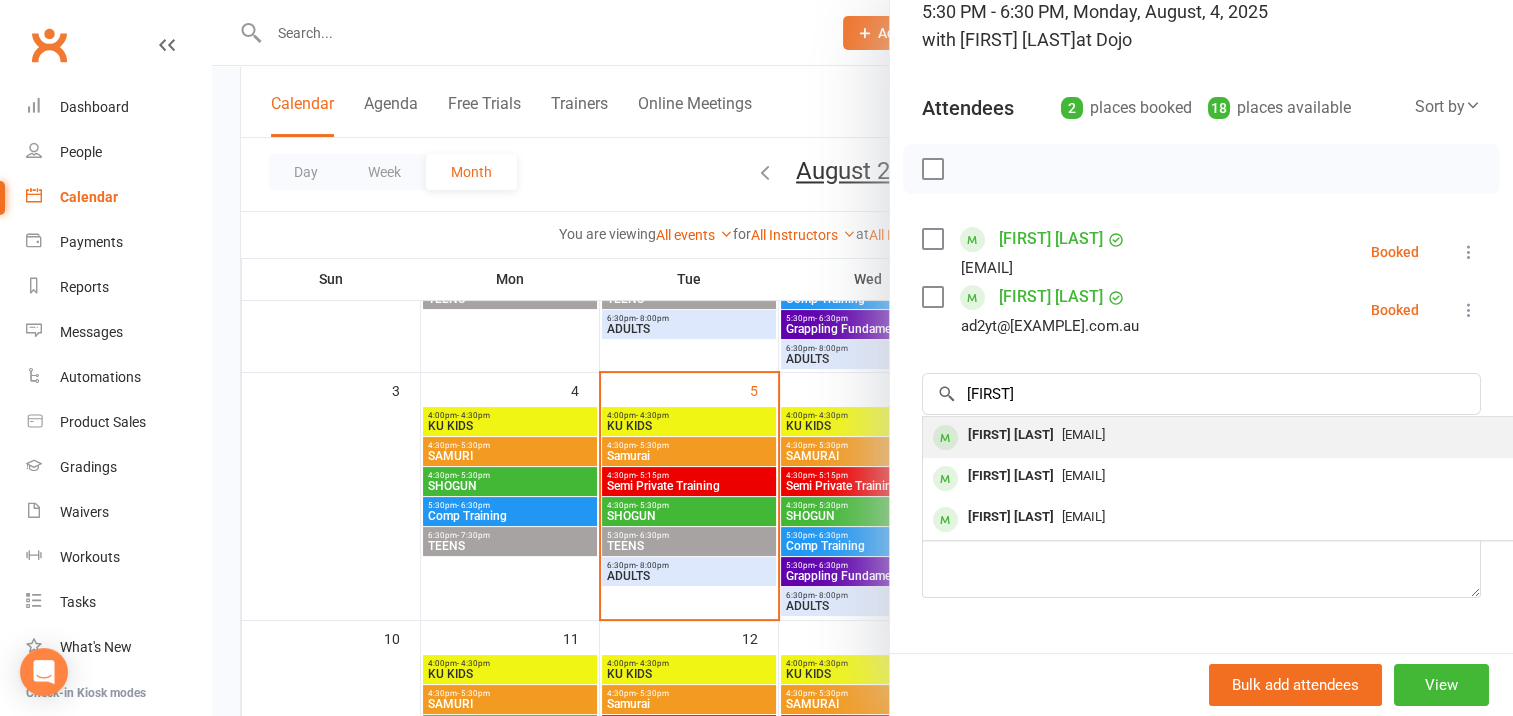 click on "[FIRST] [LAST]" at bounding box center (1011, 435) 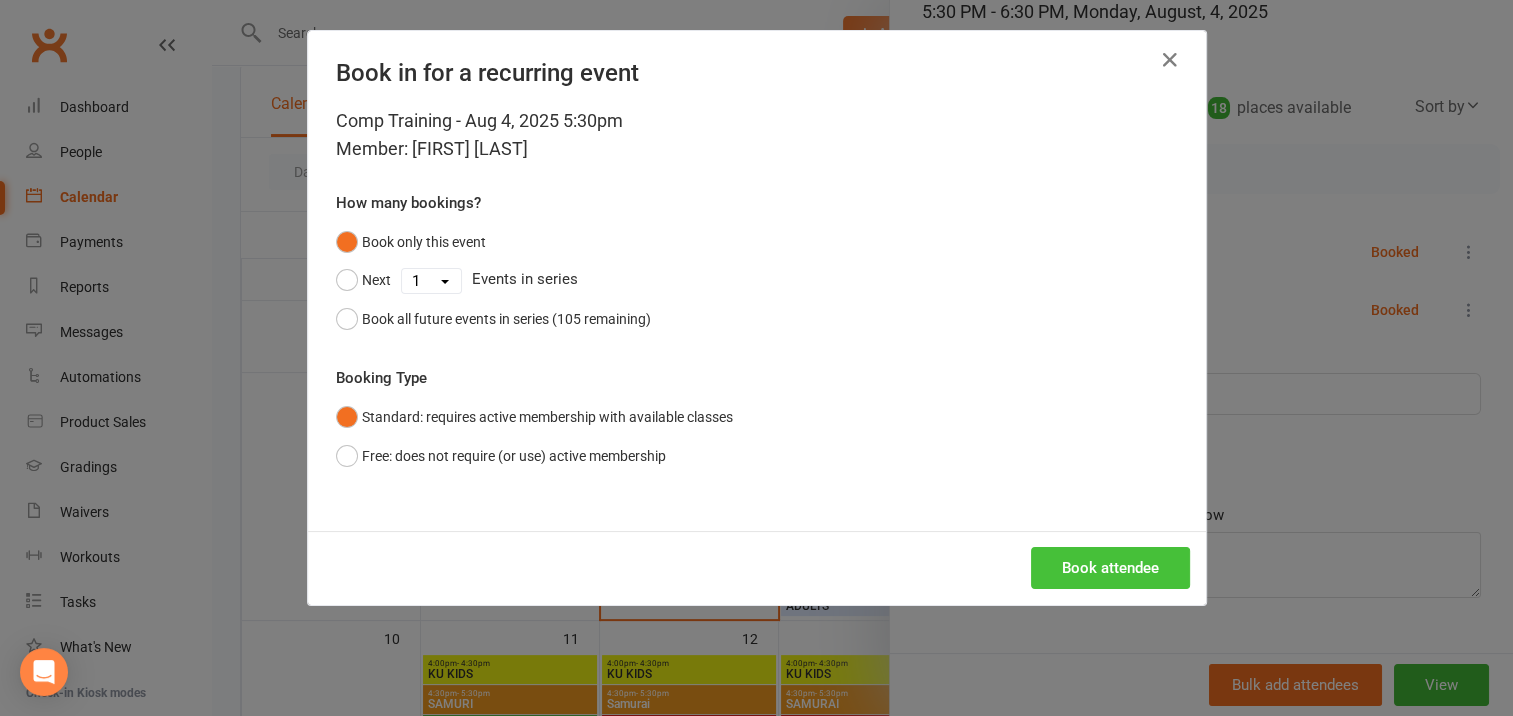 click on "Book attendee" at bounding box center (1110, 568) 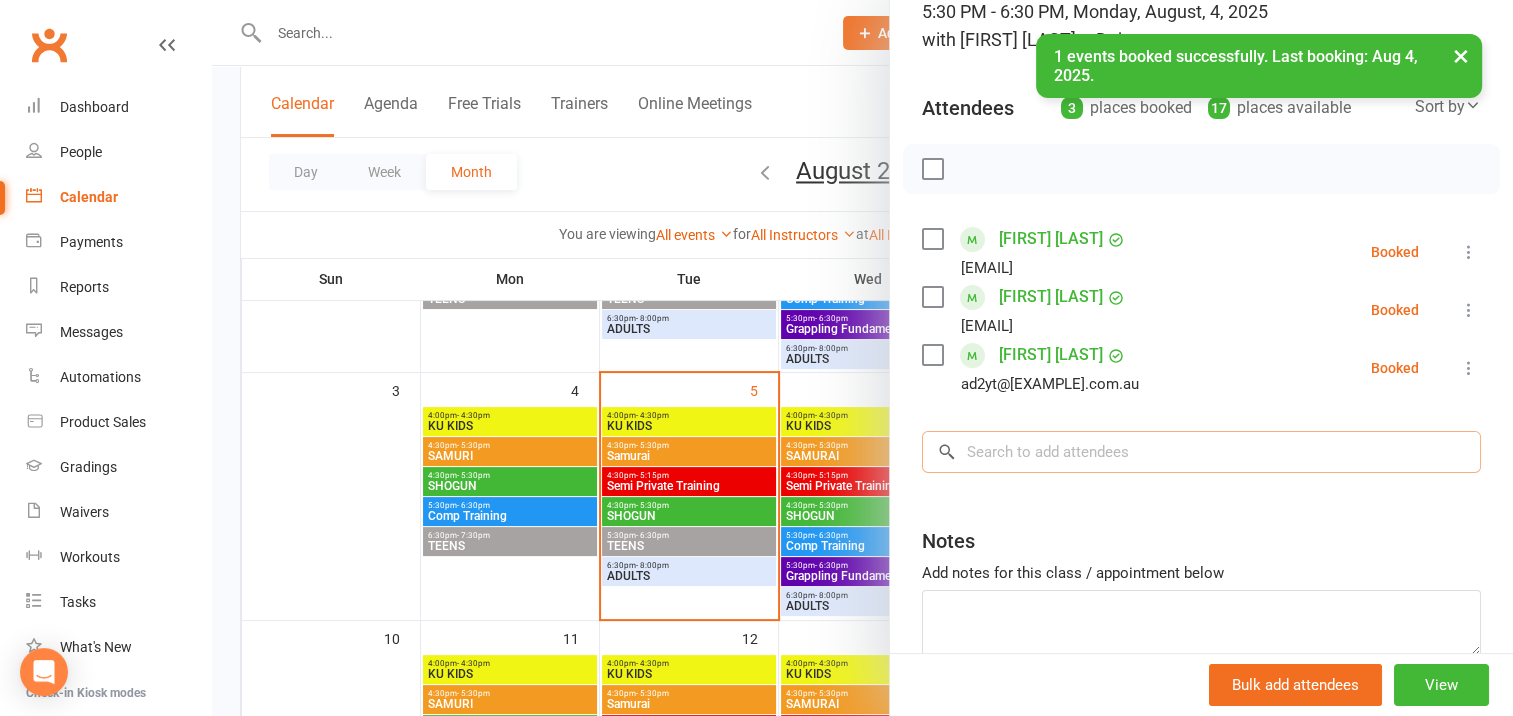 click at bounding box center (1201, 452) 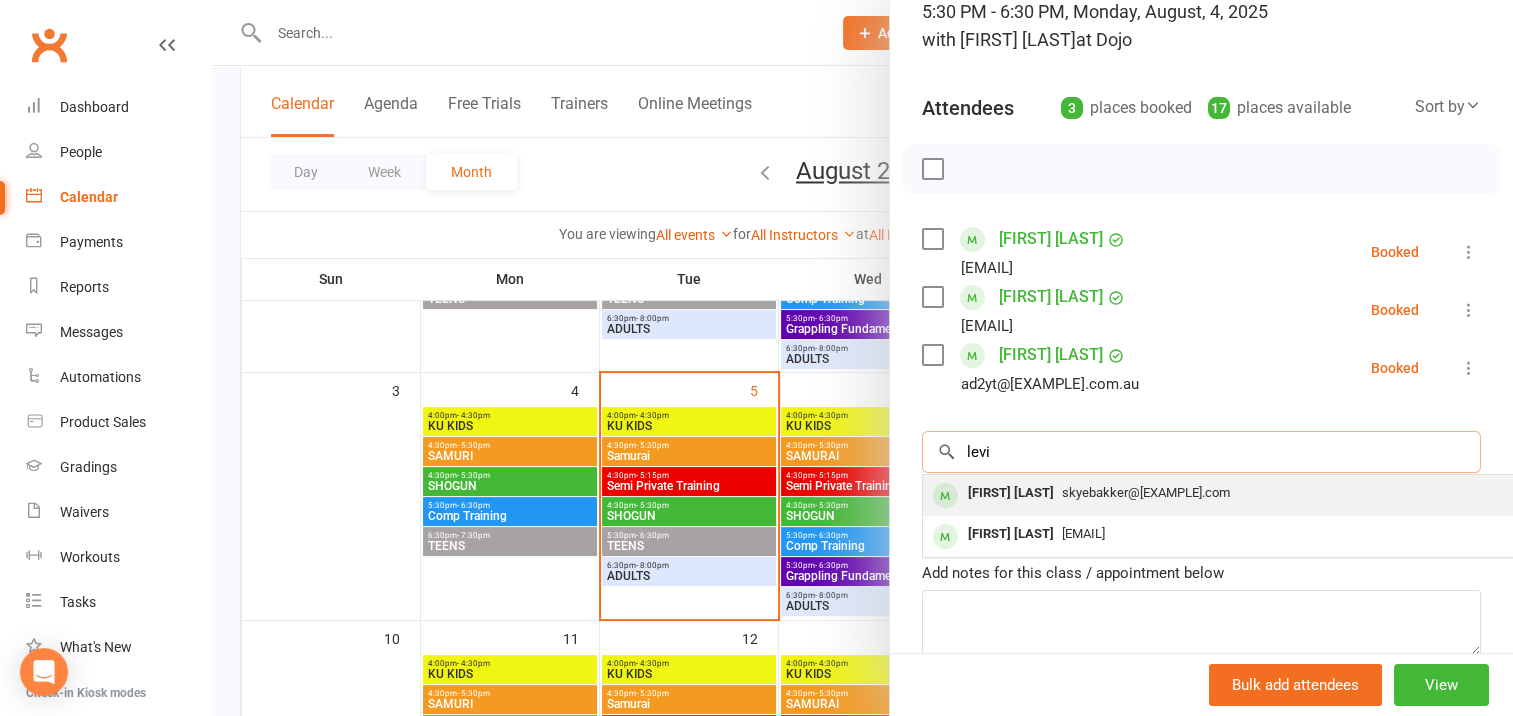 type on "levi" 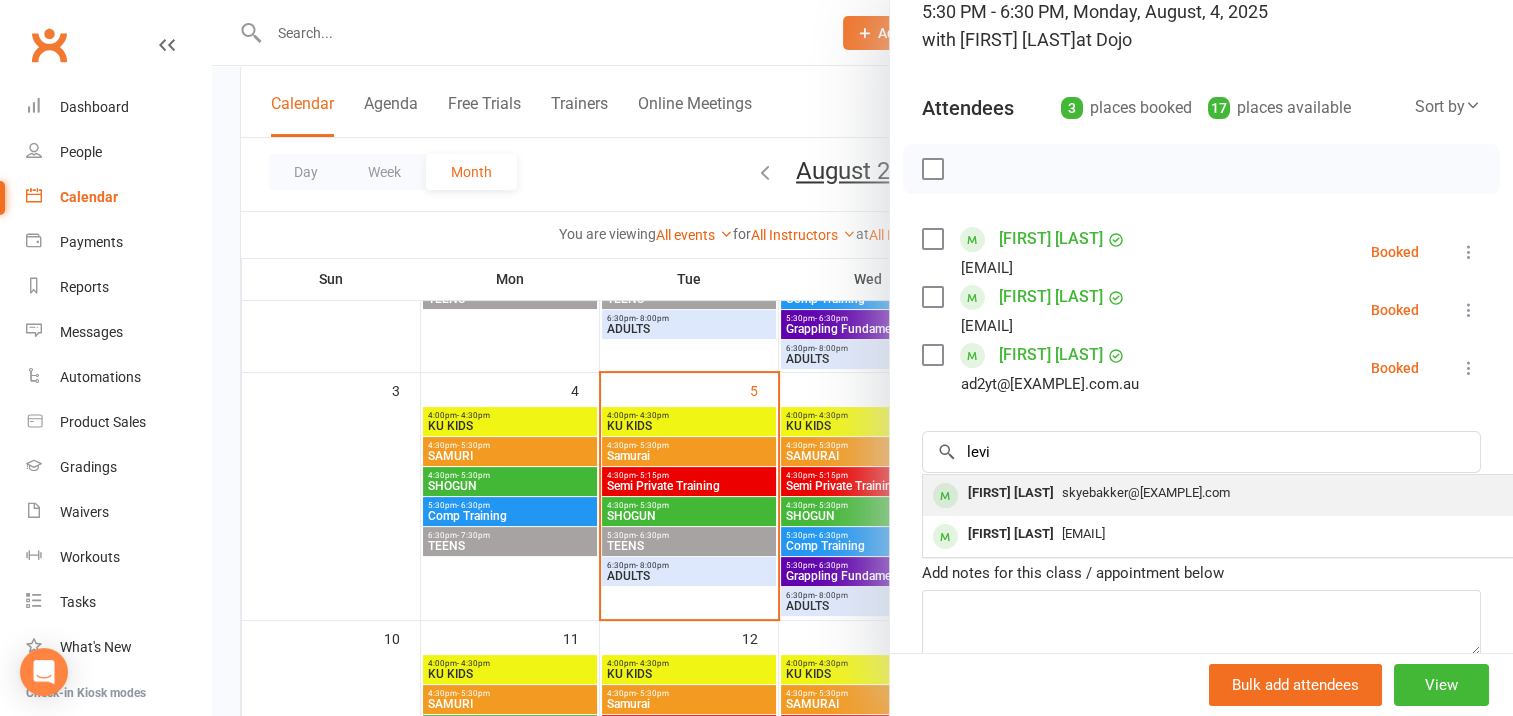 click on "[FIRST] [LAST]" at bounding box center [1011, 493] 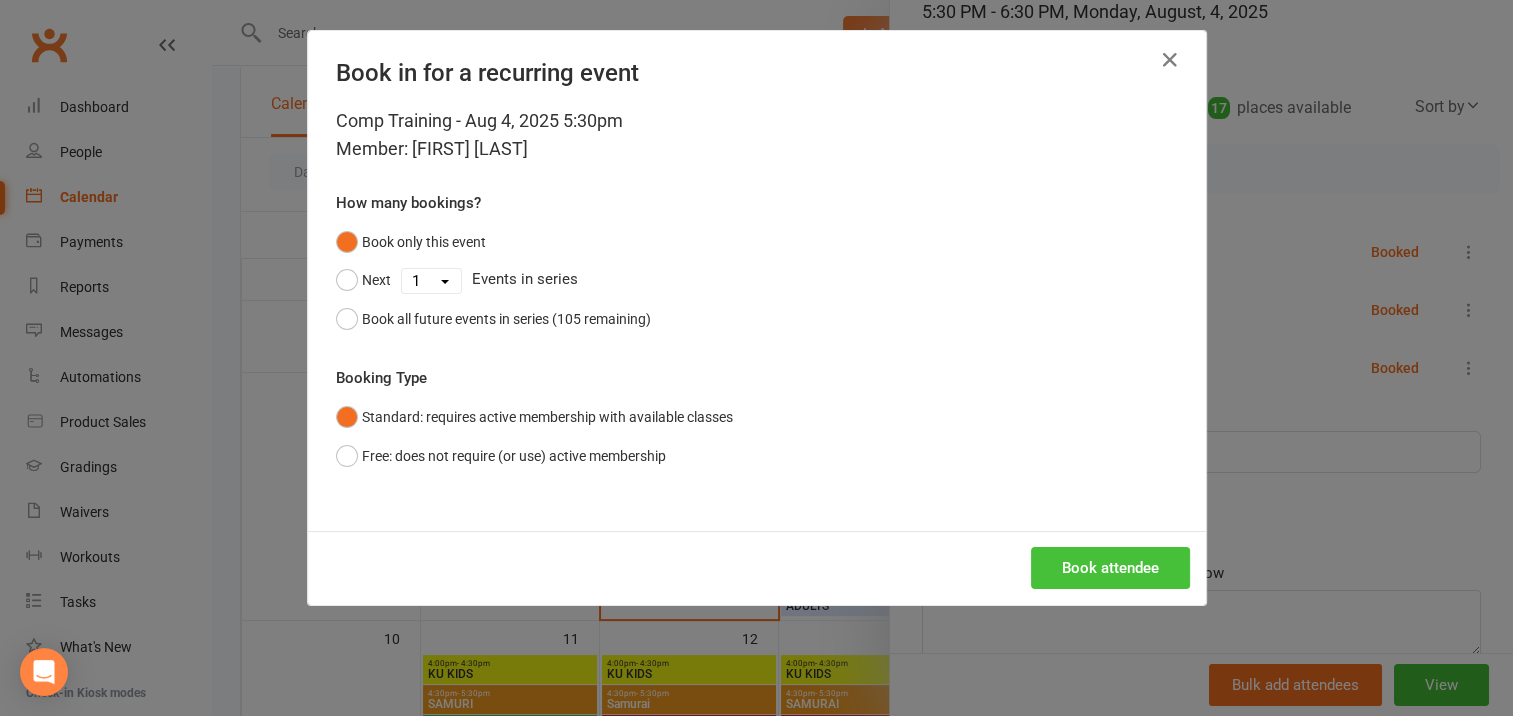 click on "Book attendee" at bounding box center (1110, 568) 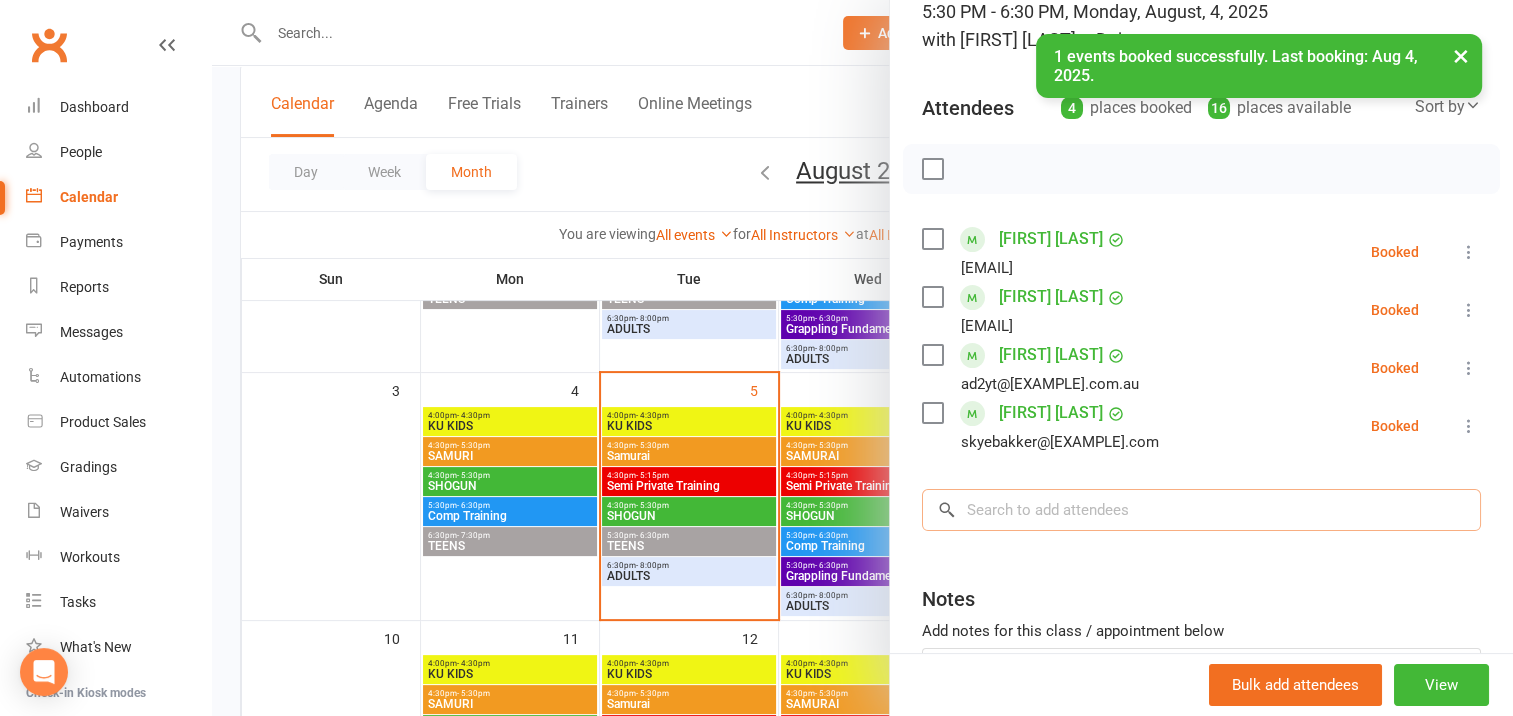 click at bounding box center [1201, 510] 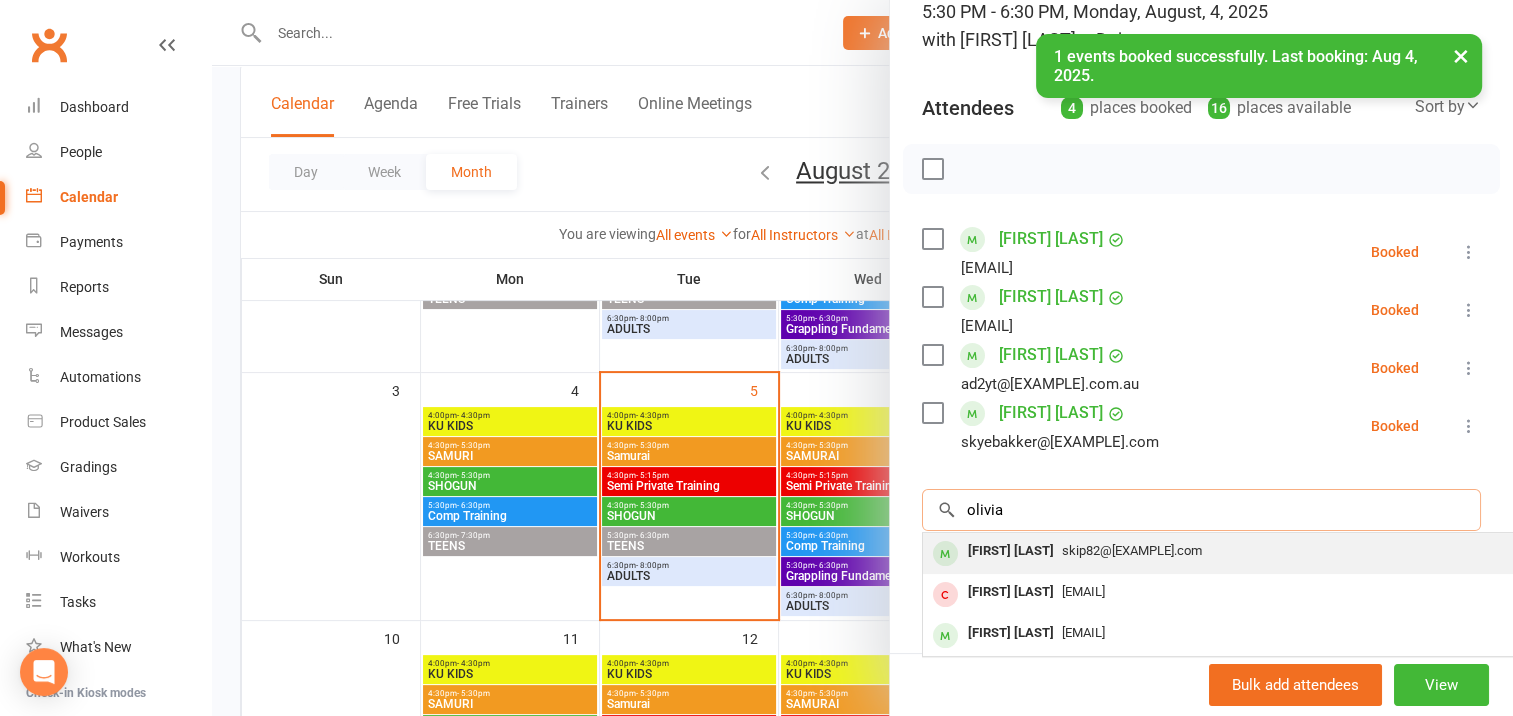 type on "olivia" 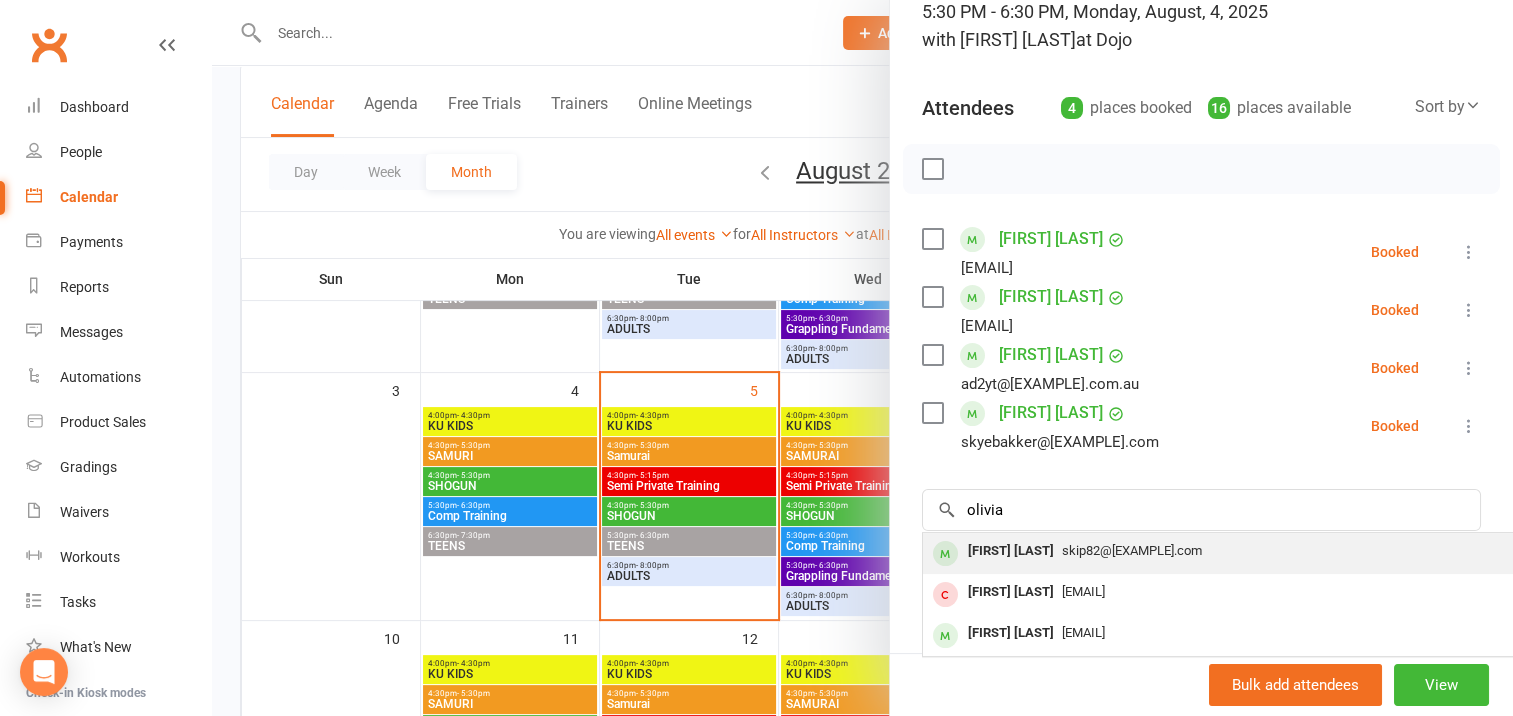click on "[FIRST] [LAST]" at bounding box center [1011, 551] 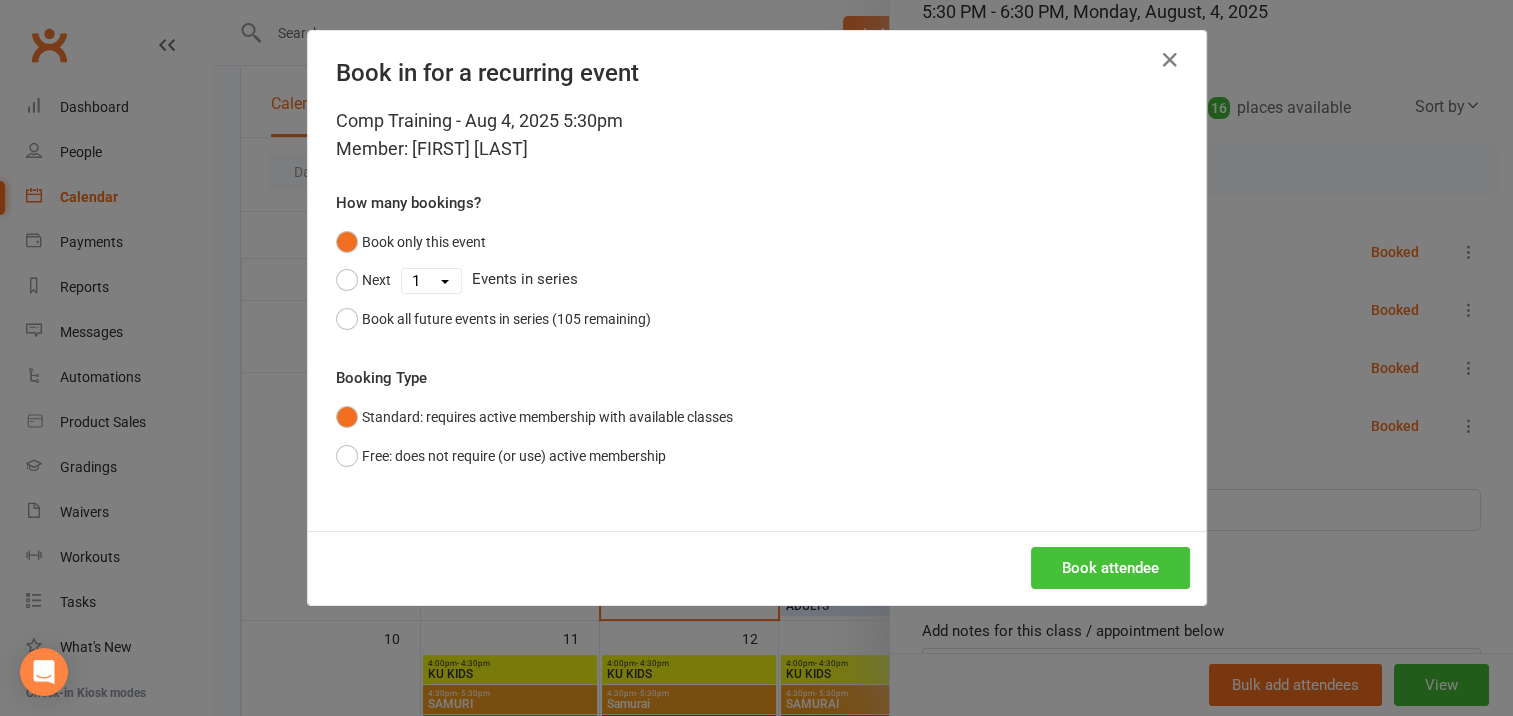 click on "Book attendee" at bounding box center (1110, 568) 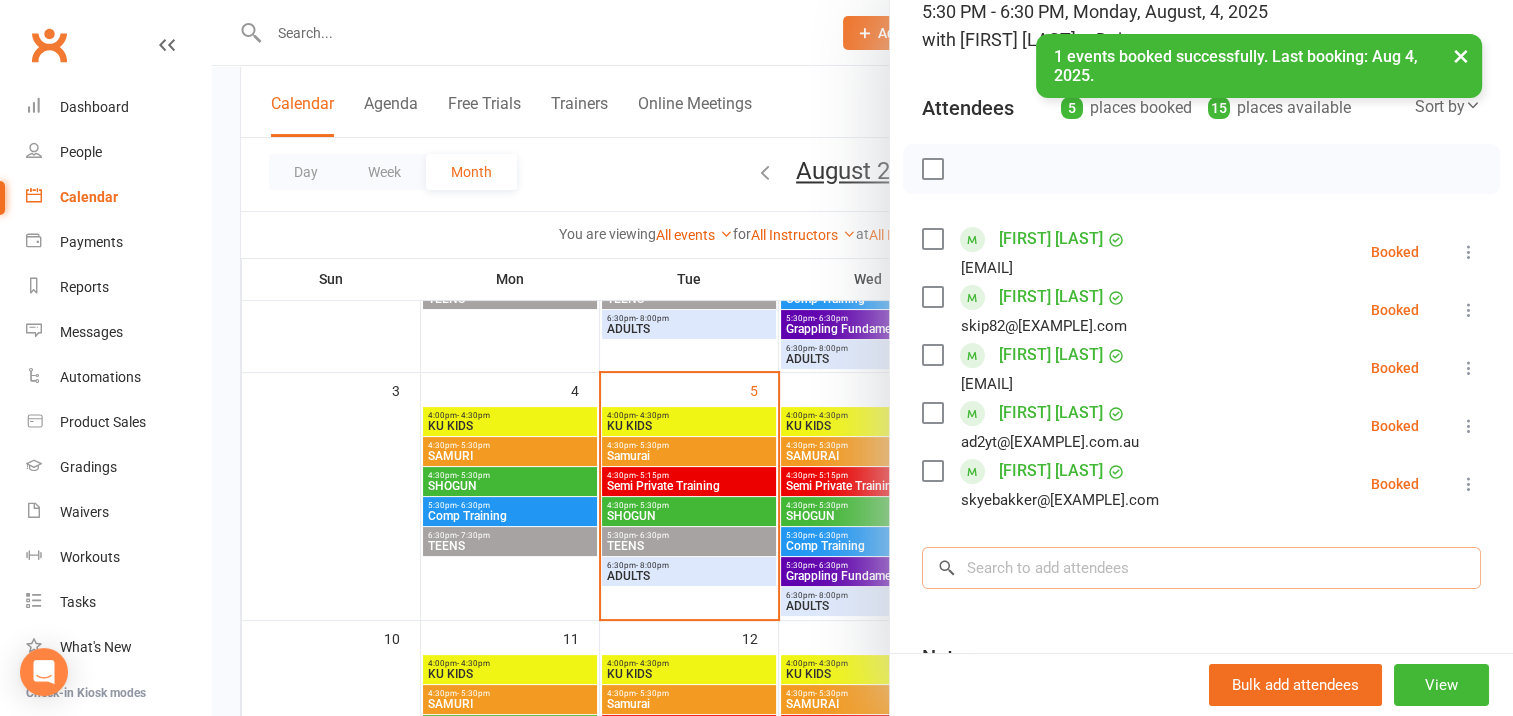 click at bounding box center (1201, 568) 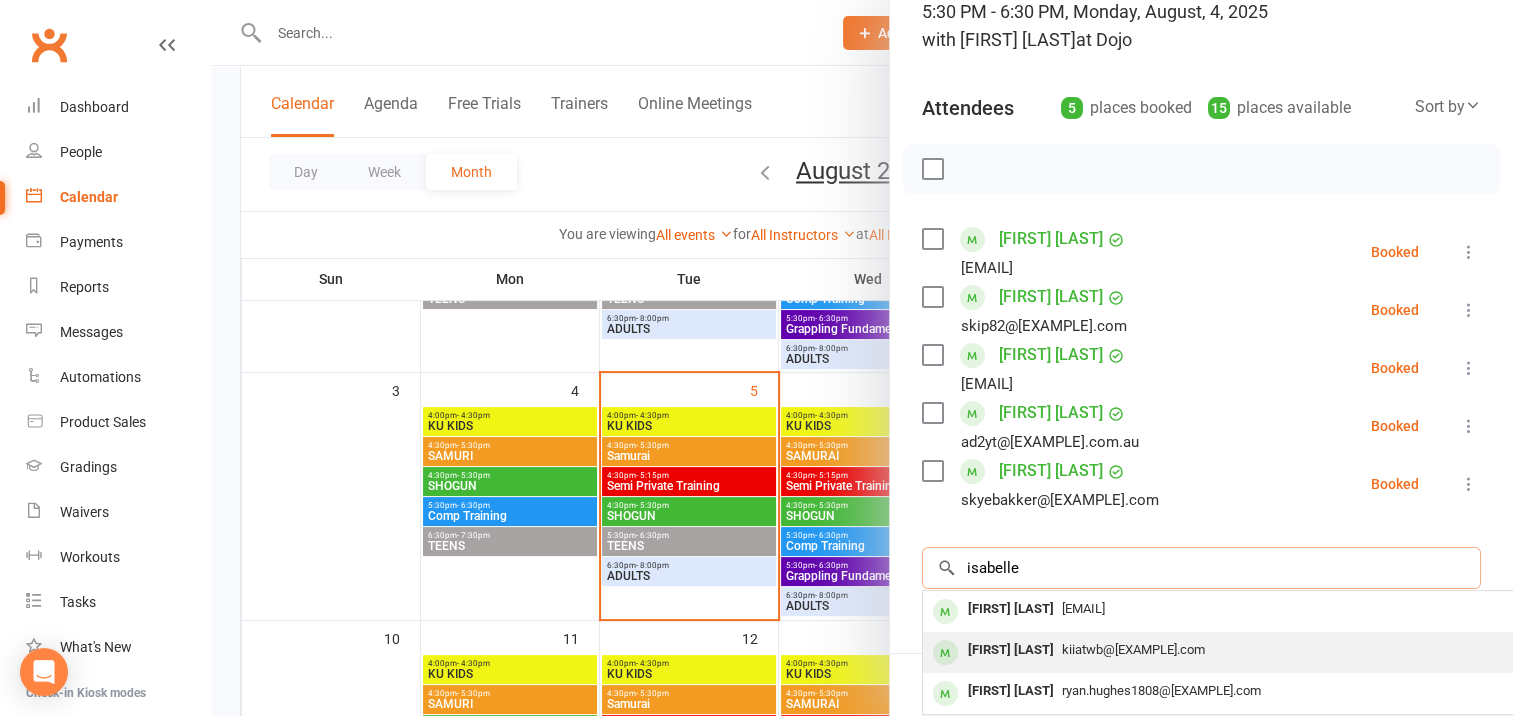 type on "isabelle" 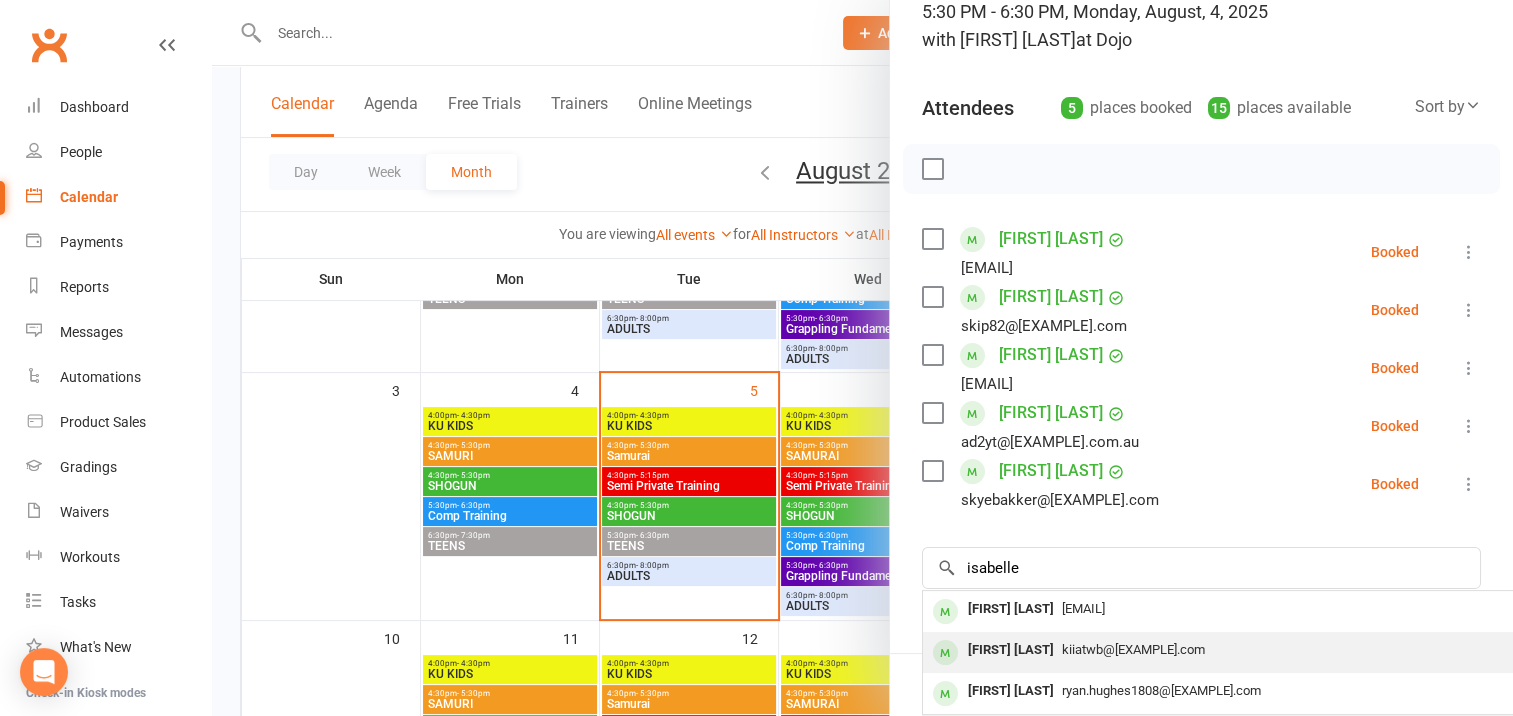 click on "[FIRST] [LAST]" at bounding box center (1011, 650) 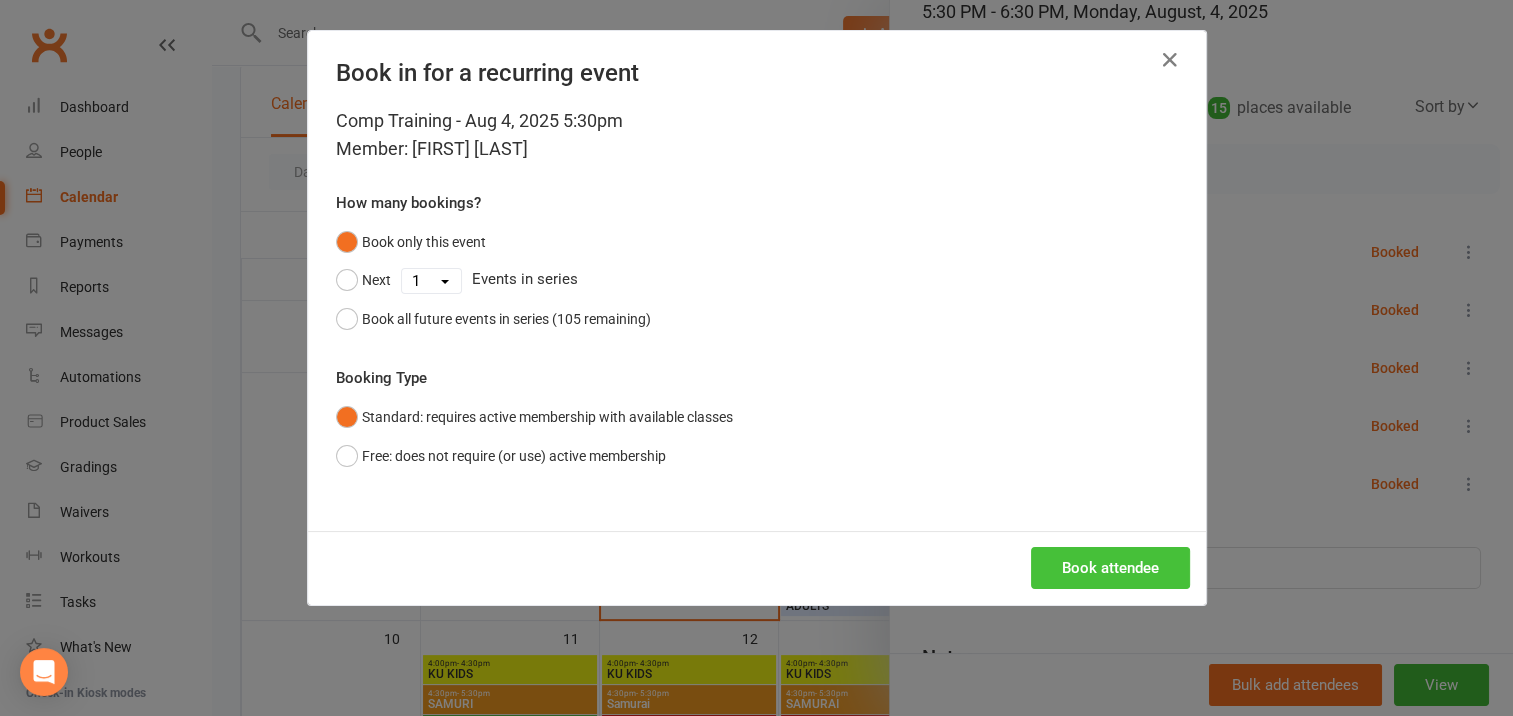 click on "Book attendee" at bounding box center (1110, 568) 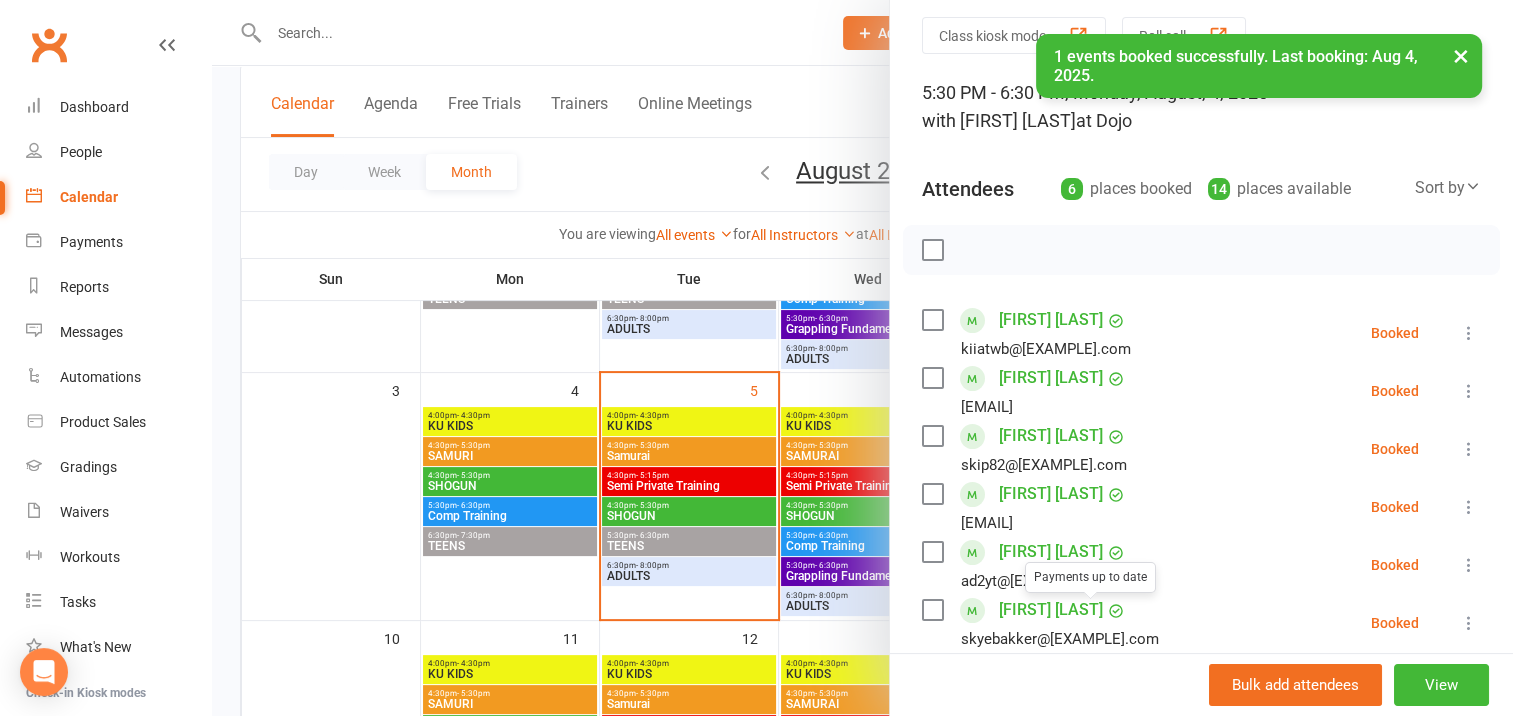 scroll, scrollTop: 200, scrollLeft: 0, axis: vertical 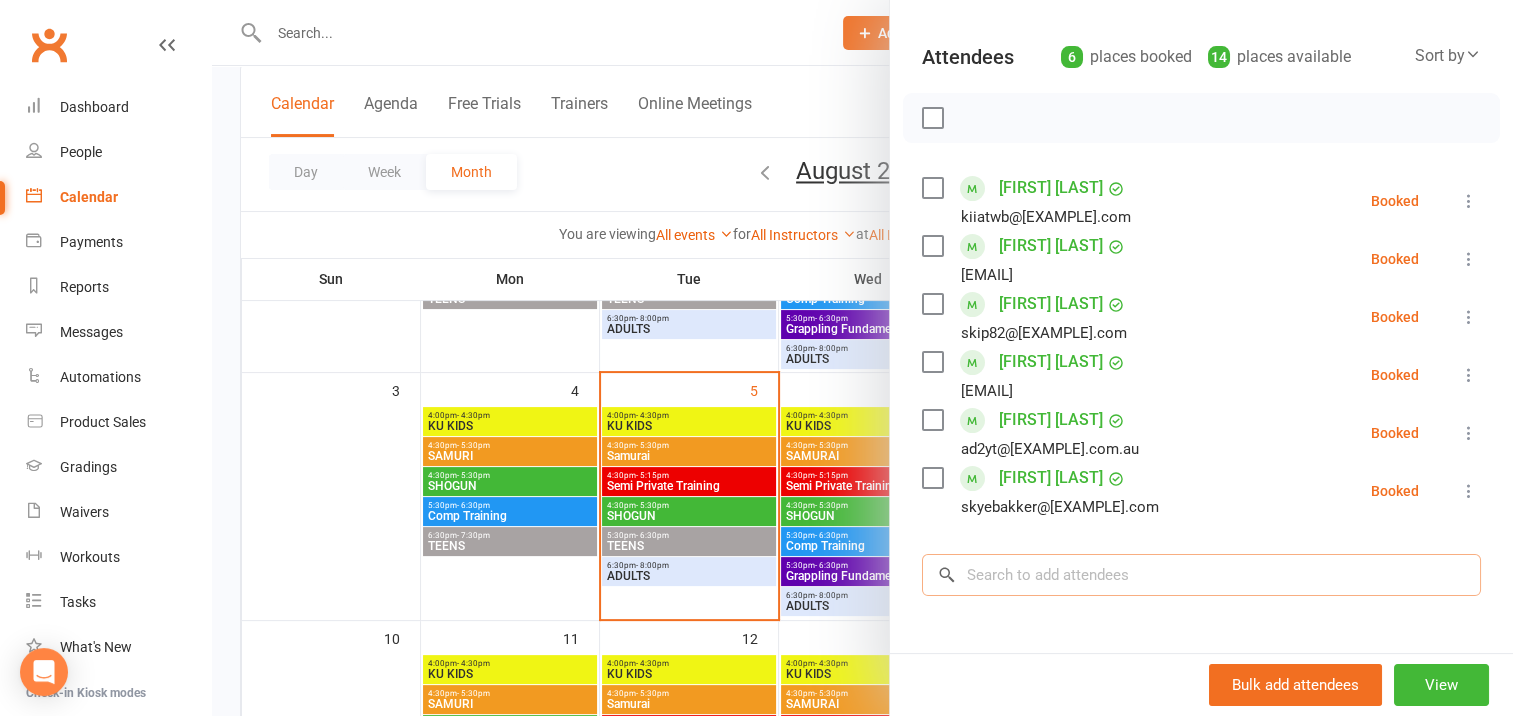 click at bounding box center (1201, 575) 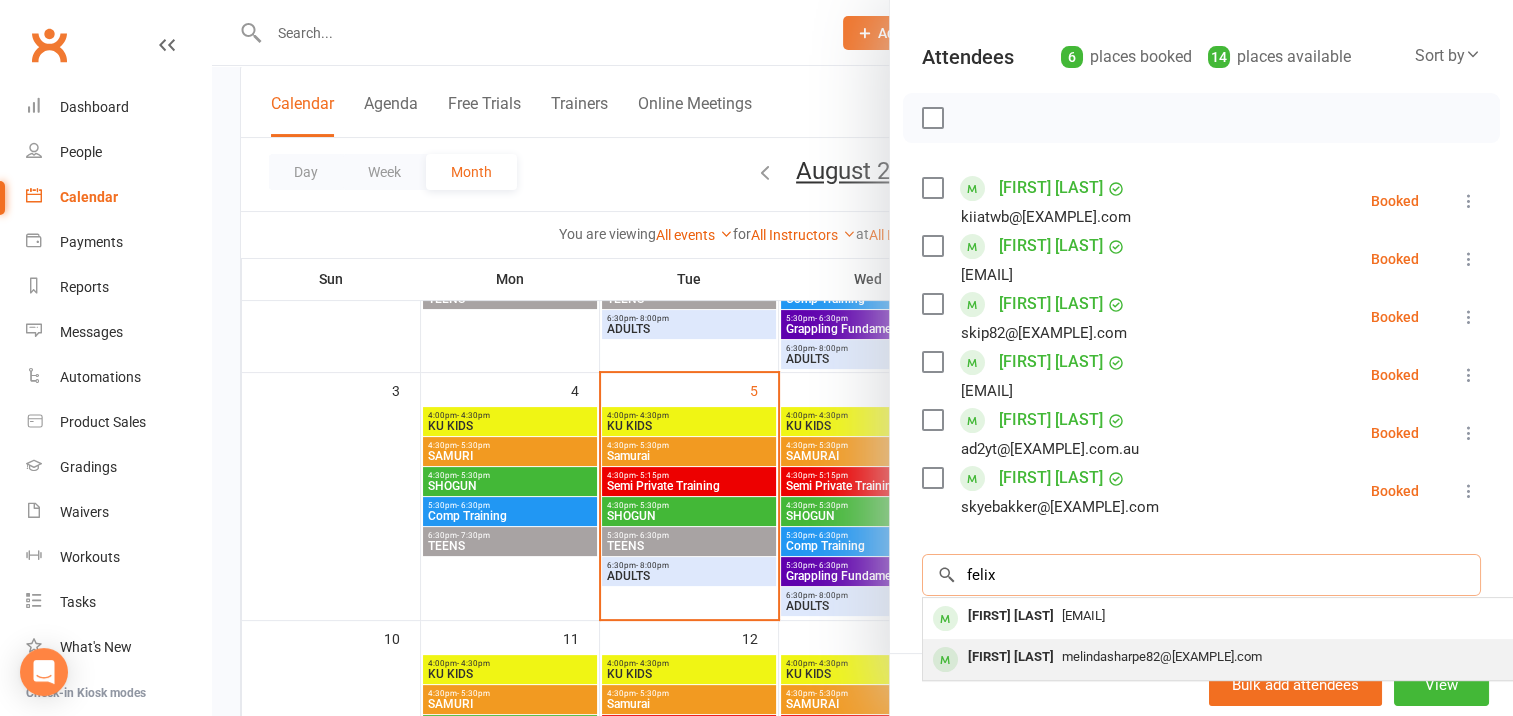 type on "felix" 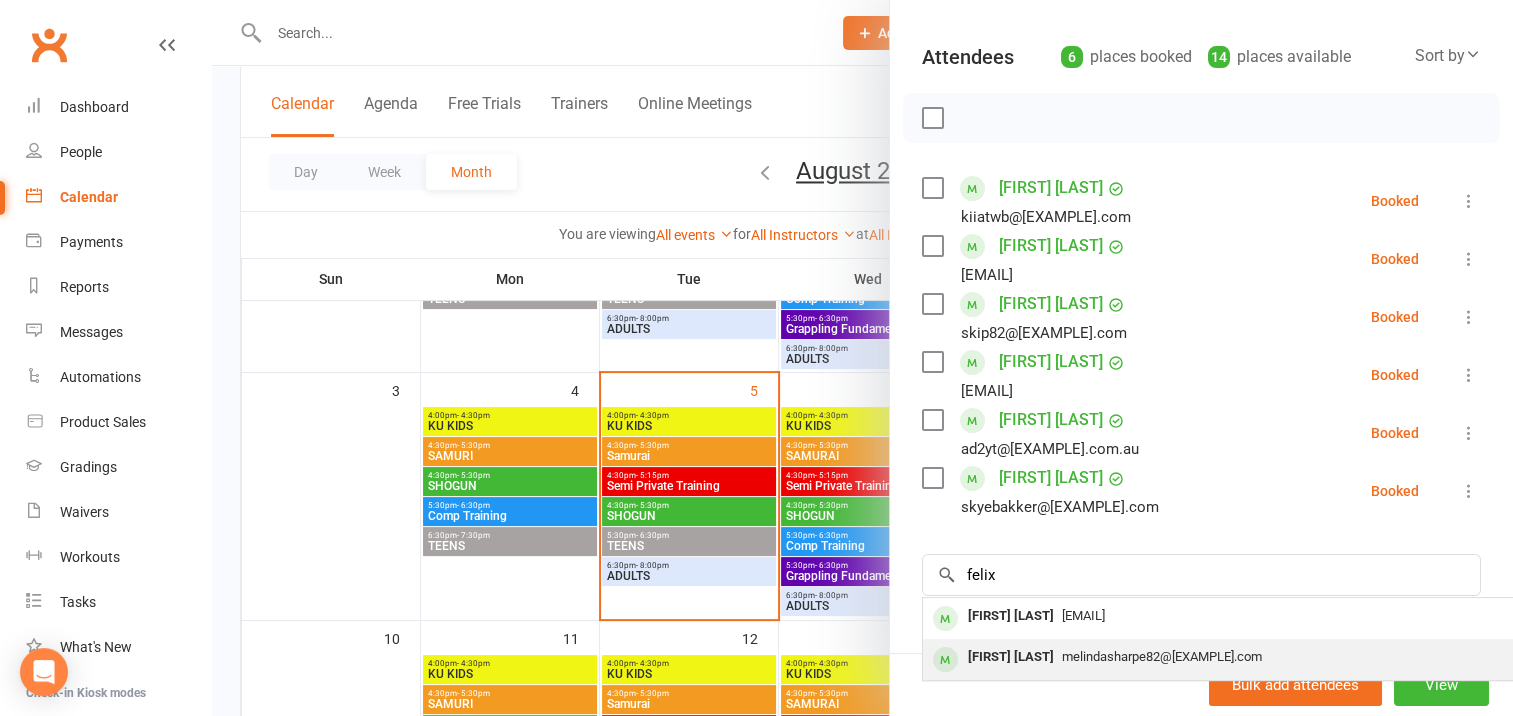 click on "[FIRST] [LAST]" at bounding box center [1011, 657] 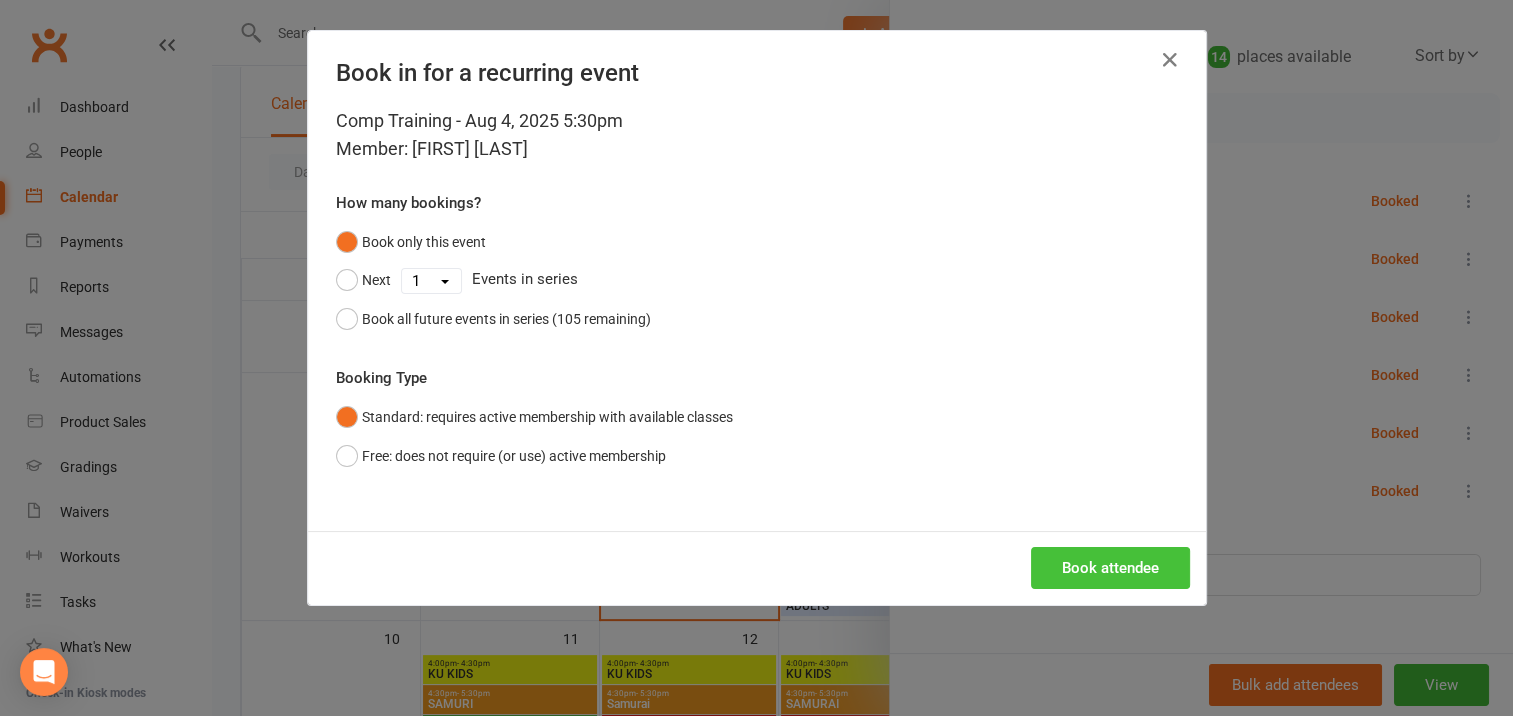 click on "Book attendee" at bounding box center [1110, 568] 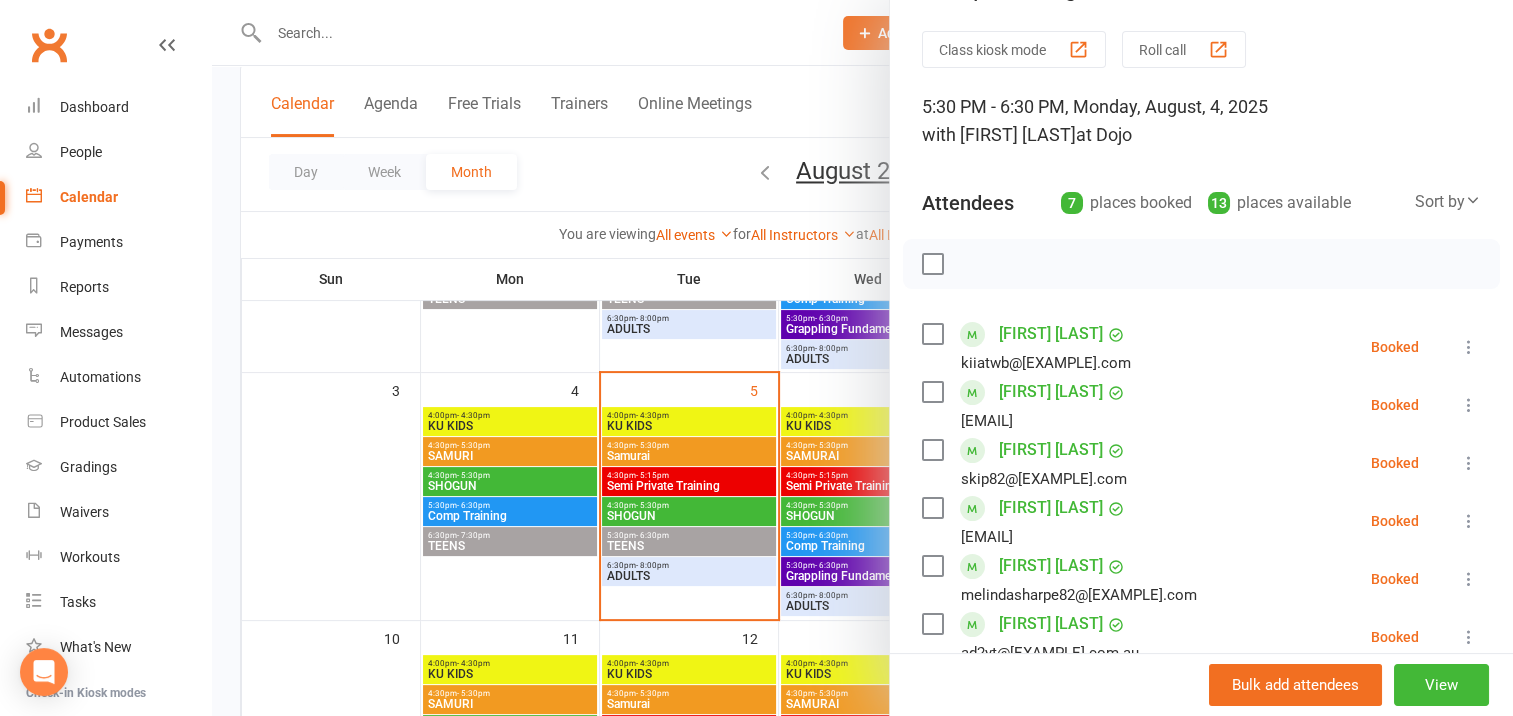 scroll, scrollTop: 100, scrollLeft: 0, axis: vertical 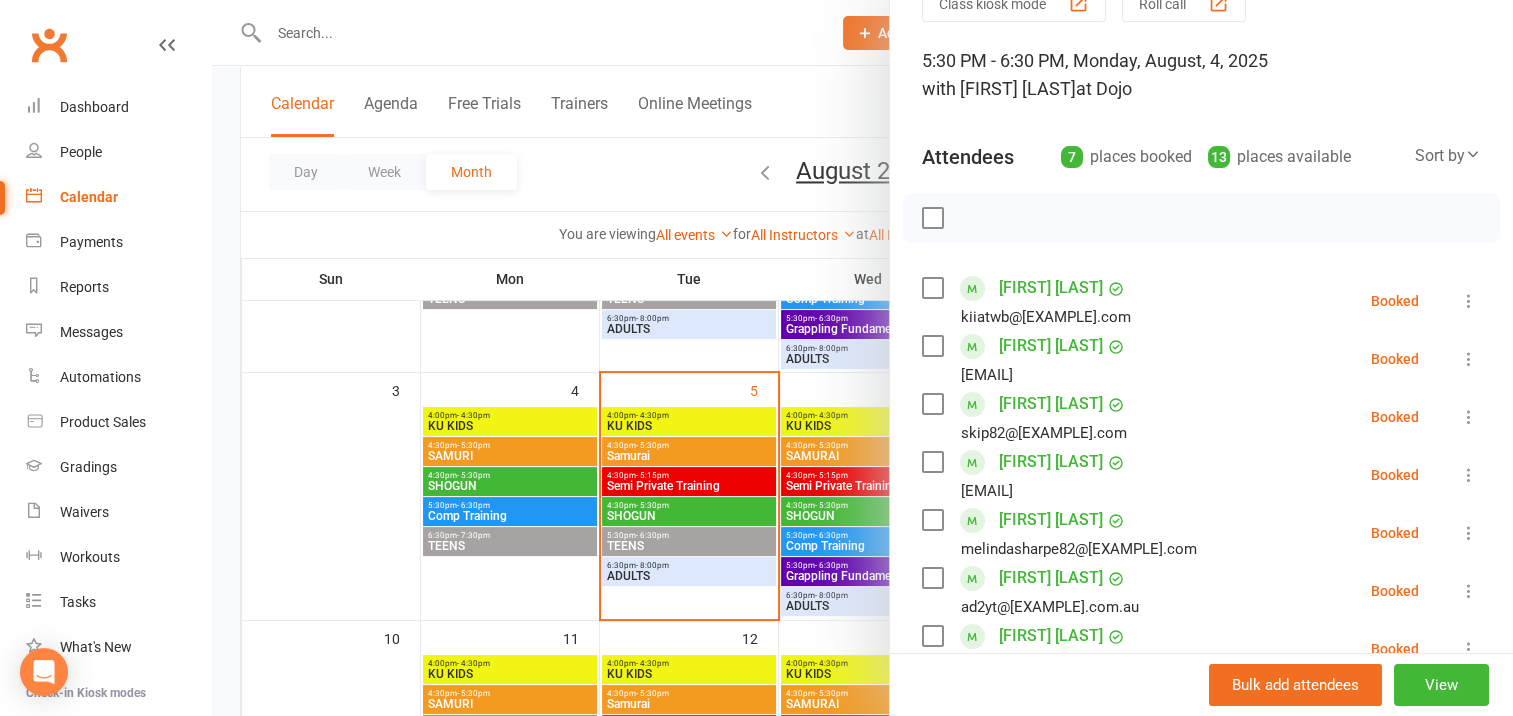 click at bounding box center [932, 218] 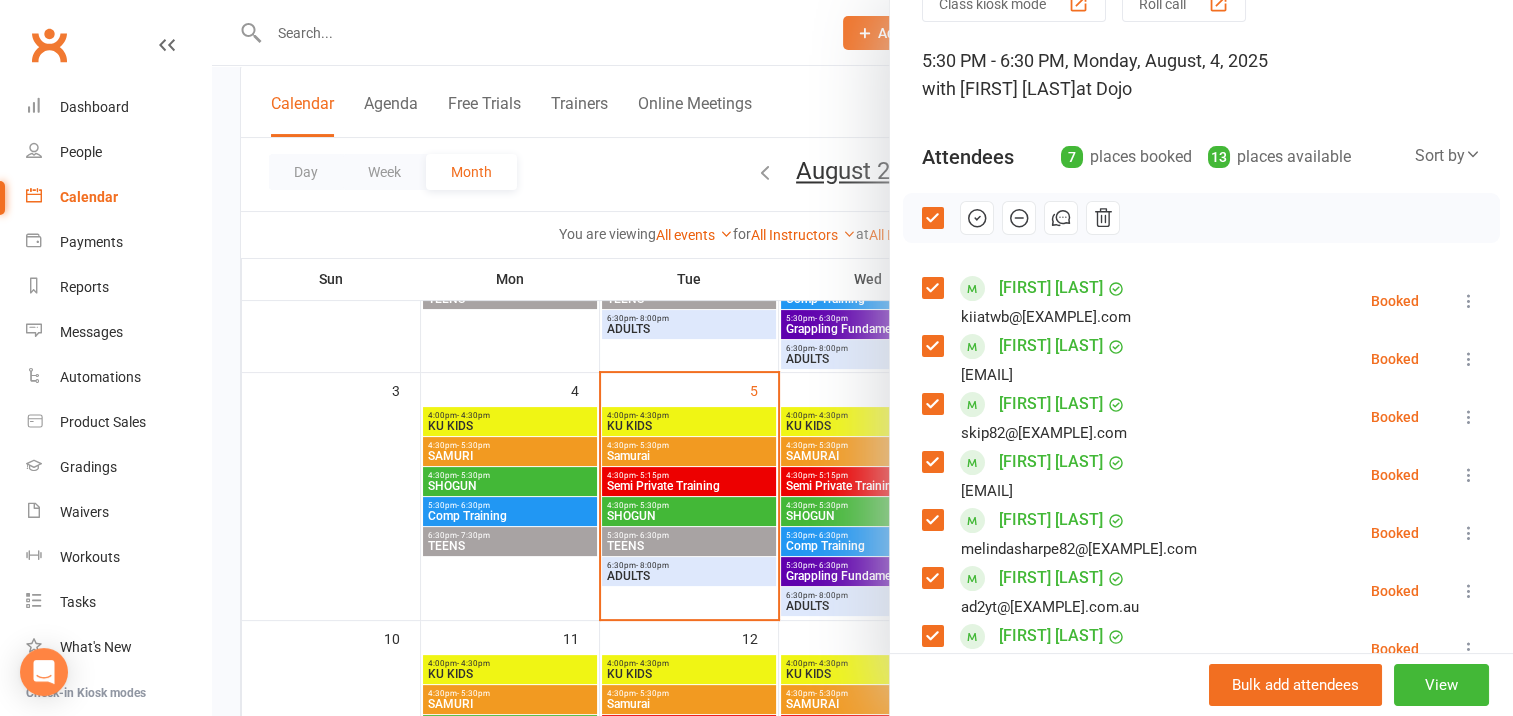 click 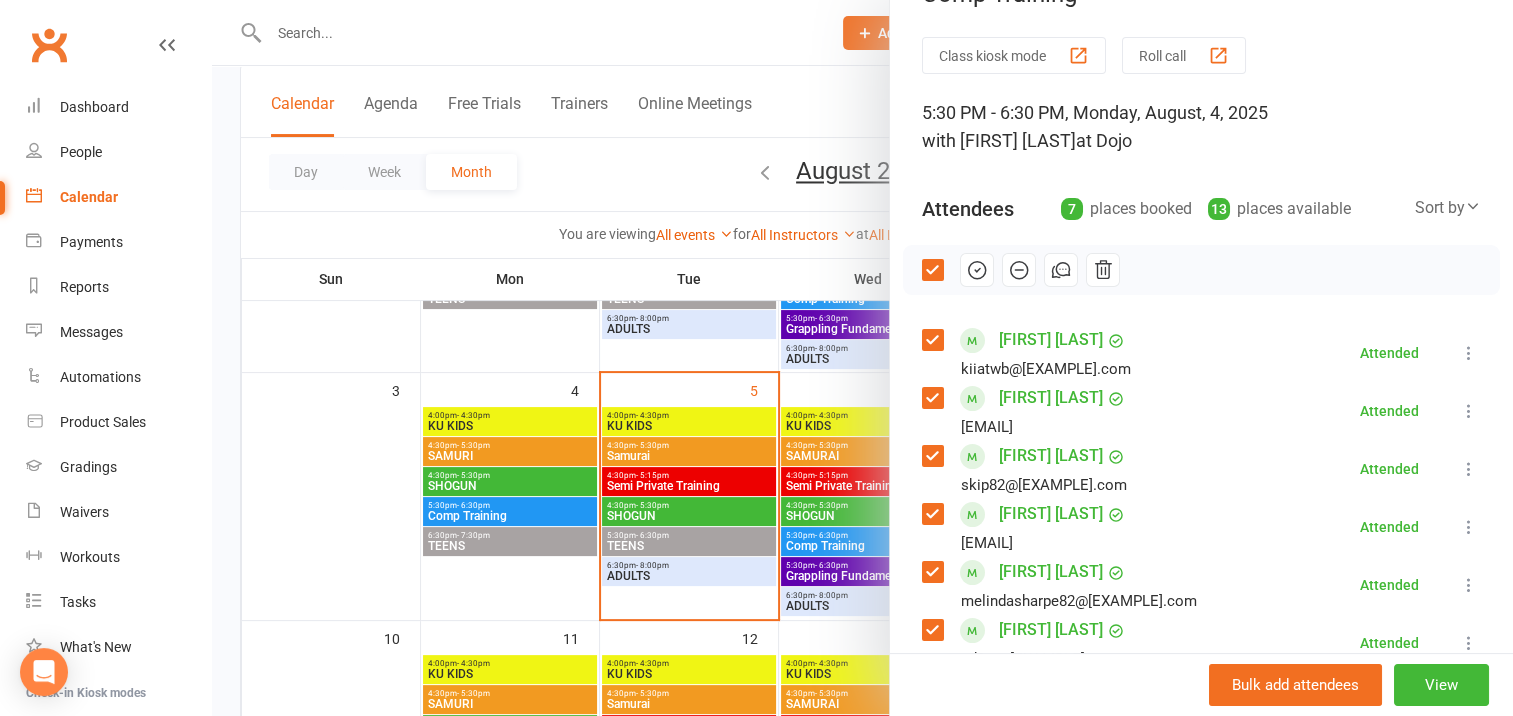 scroll, scrollTop: 0, scrollLeft: 0, axis: both 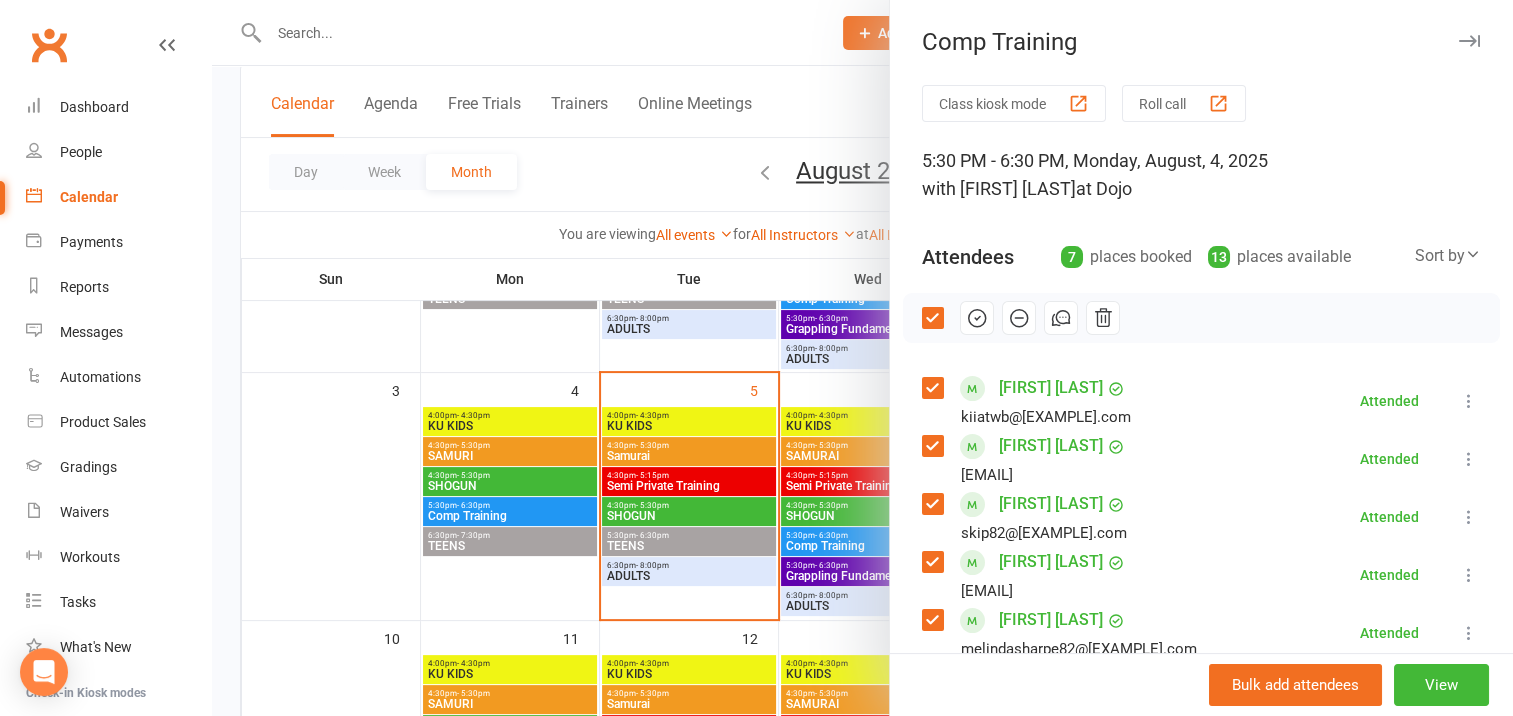 click at bounding box center (1469, 41) 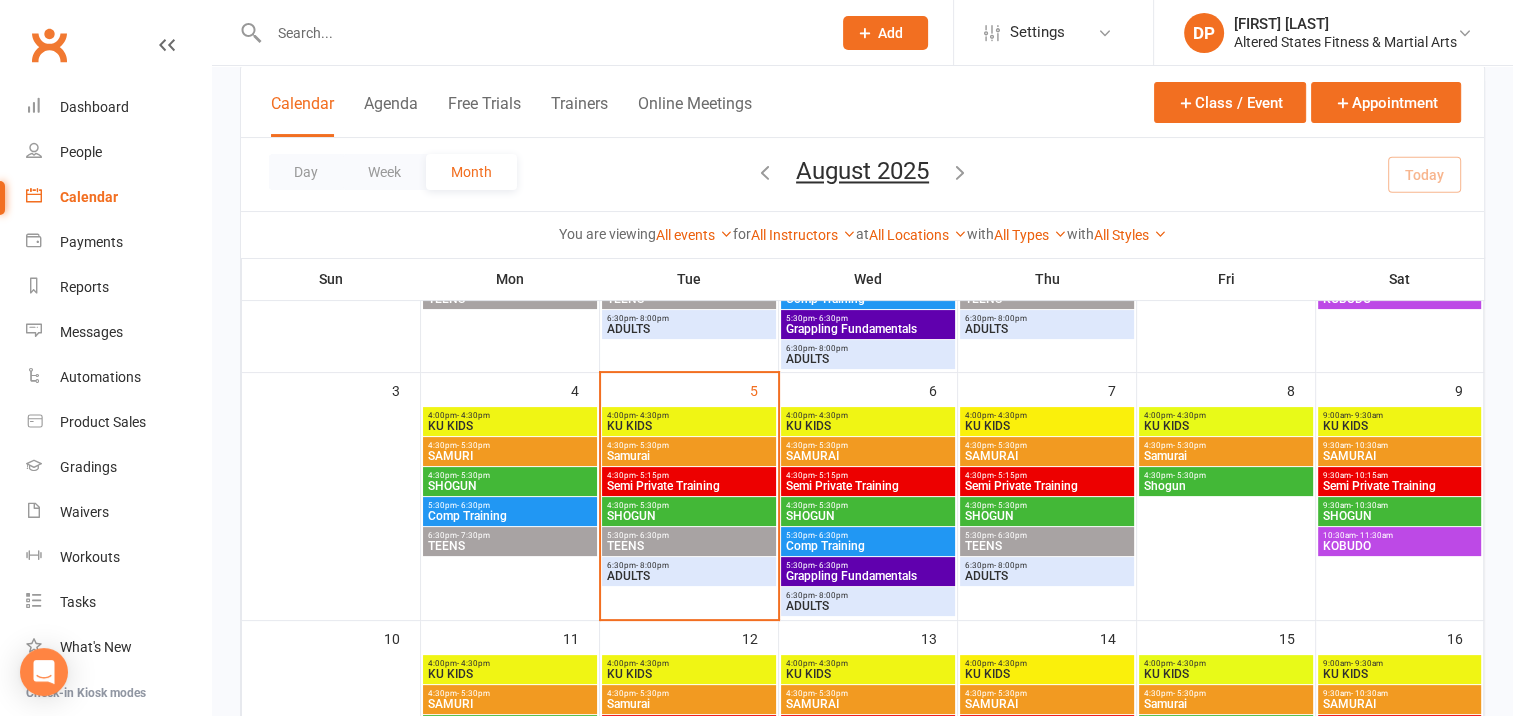 click on "SHOGUN" at bounding box center [510, 486] 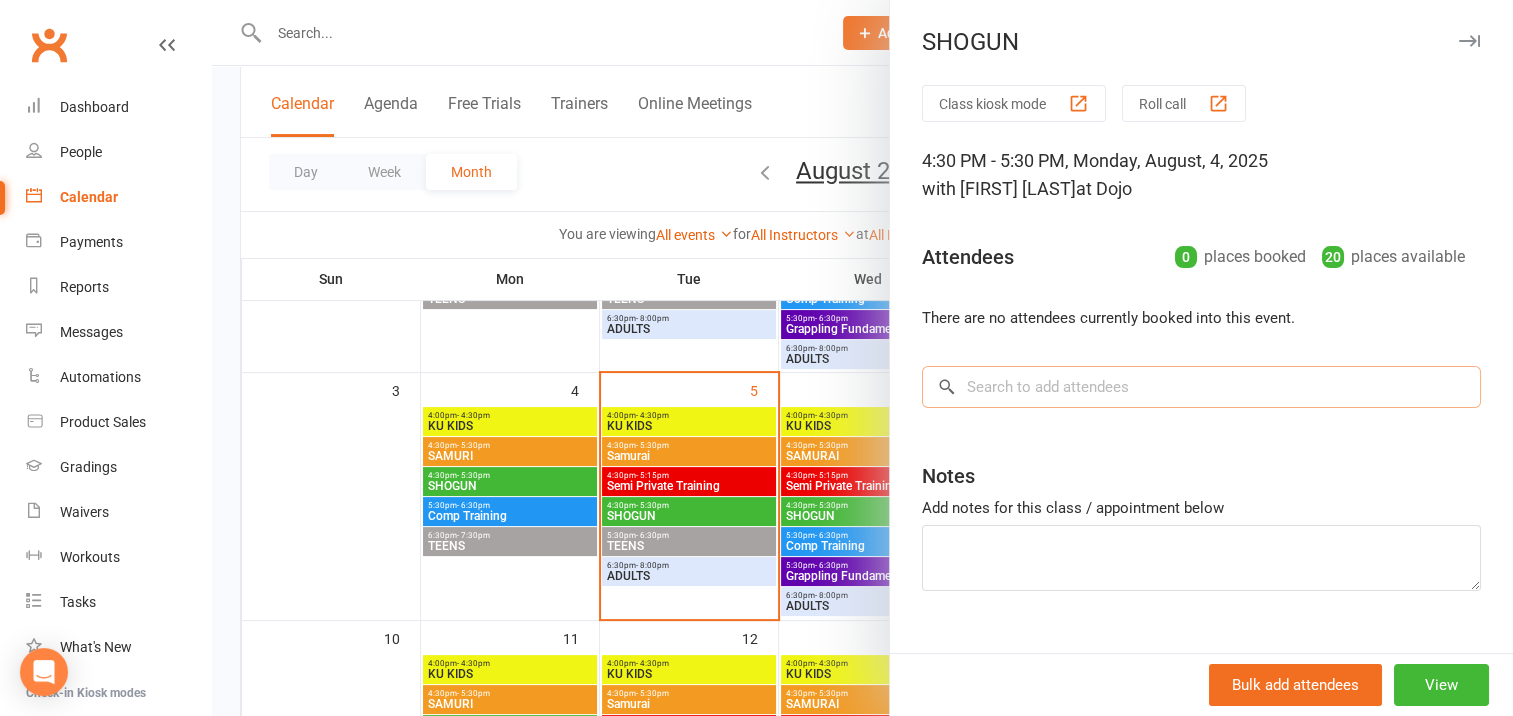 click at bounding box center (1201, 387) 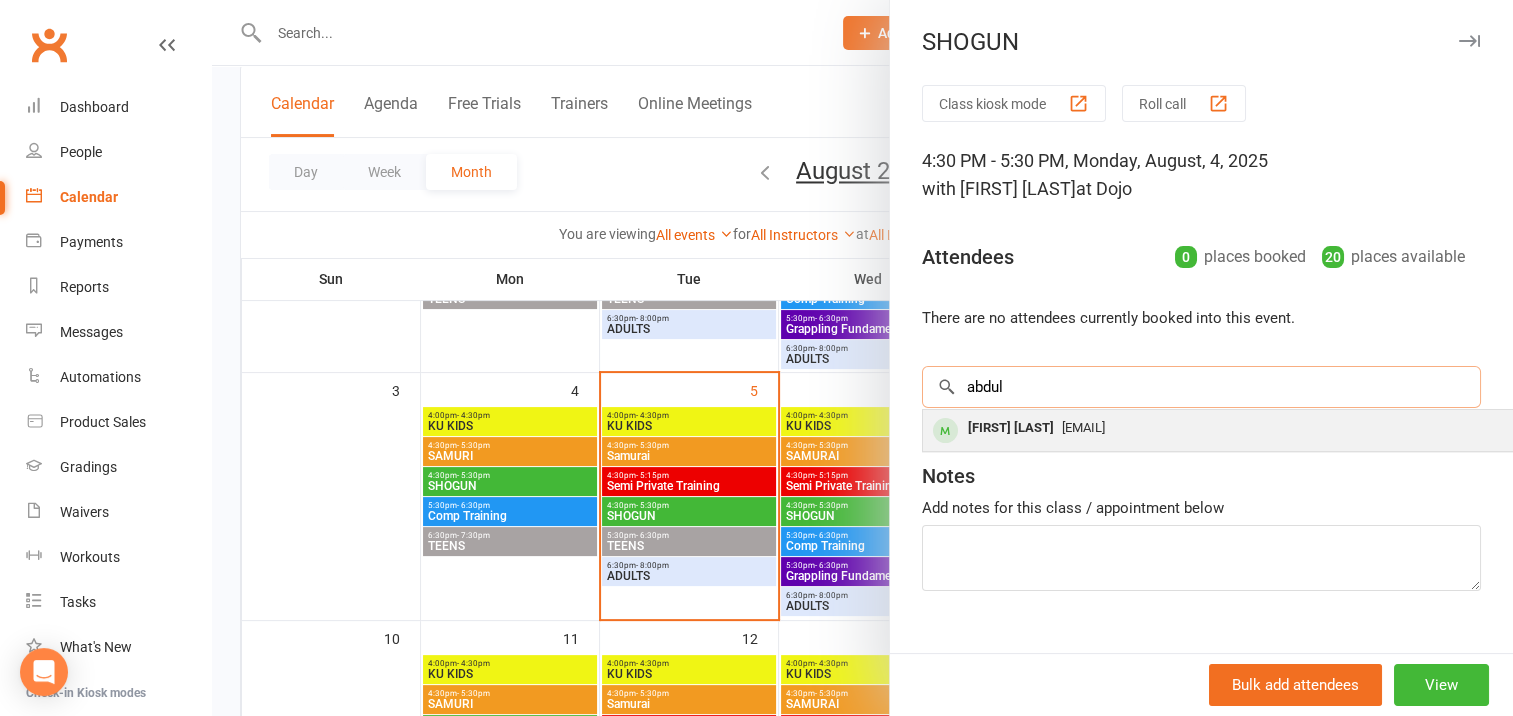 type on "abdul" 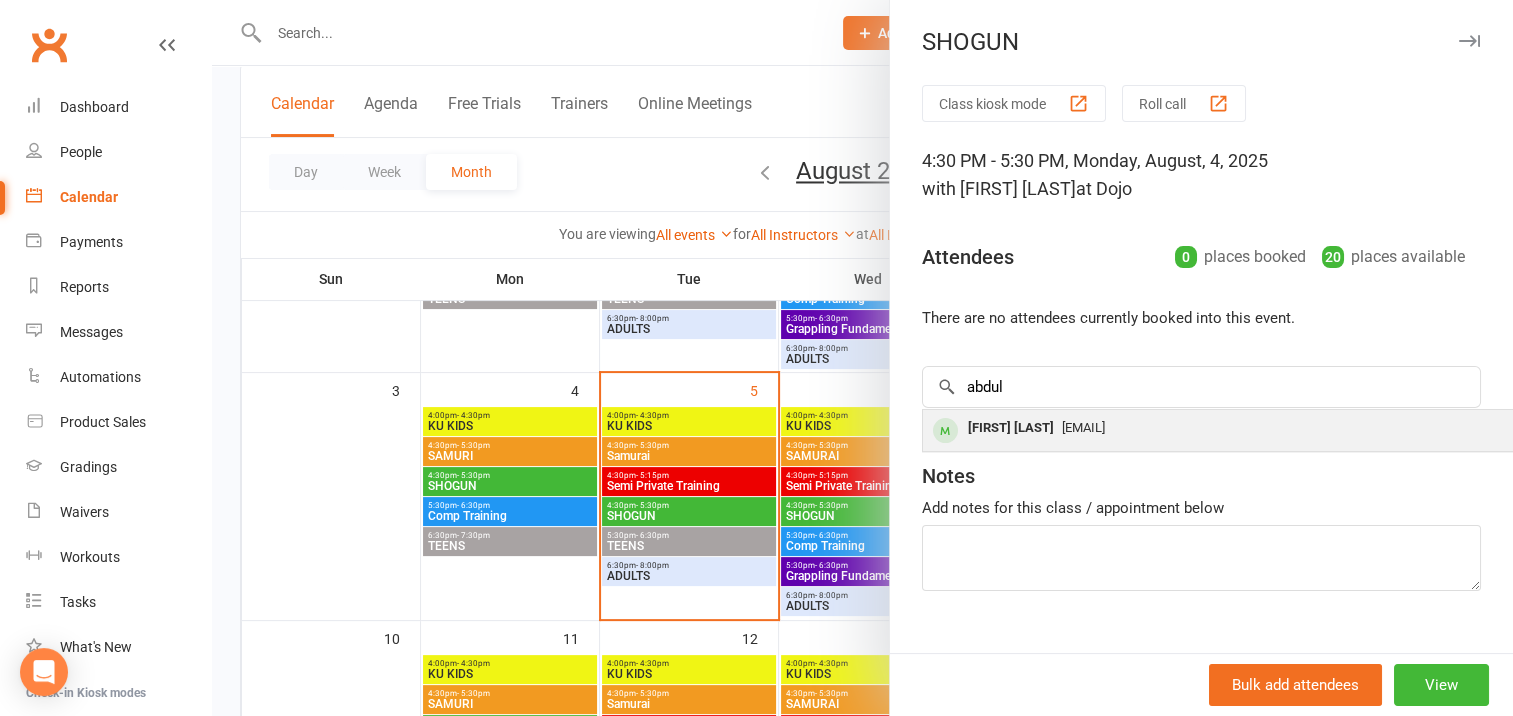 click on "[FIRST] [LAST]" at bounding box center (1011, 428) 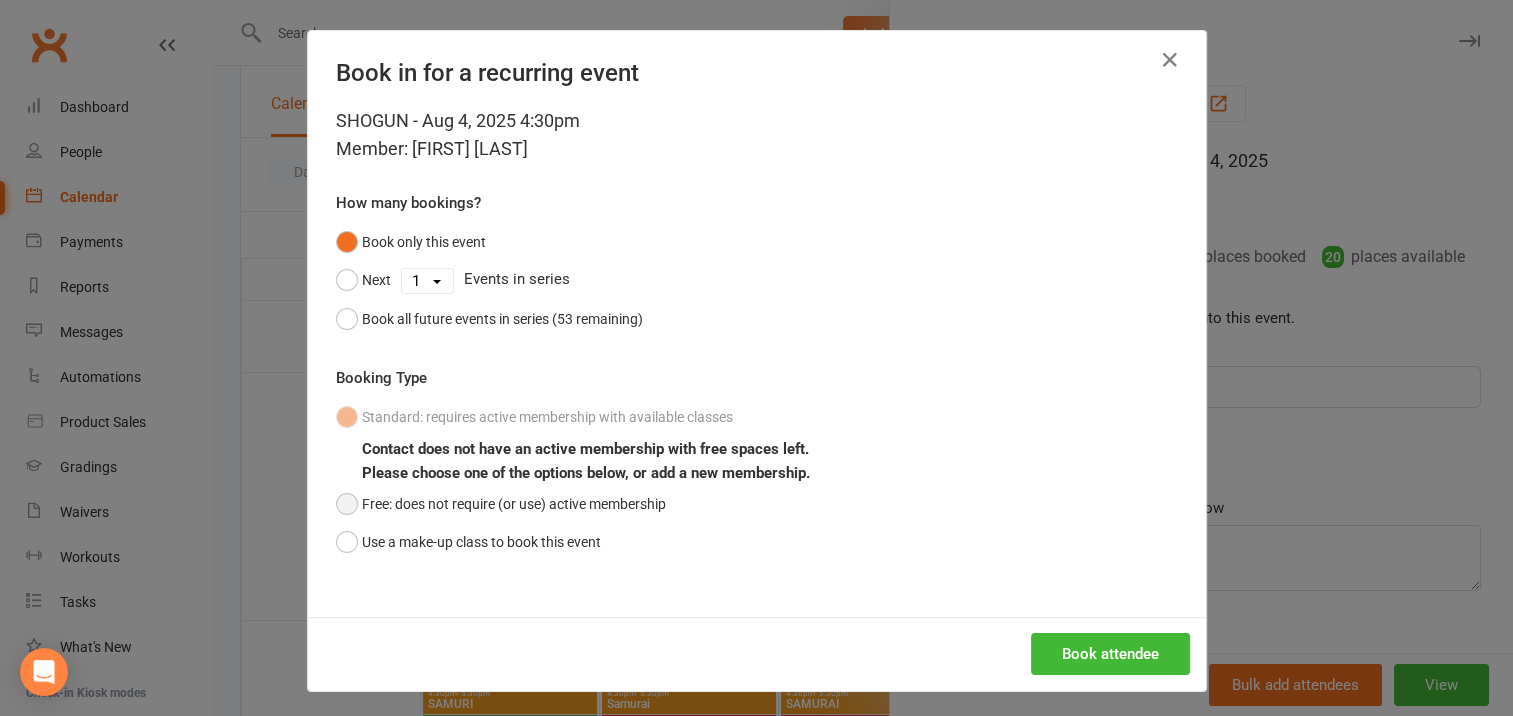 click on "Free: does not require (or use) active membership" at bounding box center (501, 504) 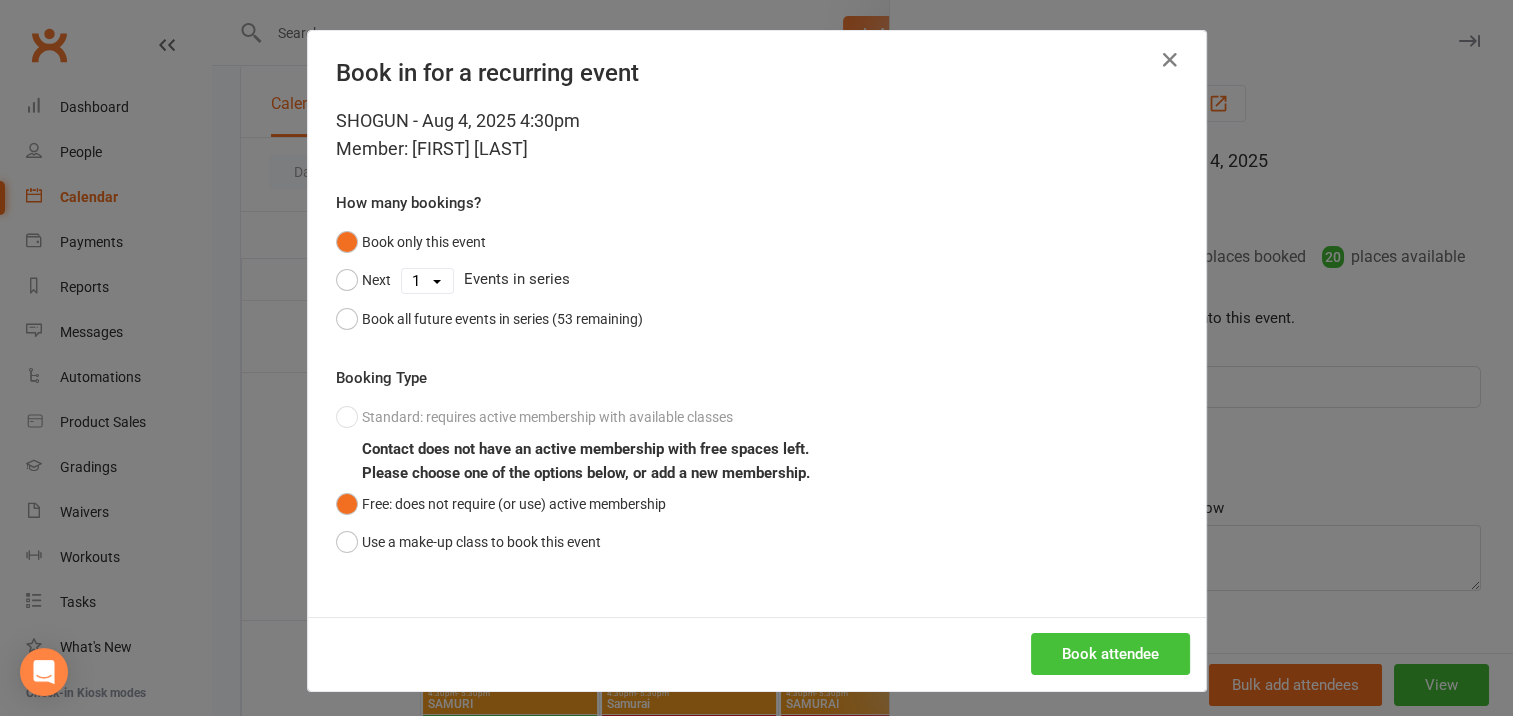 click on "Book attendee" at bounding box center (1110, 654) 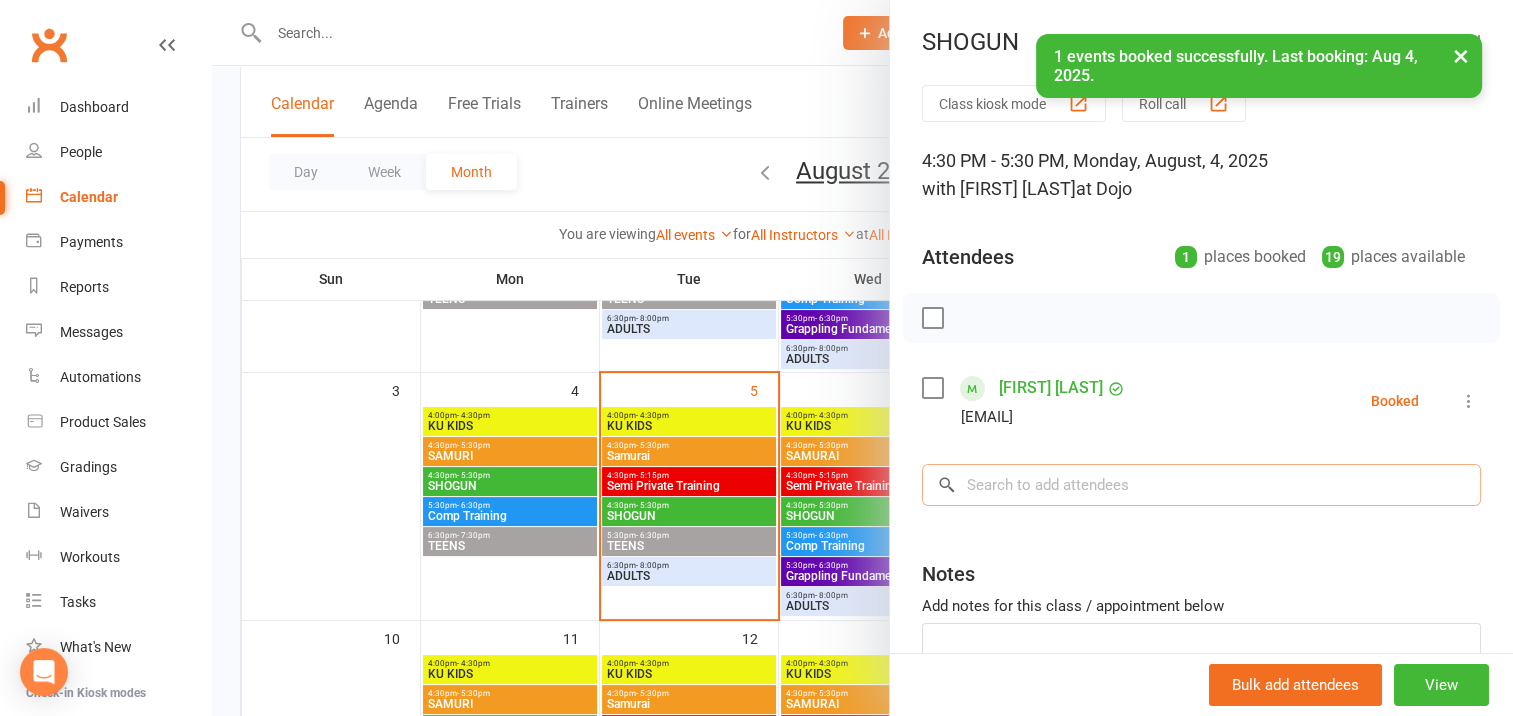 click at bounding box center [1201, 485] 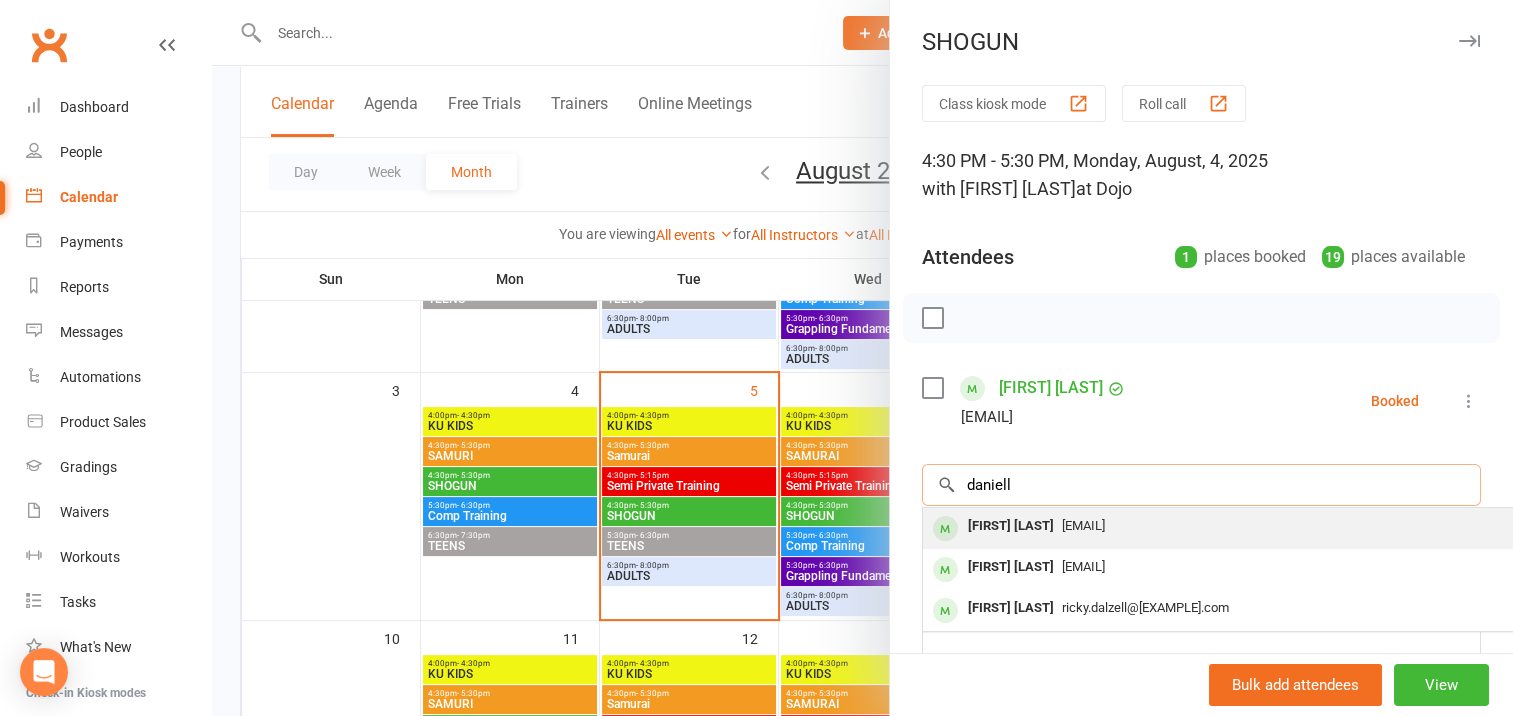 type on "daniell" 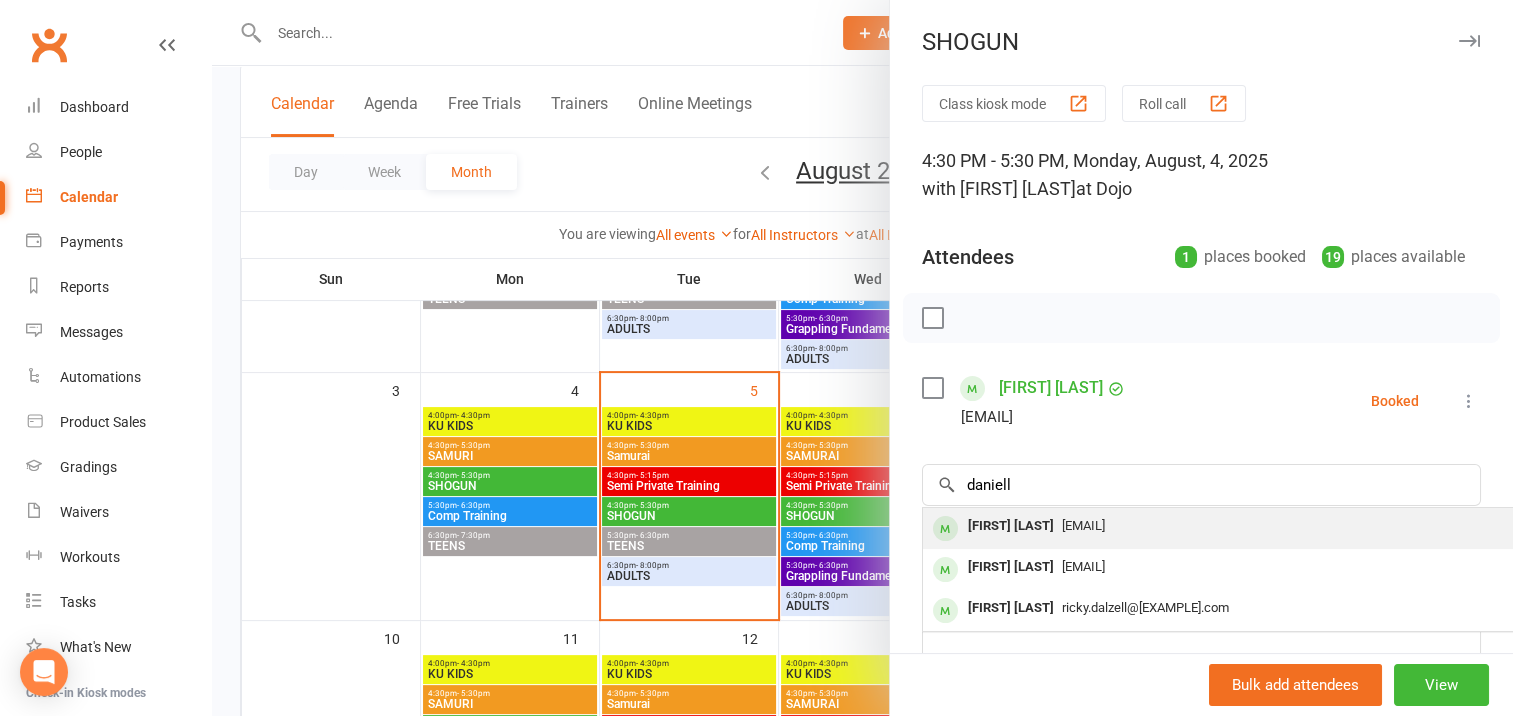 click on "[FIRST] [LAST]" at bounding box center (1011, 526) 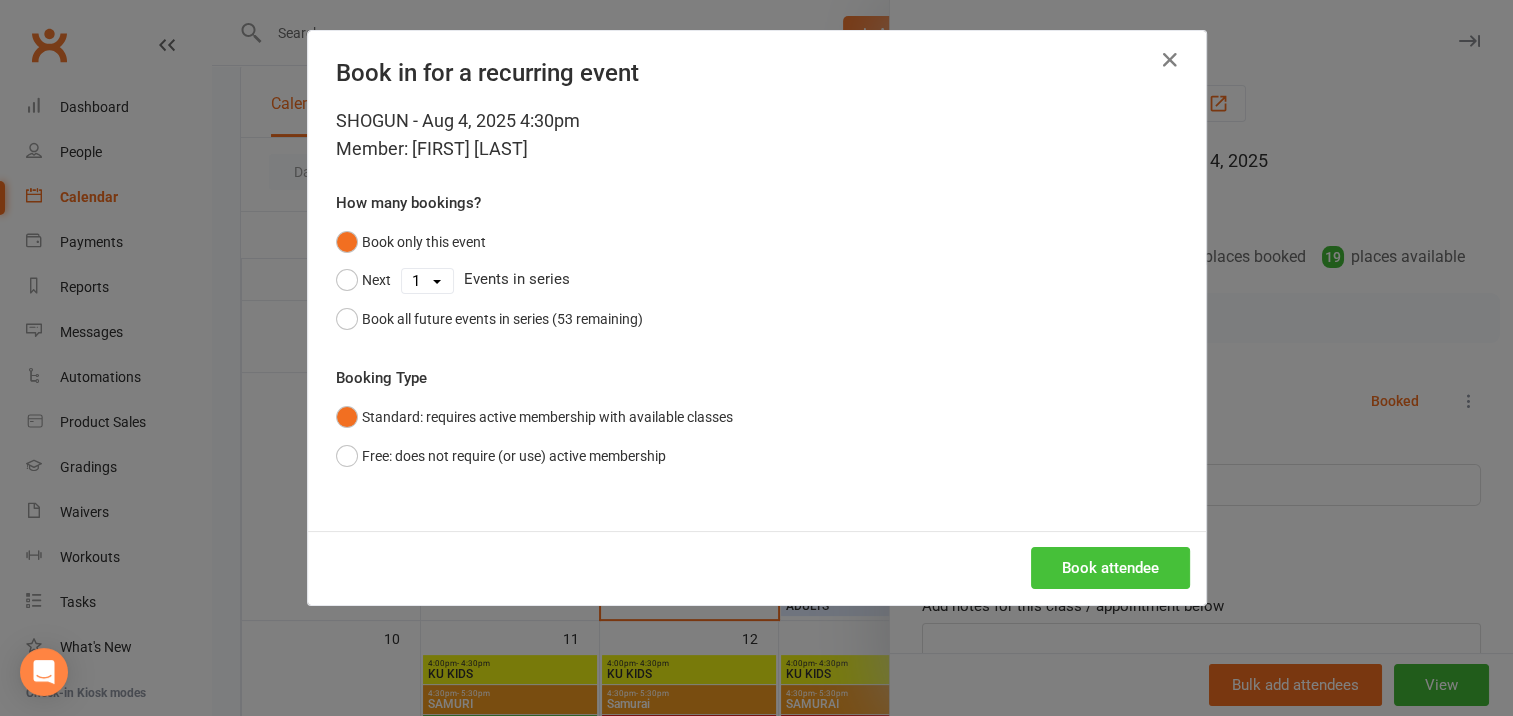 click on "Book attendee" at bounding box center [1110, 568] 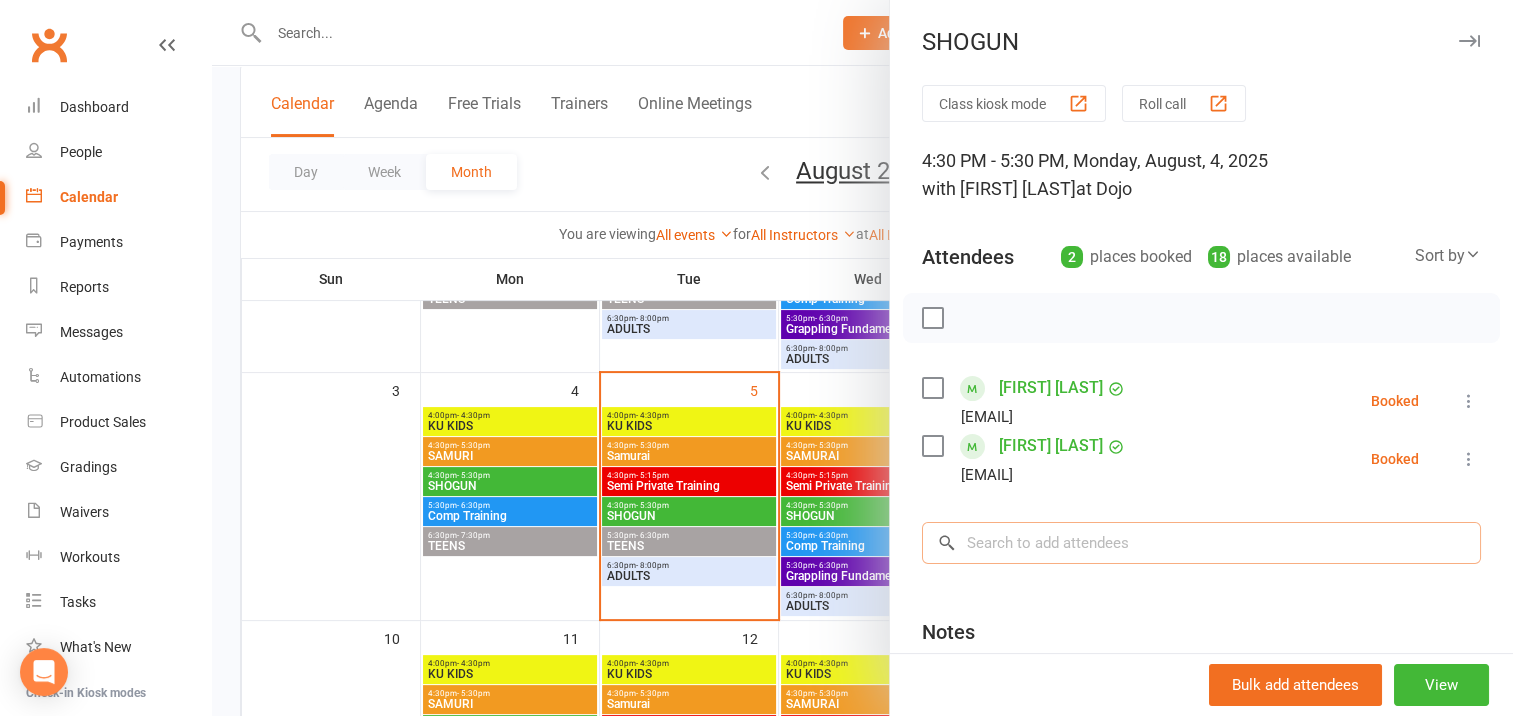 click at bounding box center [1201, 543] 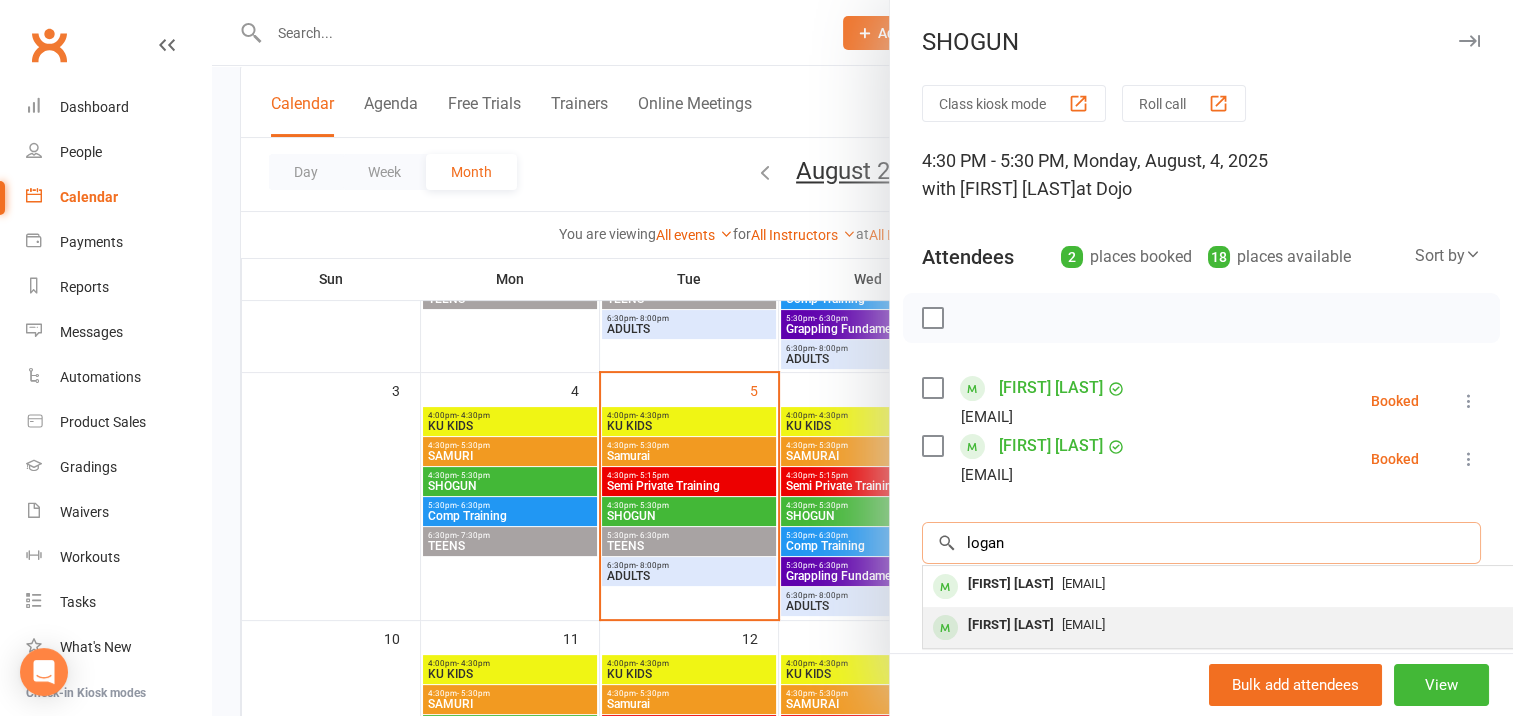 type on "logan" 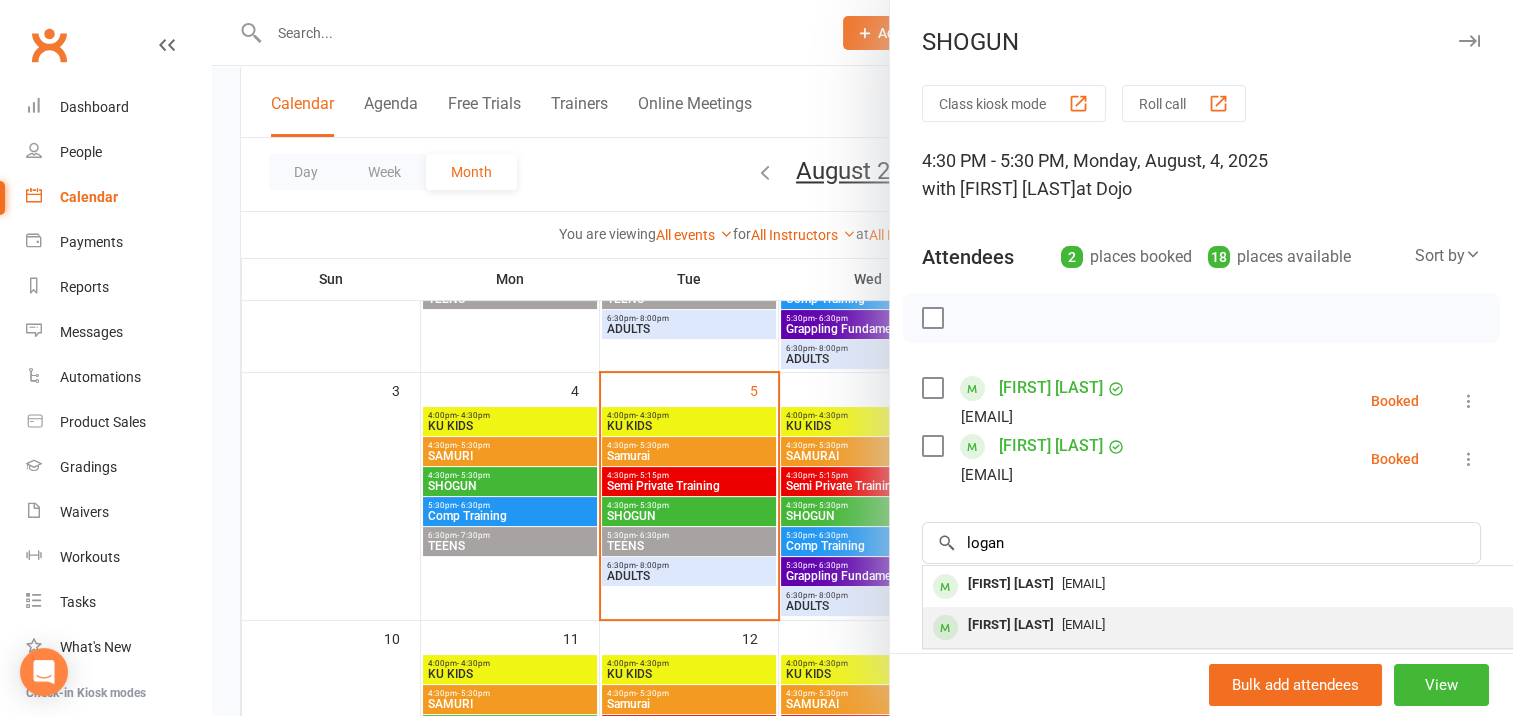 click on "[FIRST] [LAST]" at bounding box center [1011, 625] 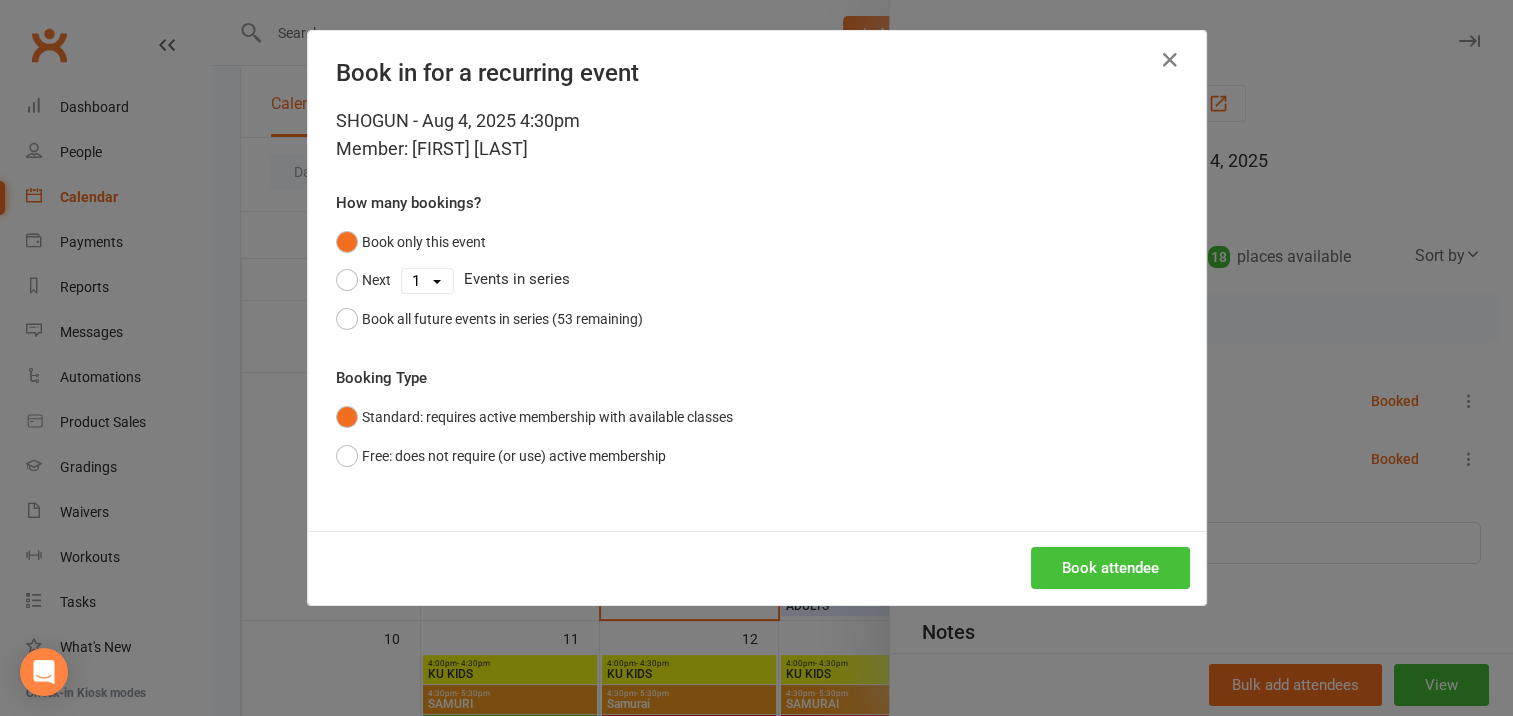 click on "Book attendee" at bounding box center (1110, 568) 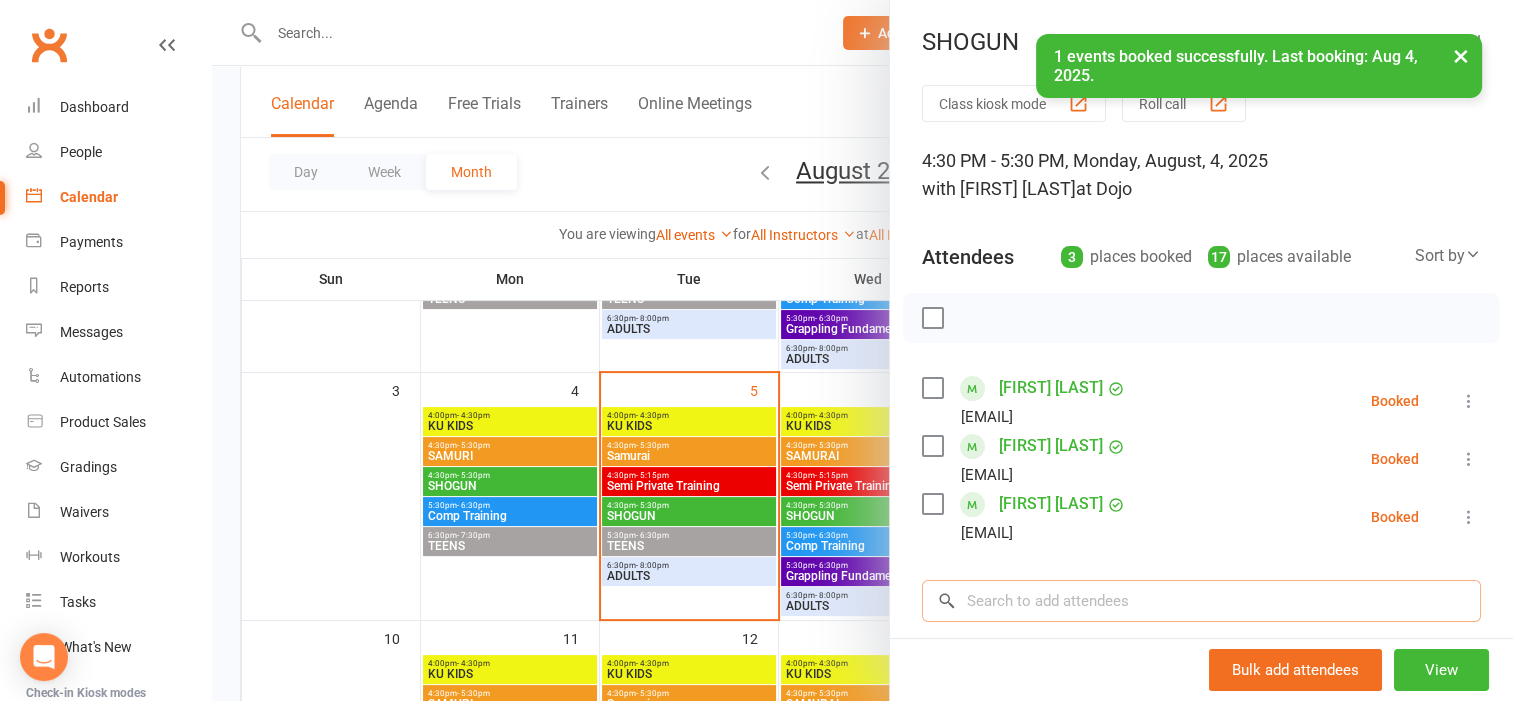 click at bounding box center (1201, 601) 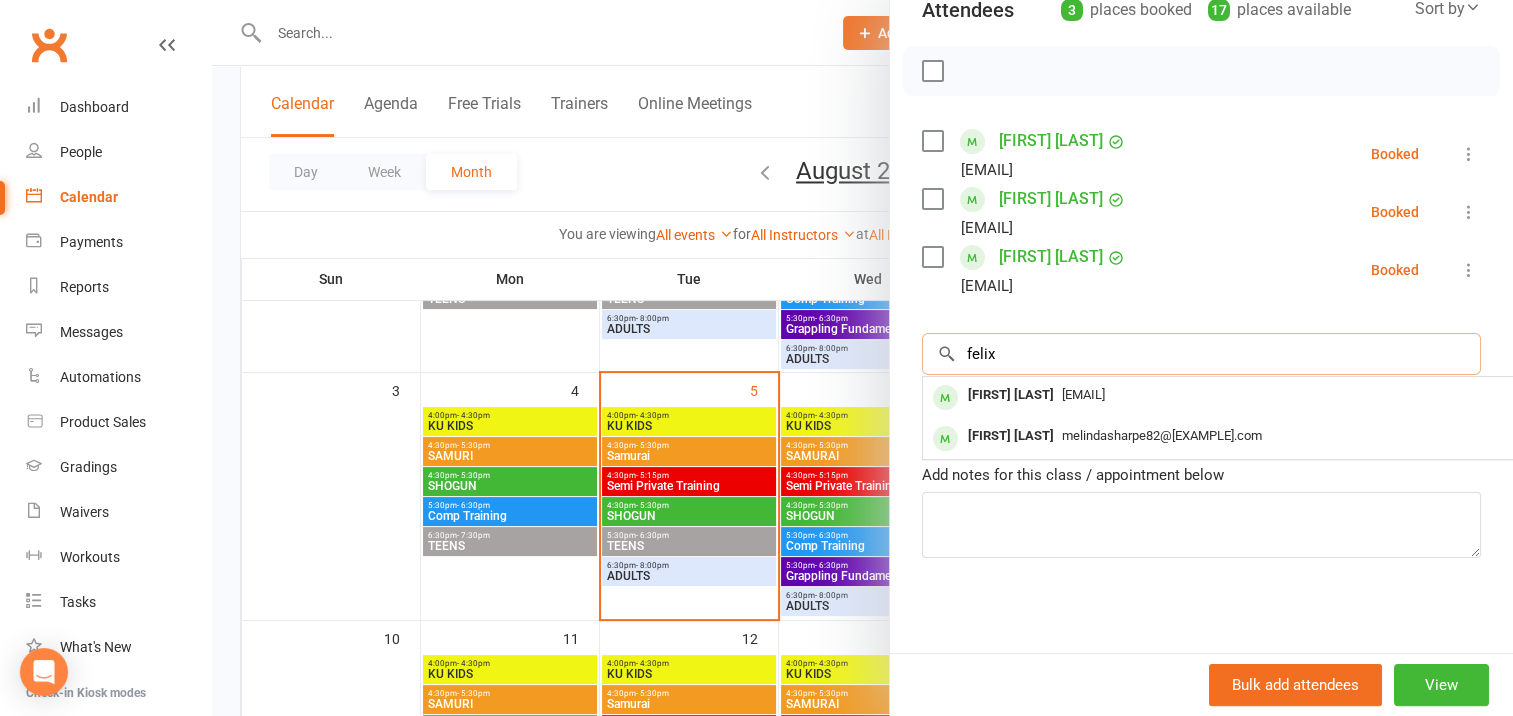 scroll, scrollTop: 265, scrollLeft: 0, axis: vertical 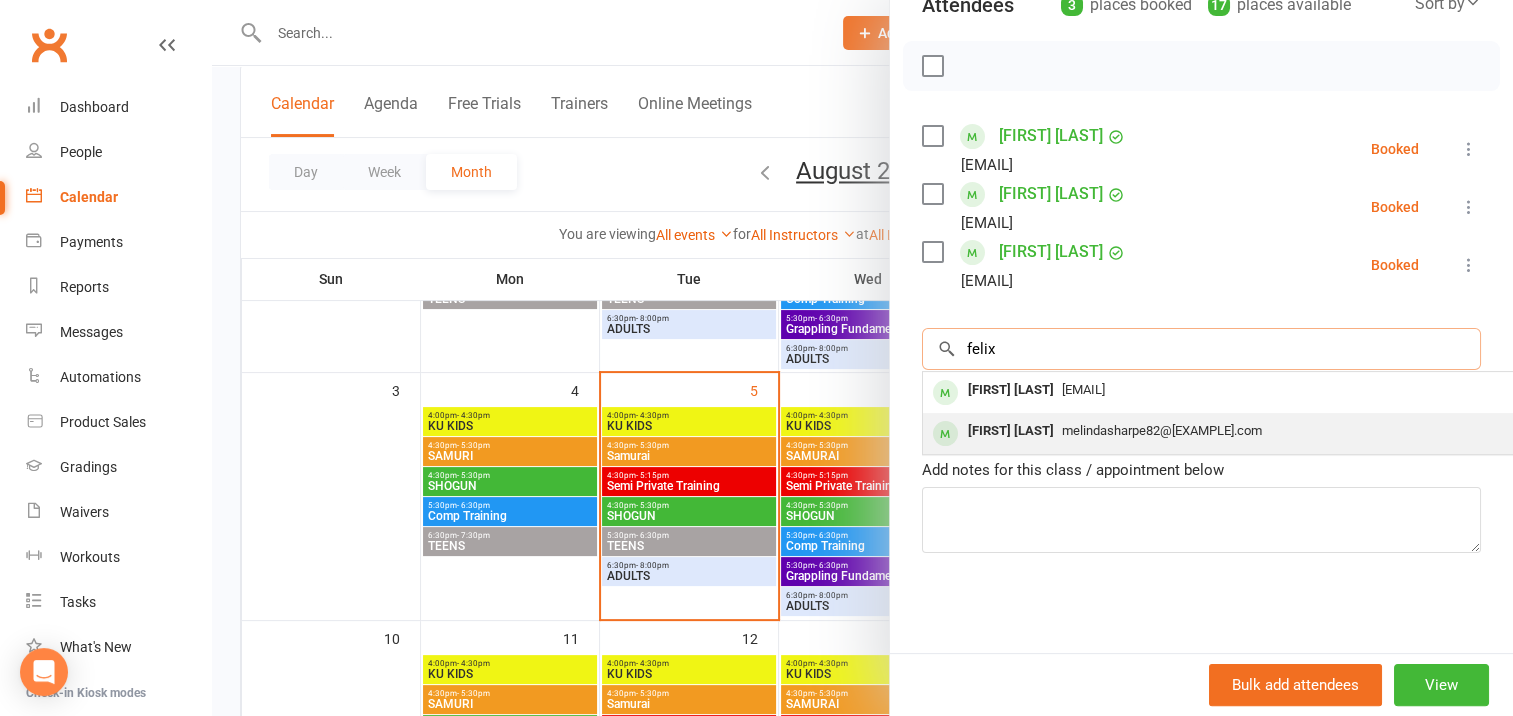 type on "felix" 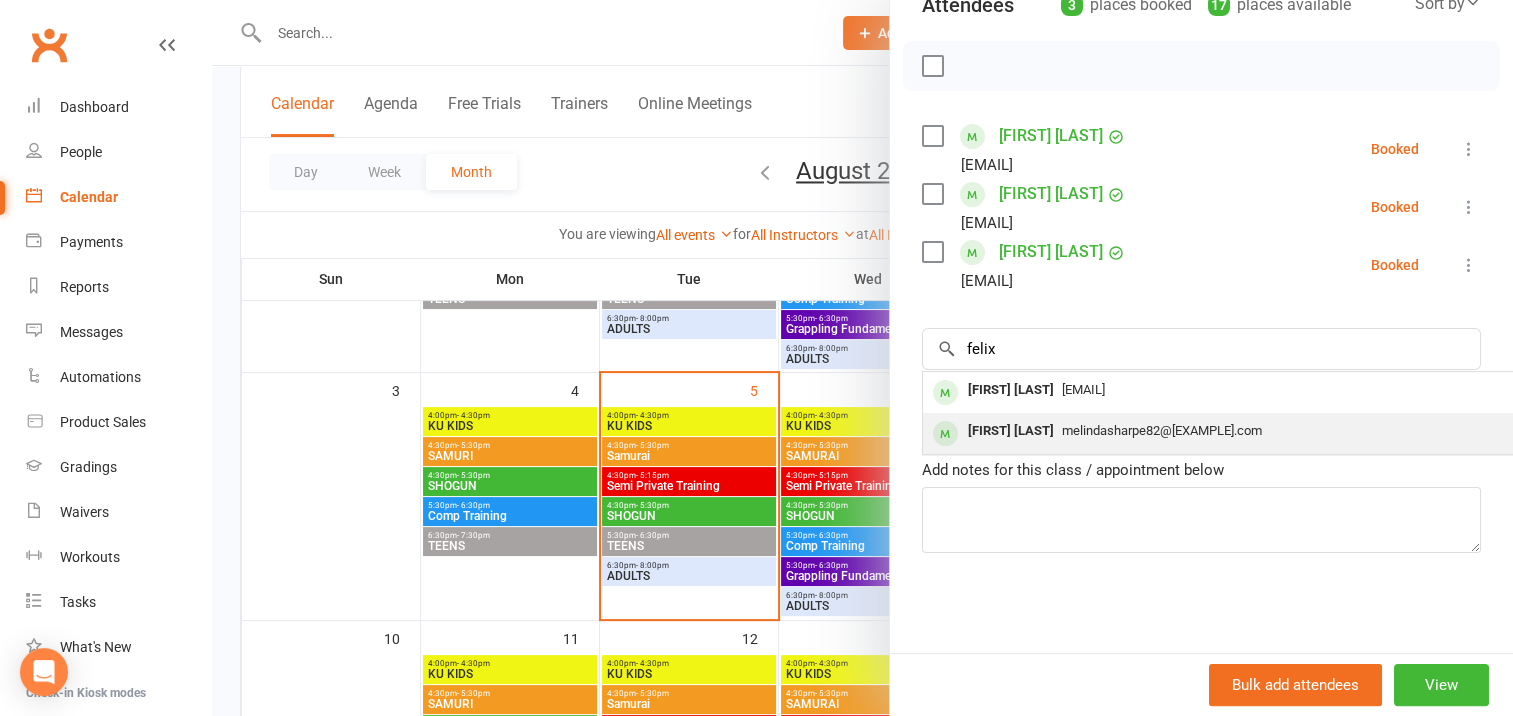 click on "[FIRST] [LAST]" at bounding box center [1011, 431] 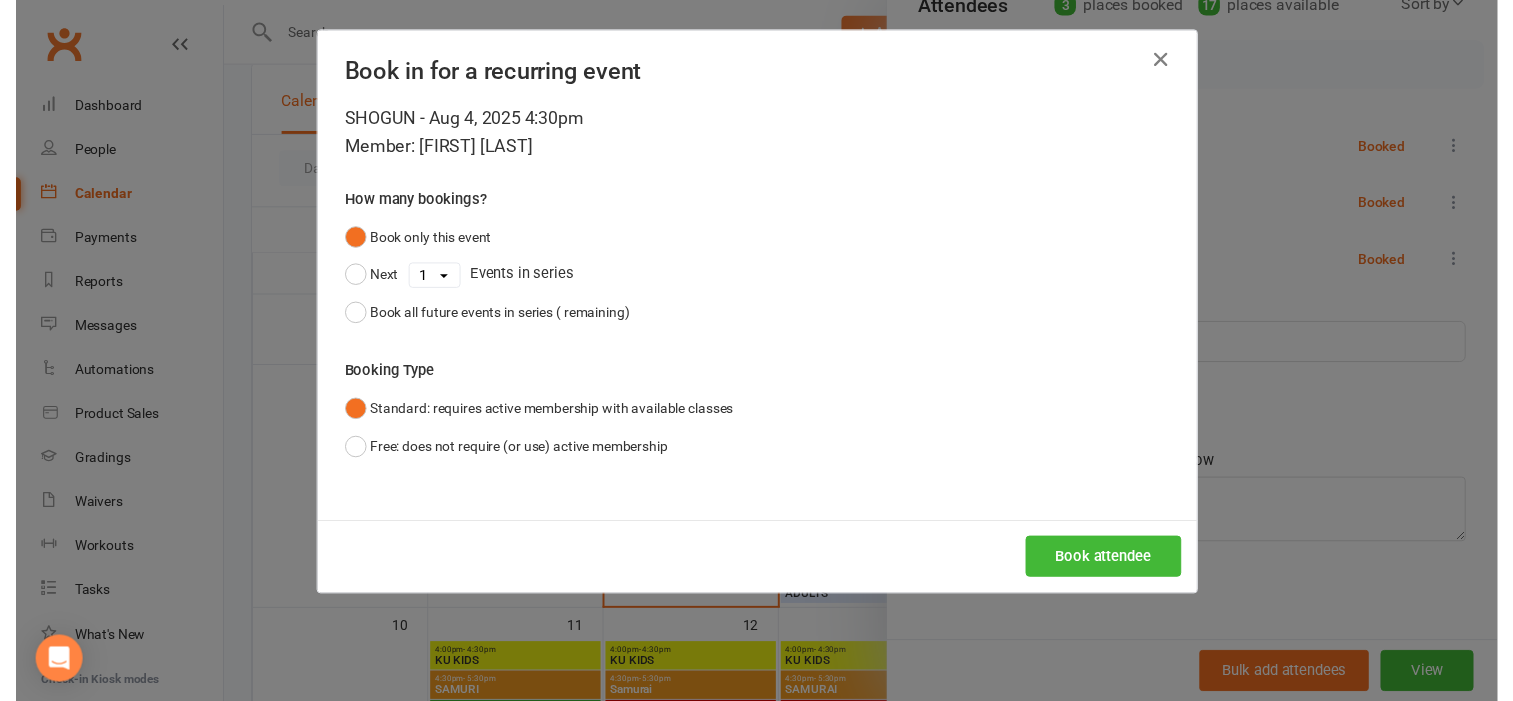 scroll, scrollTop: 250, scrollLeft: 0, axis: vertical 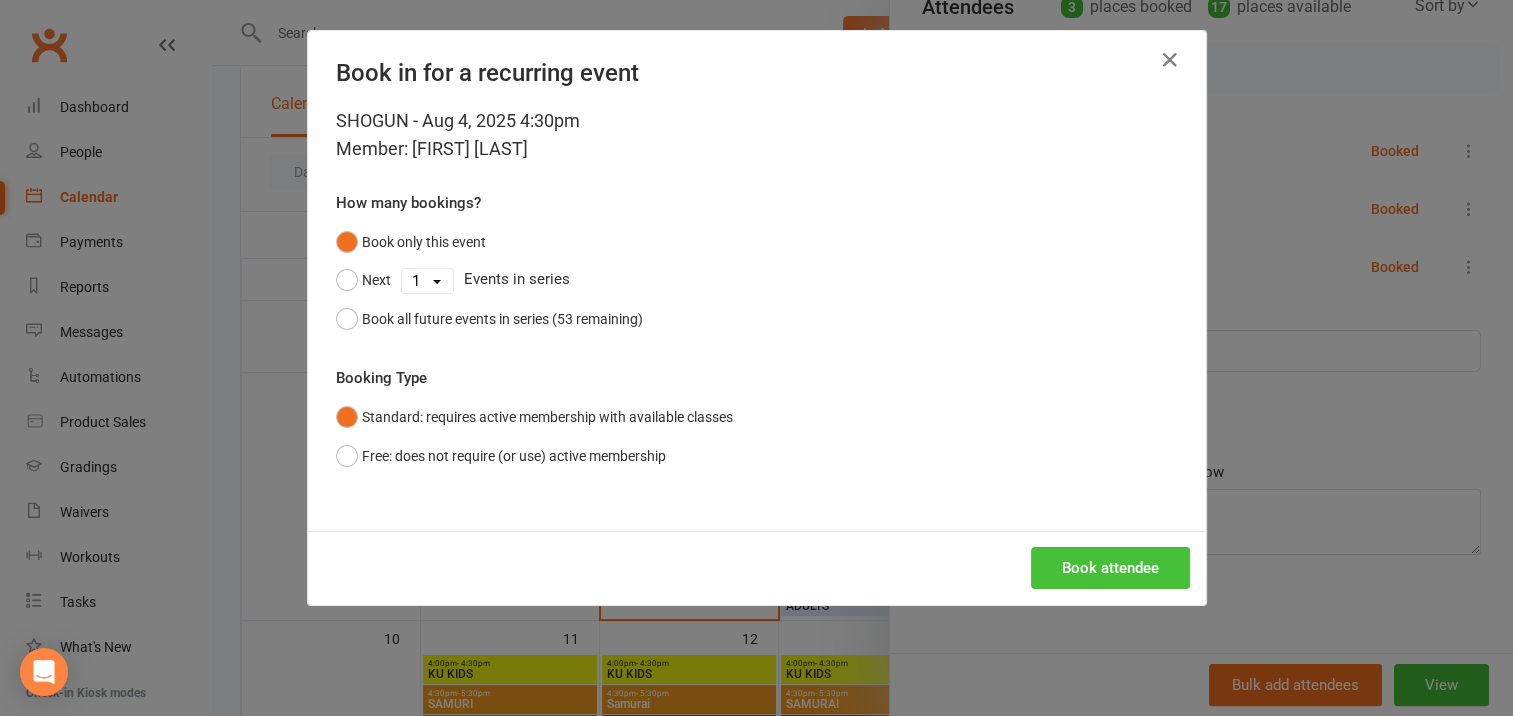click on "Book attendee" at bounding box center (1110, 568) 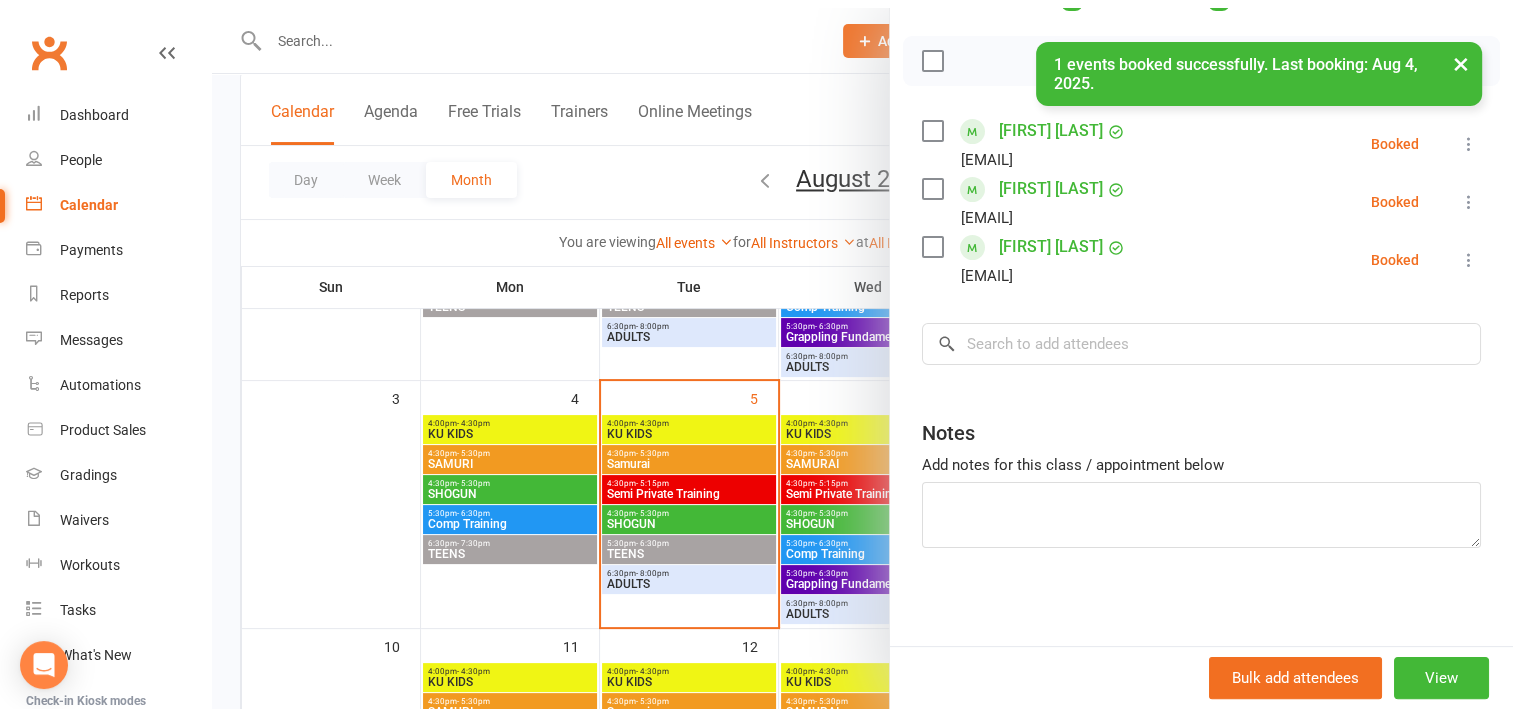 scroll, scrollTop: 265, scrollLeft: 0, axis: vertical 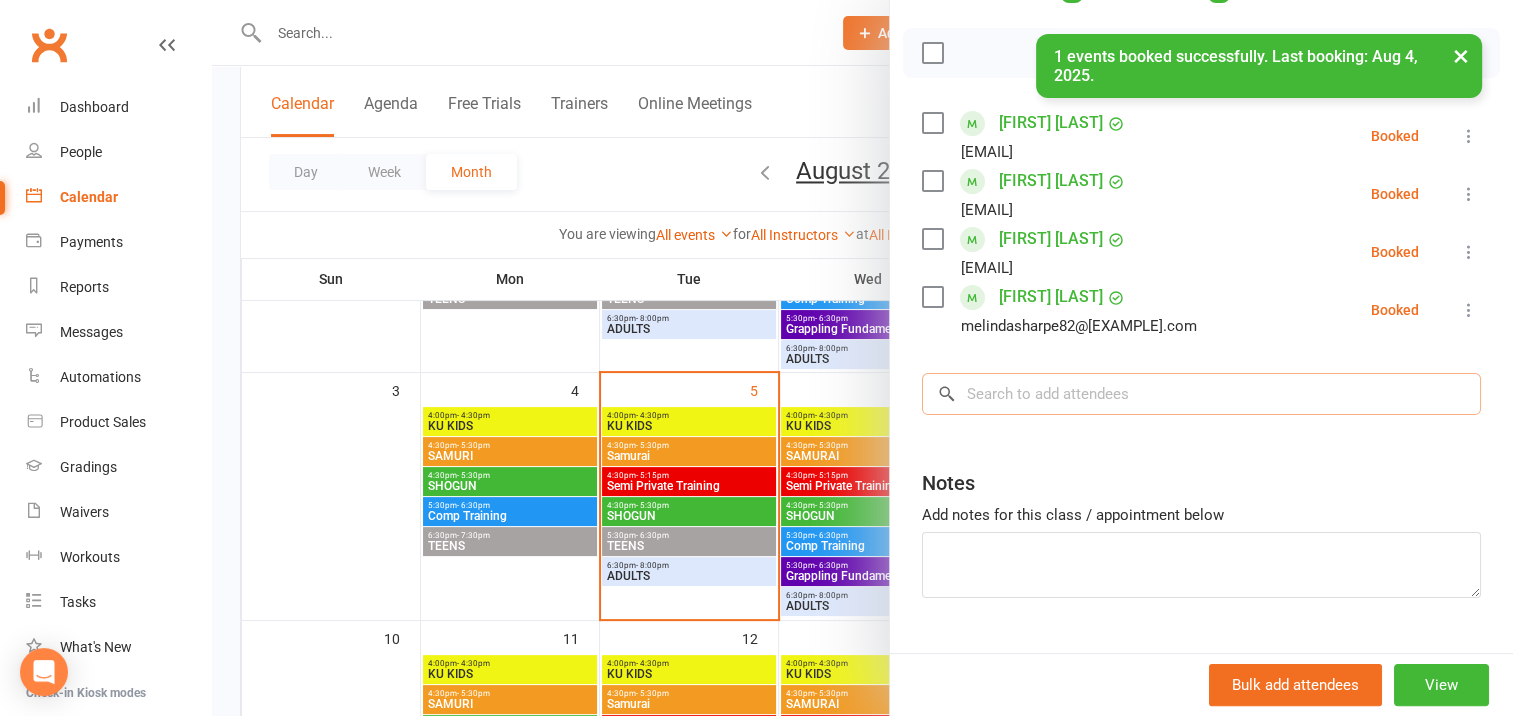 click at bounding box center [1201, 394] 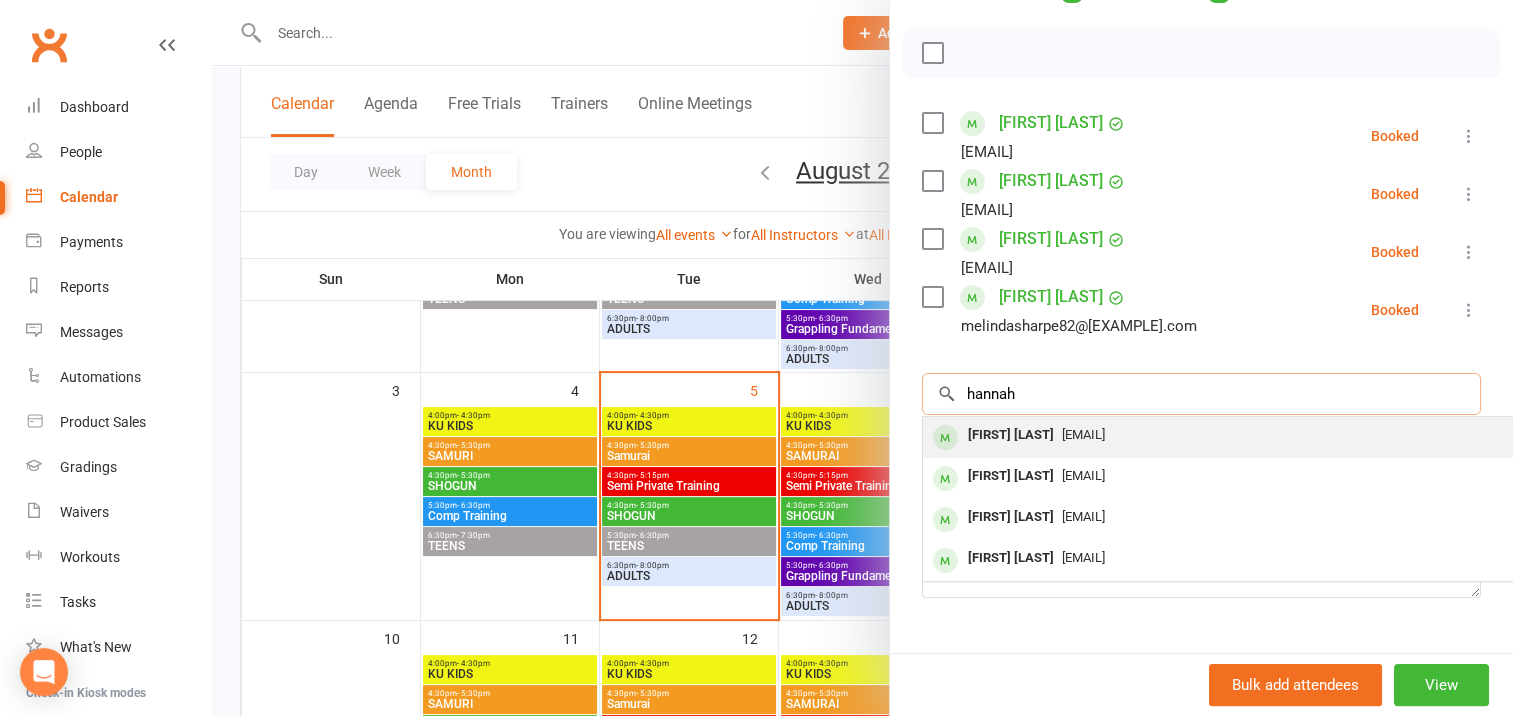 type on "hannah" 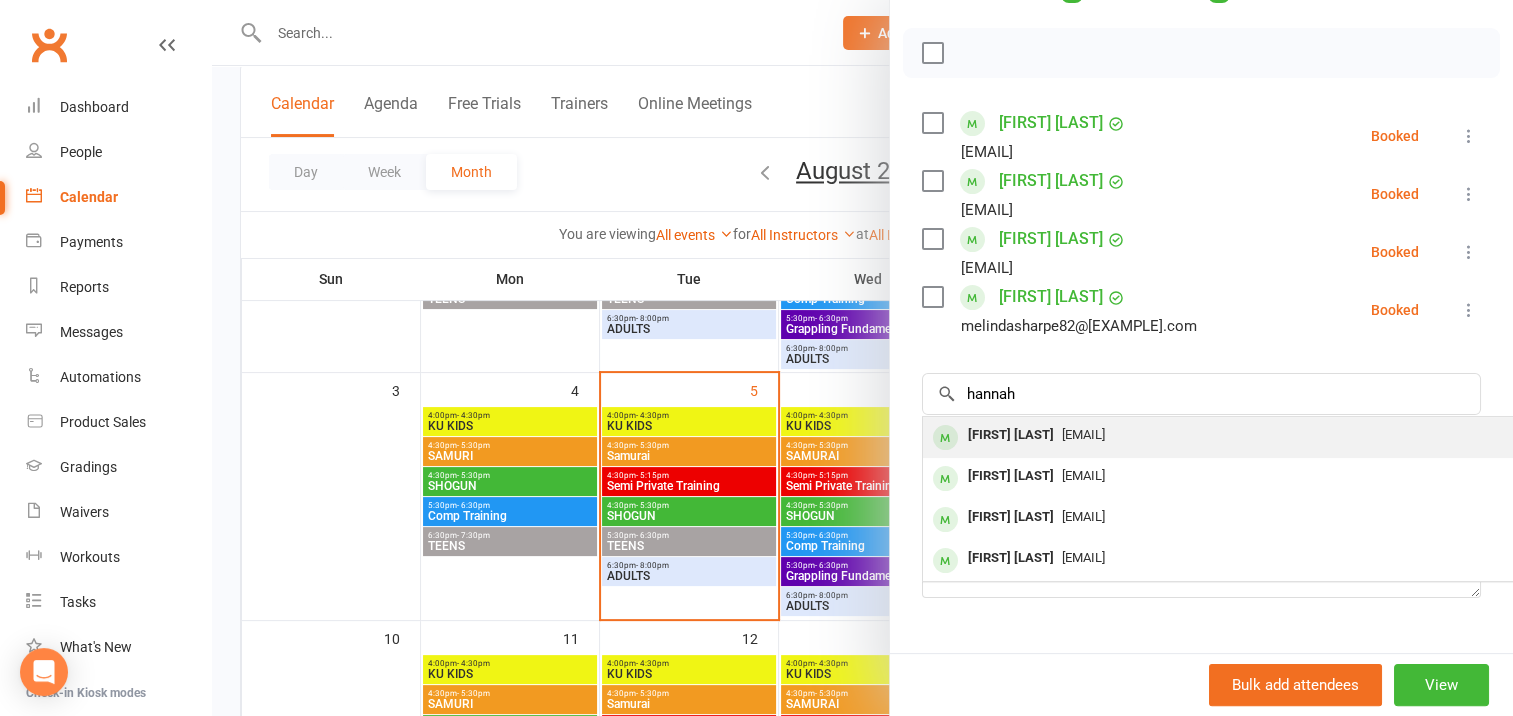 click on "[FIRST] [LAST]" at bounding box center [1011, 435] 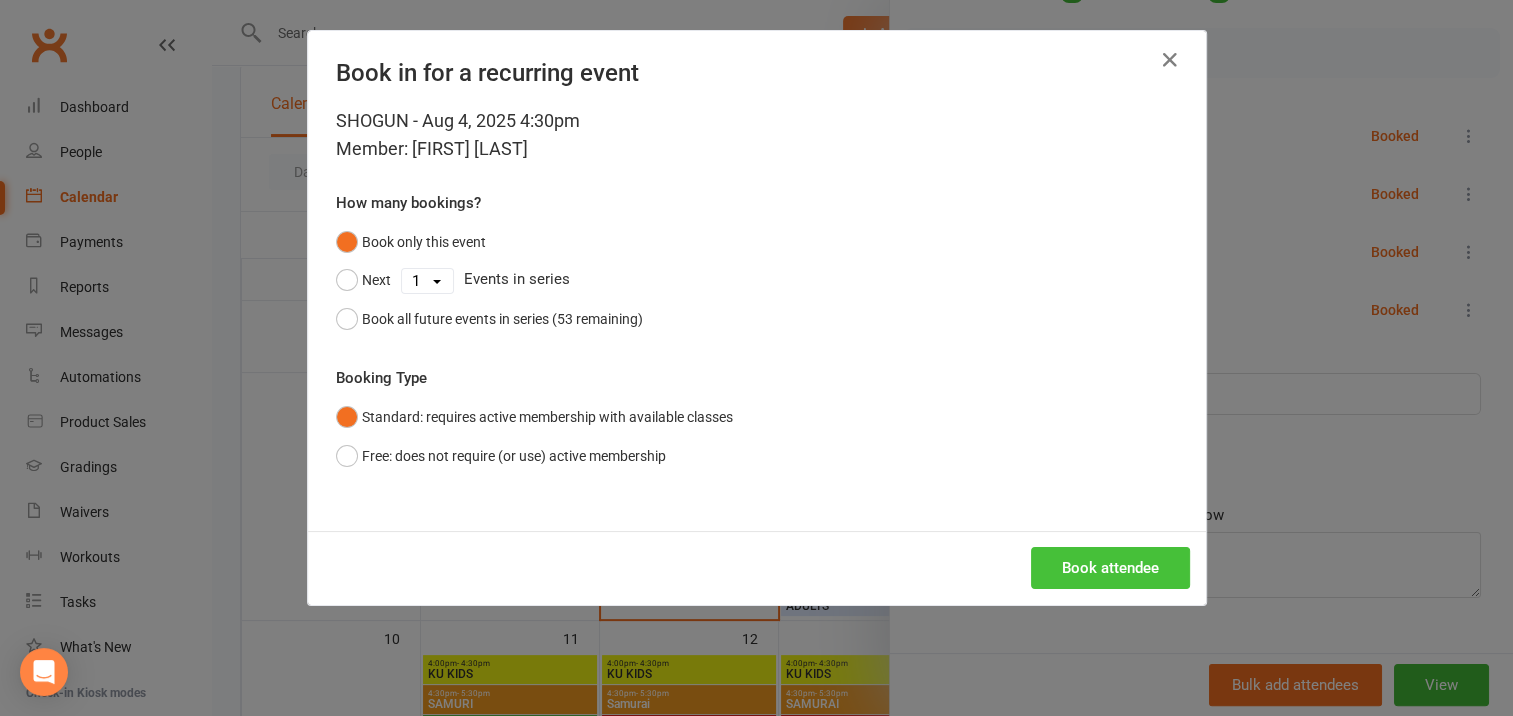 click on "Book attendee" at bounding box center [1110, 568] 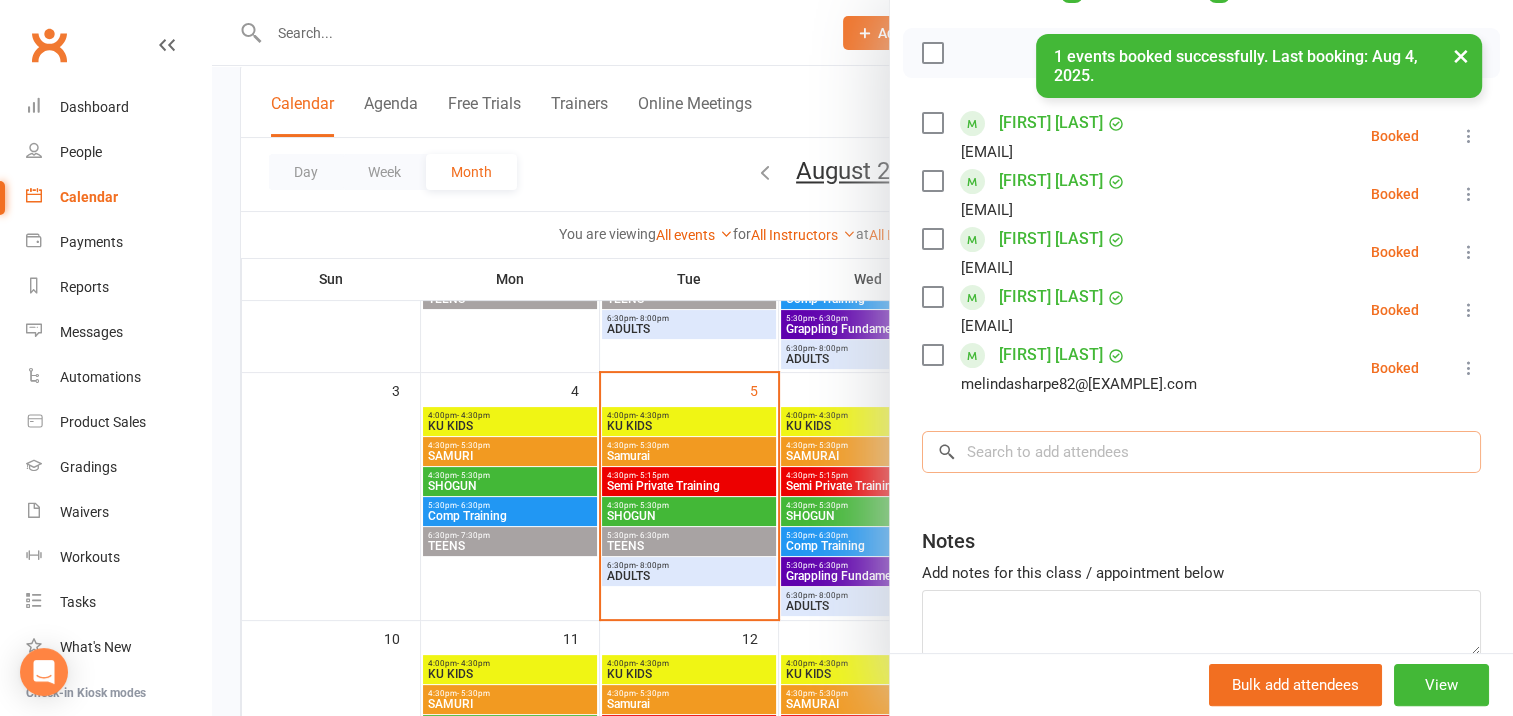 click at bounding box center [1201, 452] 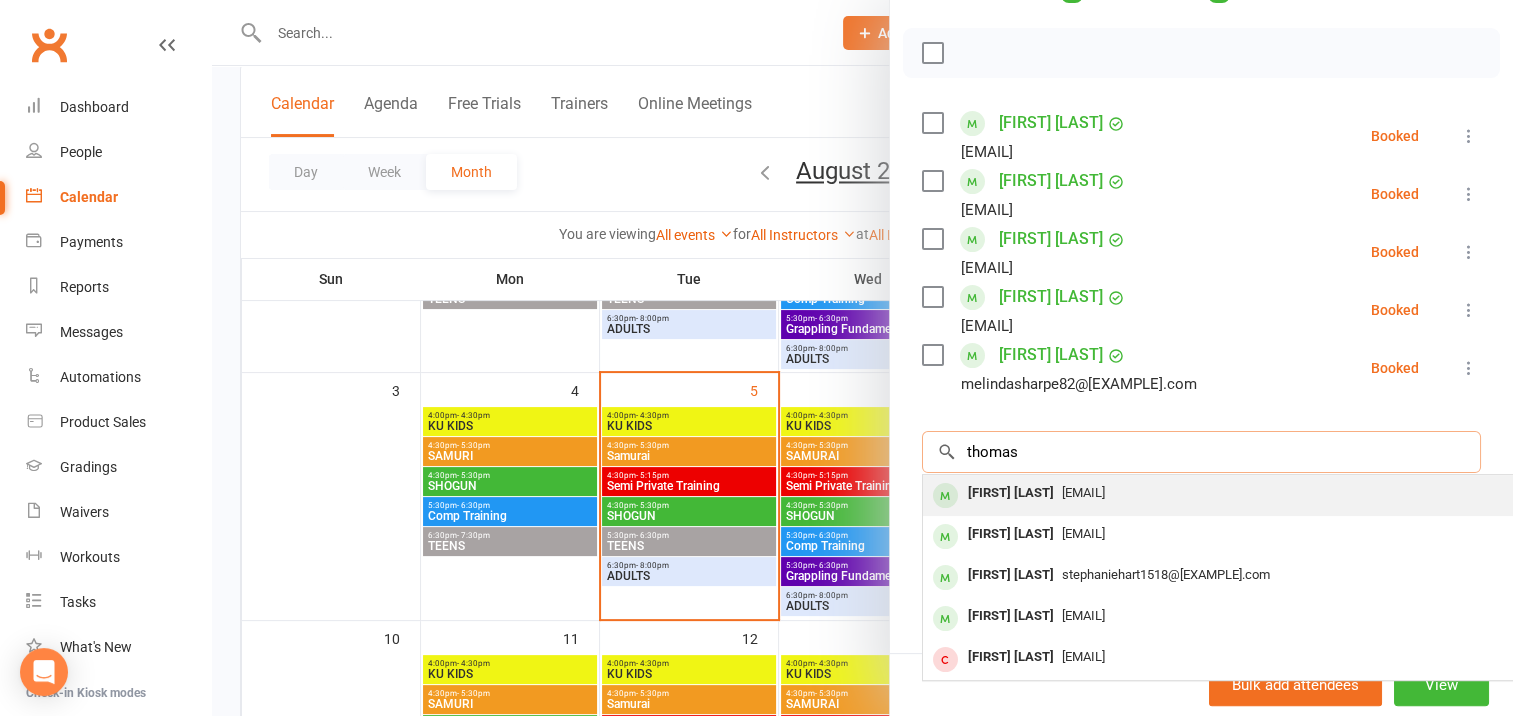 type on "thomas" 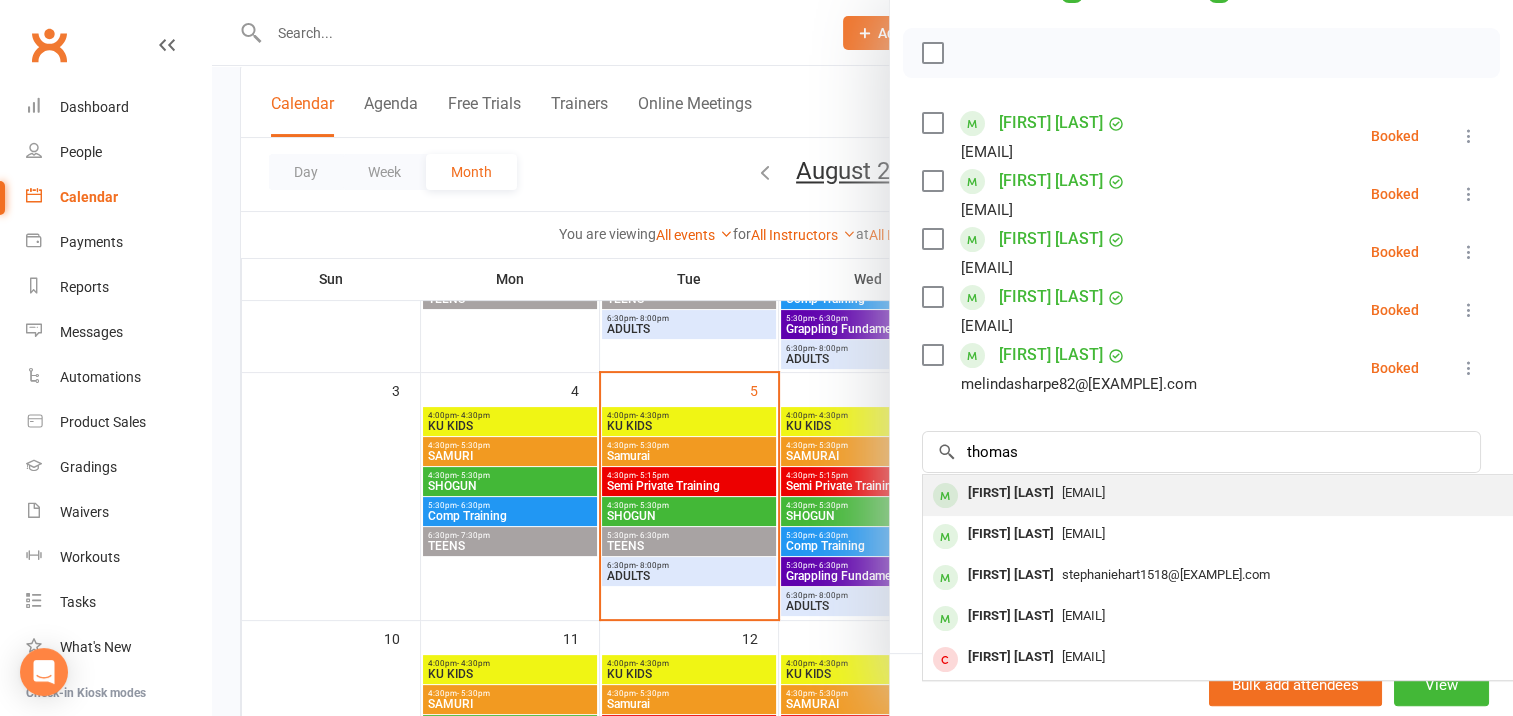 click on "[FIRST] [LAST]" at bounding box center (1011, 493) 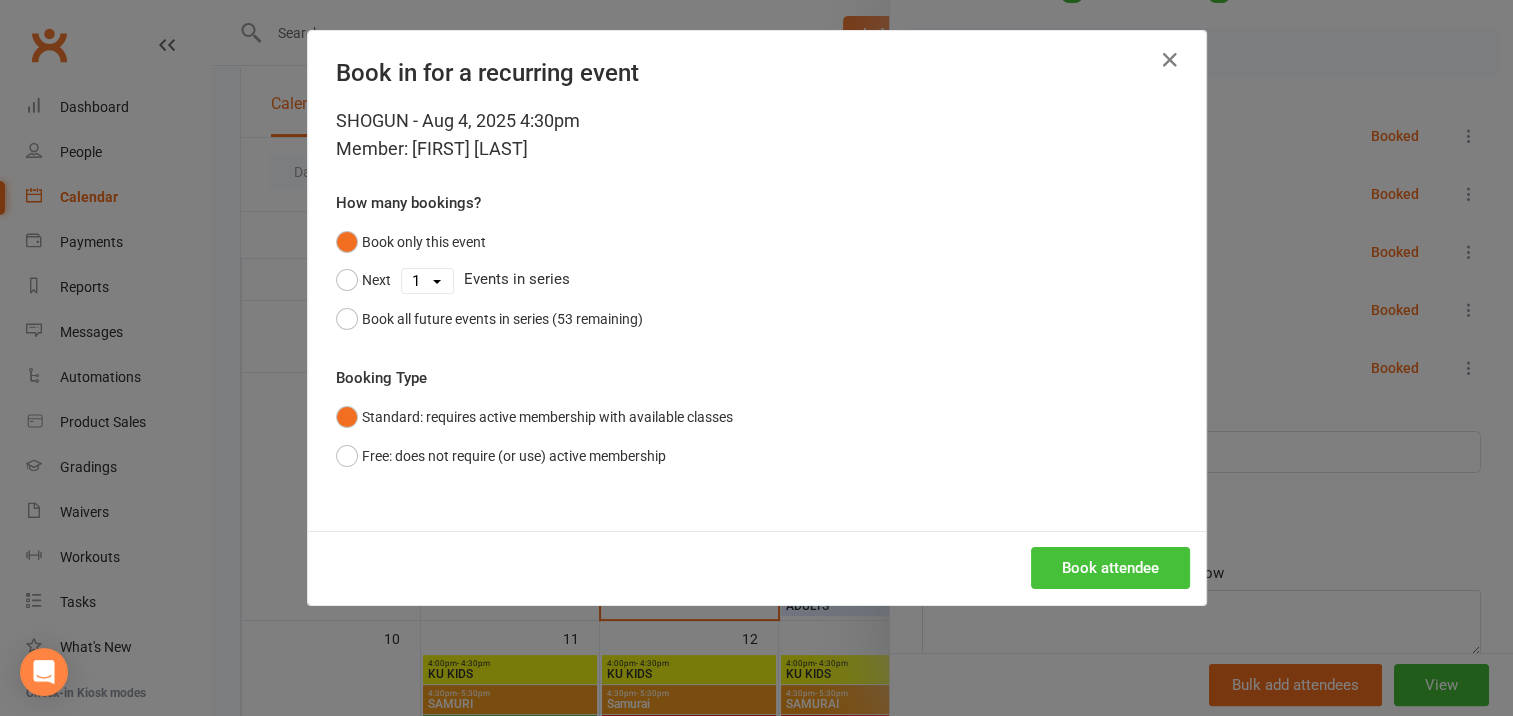 click on "Book attendee" at bounding box center [1110, 568] 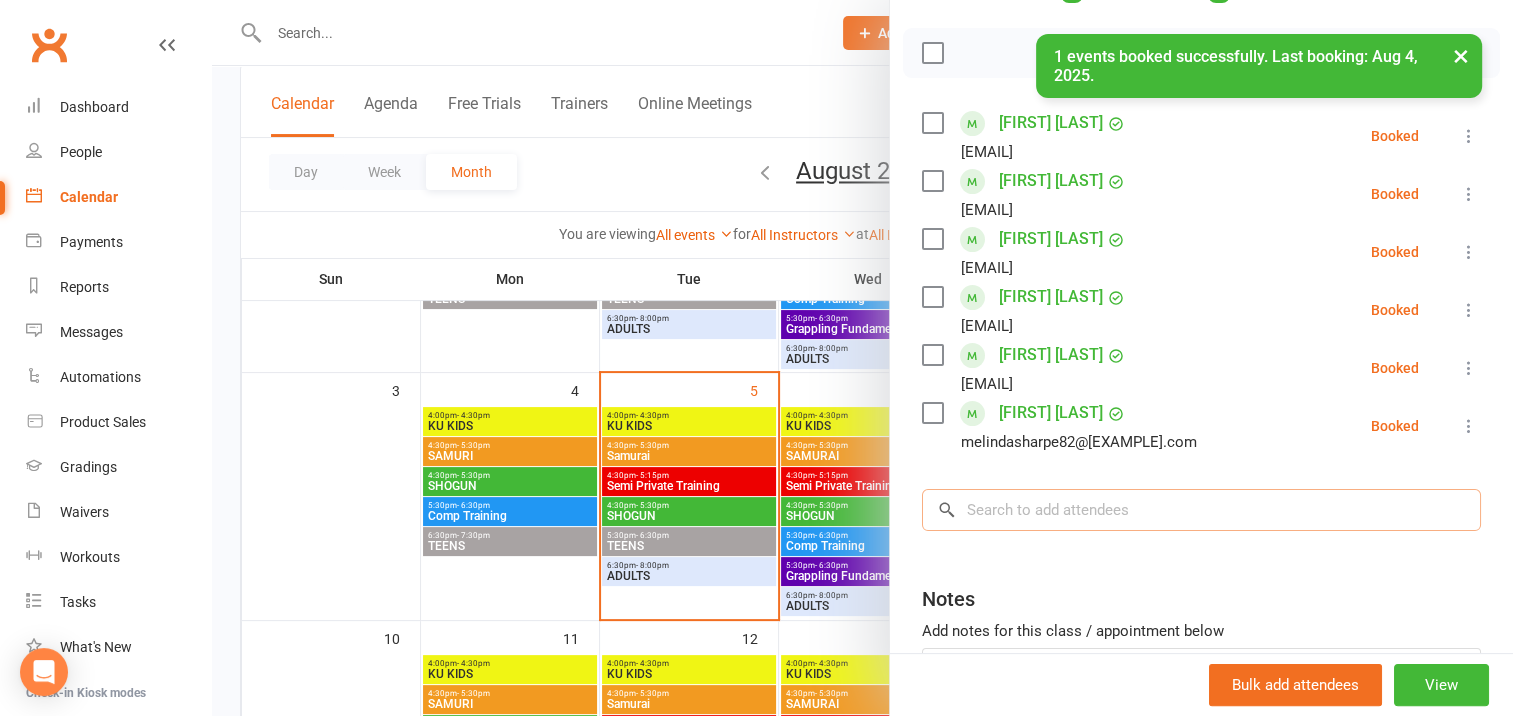 click at bounding box center (1201, 510) 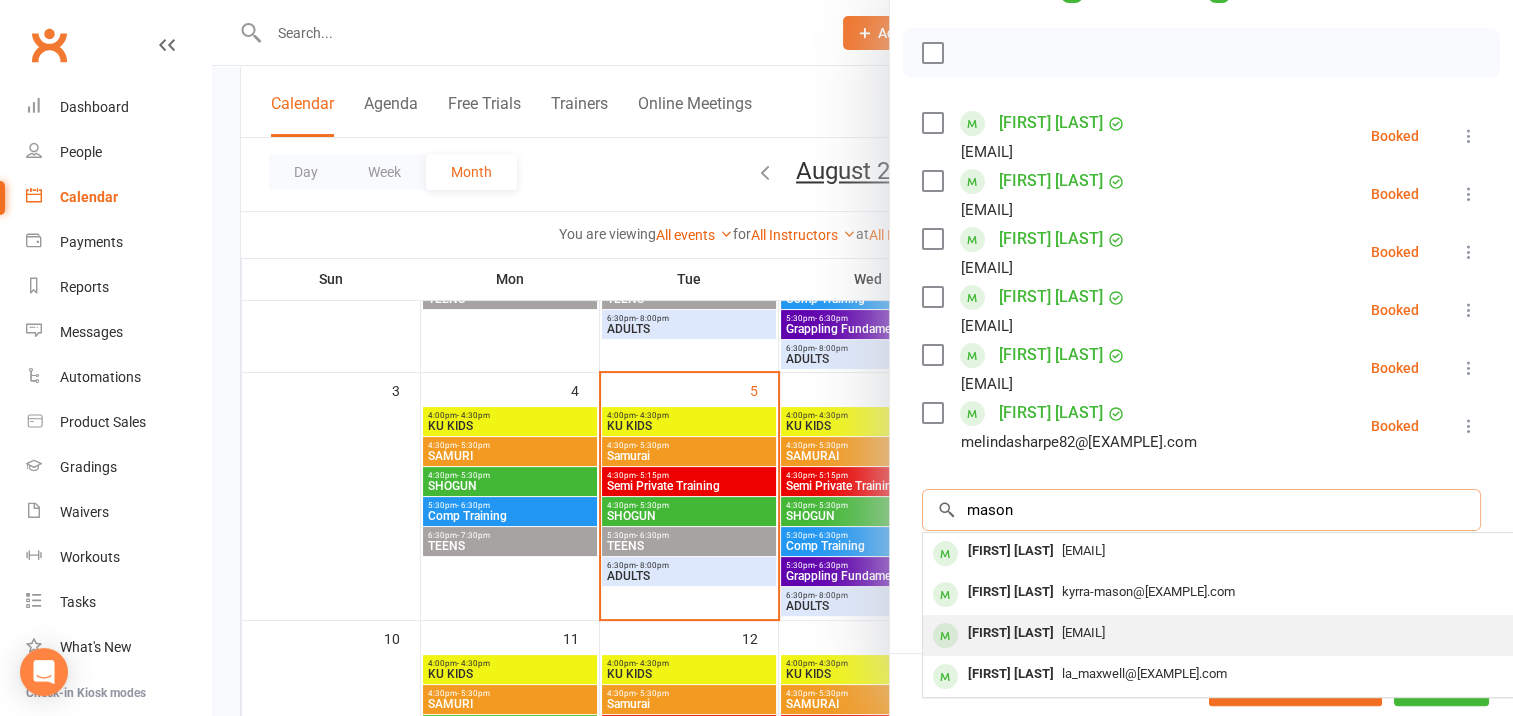 type on "mason" 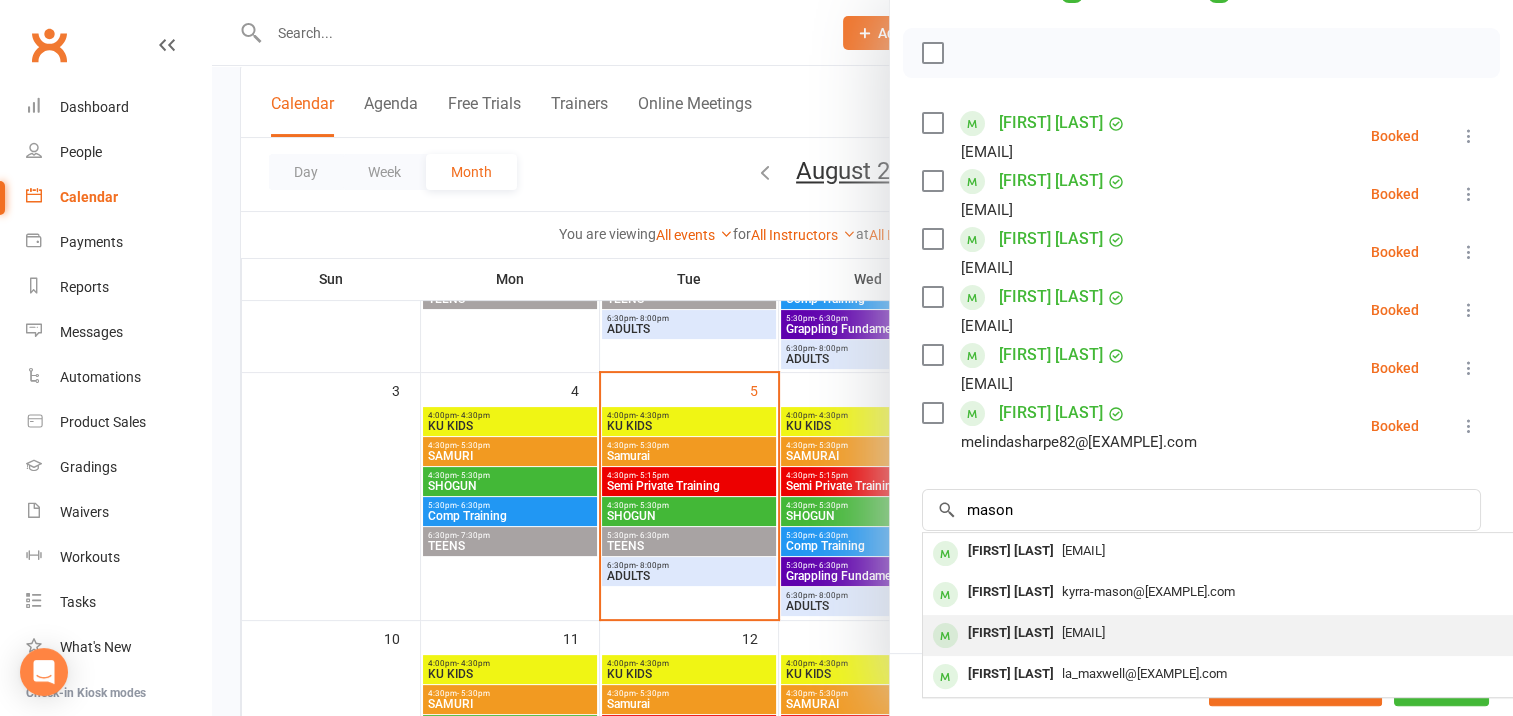click on "[FIRST] [LAST]" at bounding box center [1011, 633] 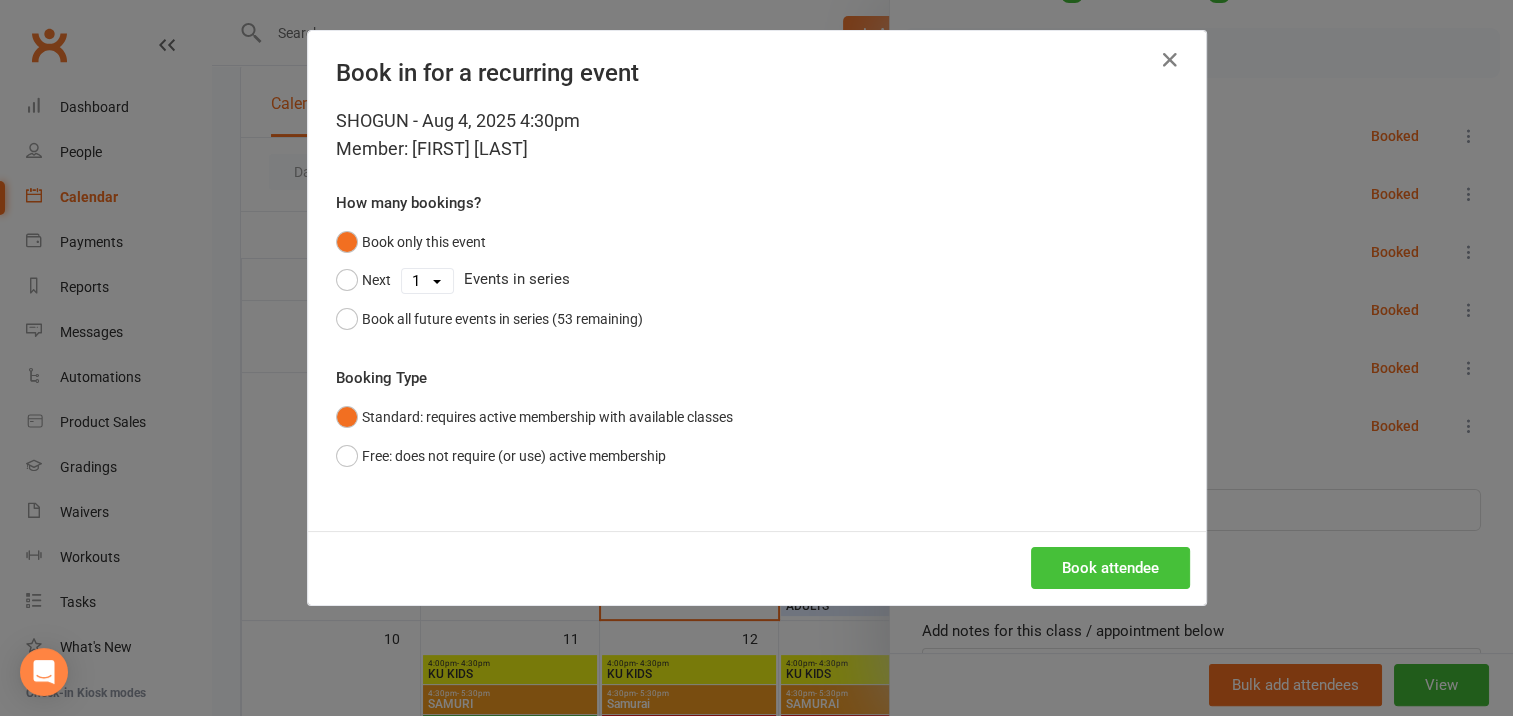 click on "Book attendee" at bounding box center (1110, 568) 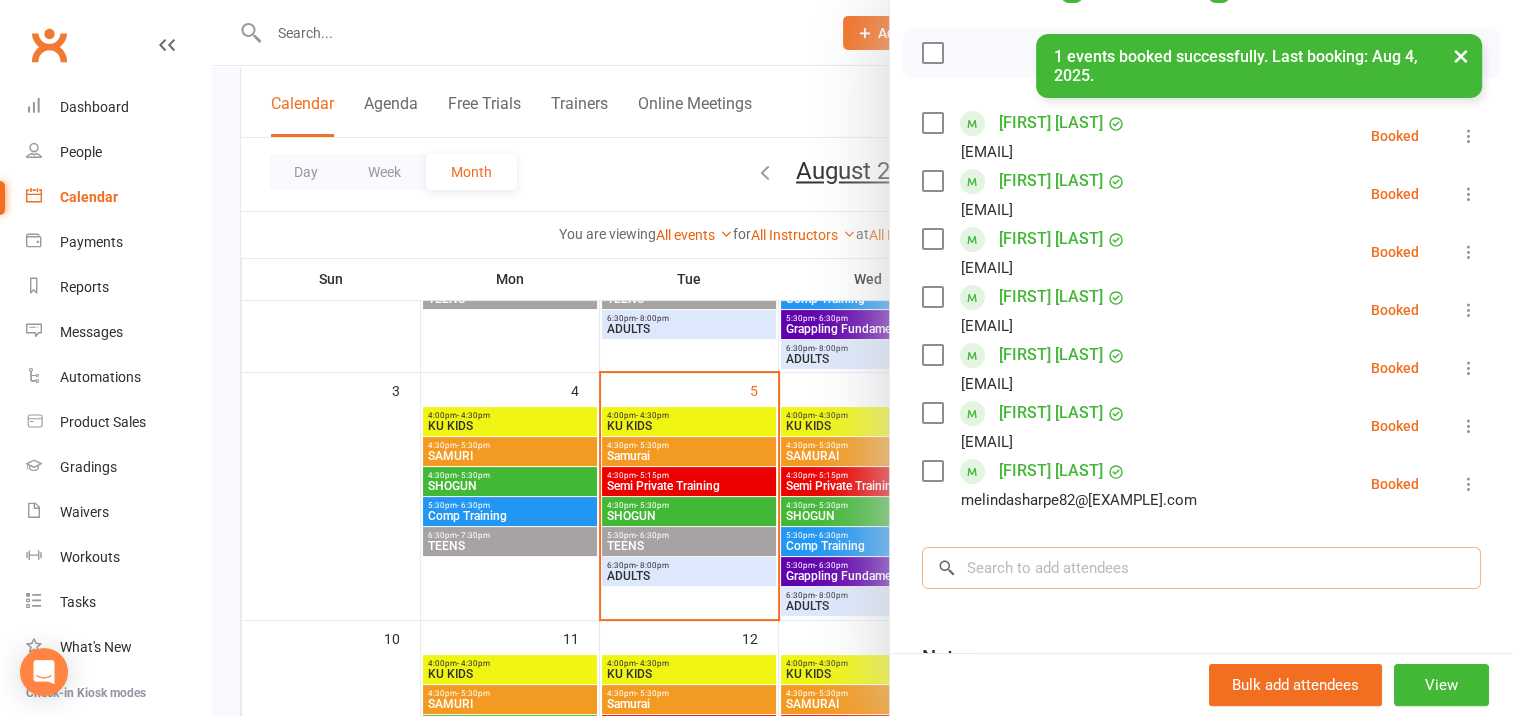 click at bounding box center (1201, 568) 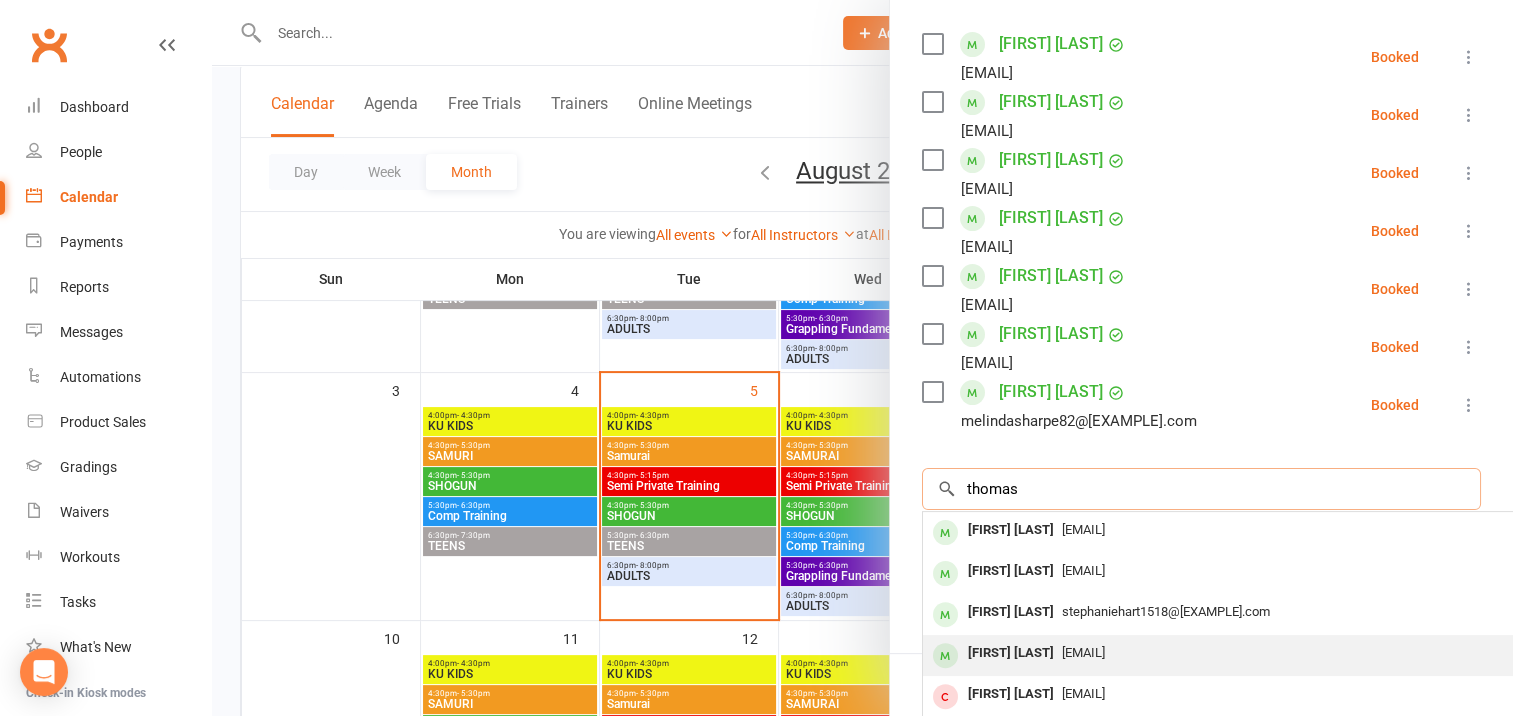 scroll, scrollTop: 465, scrollLeft: 0, axis: vertical 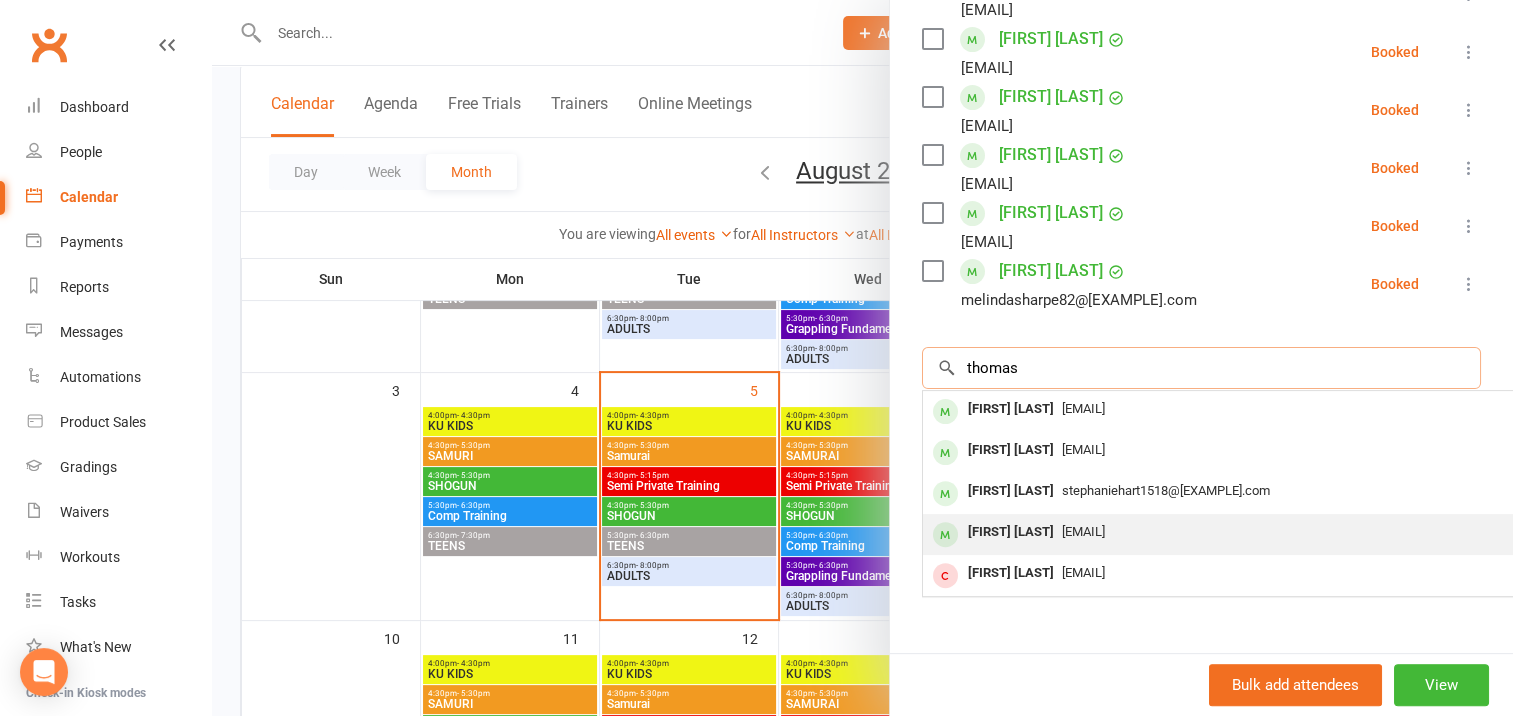 type on "thomas" 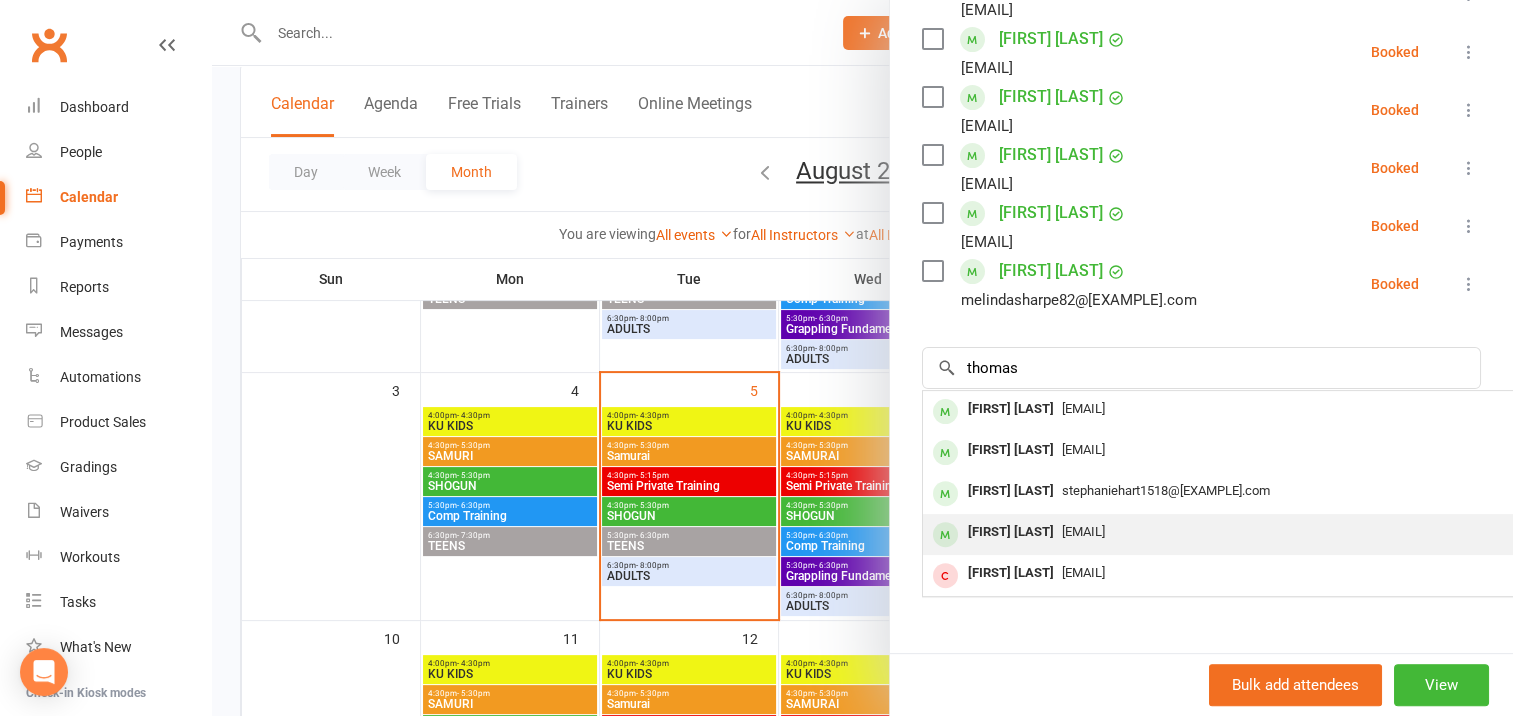 click on "[FIRST] [LAST]" at bounding box center [1011, 532] 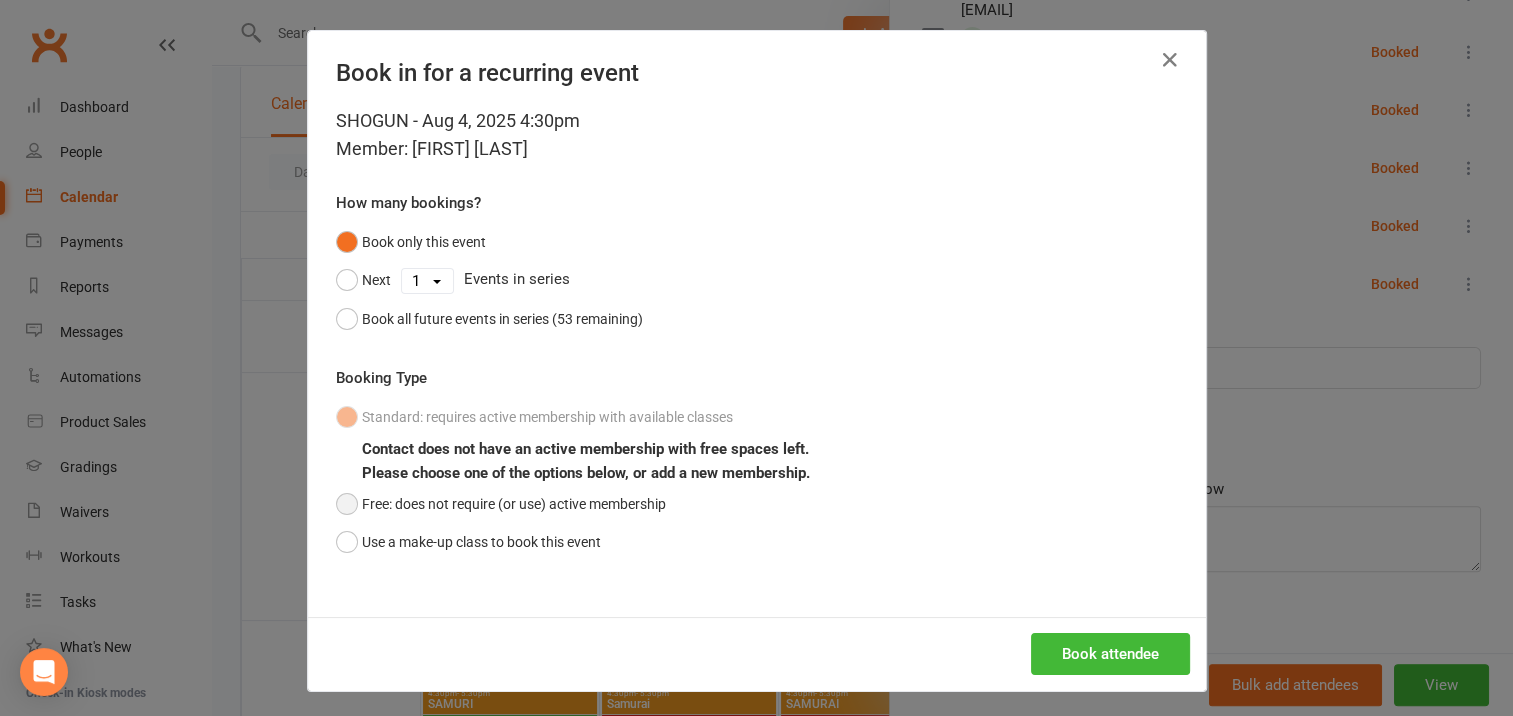 click on "Free: does not require (or use) active membership" at bounding box center (501, 504) 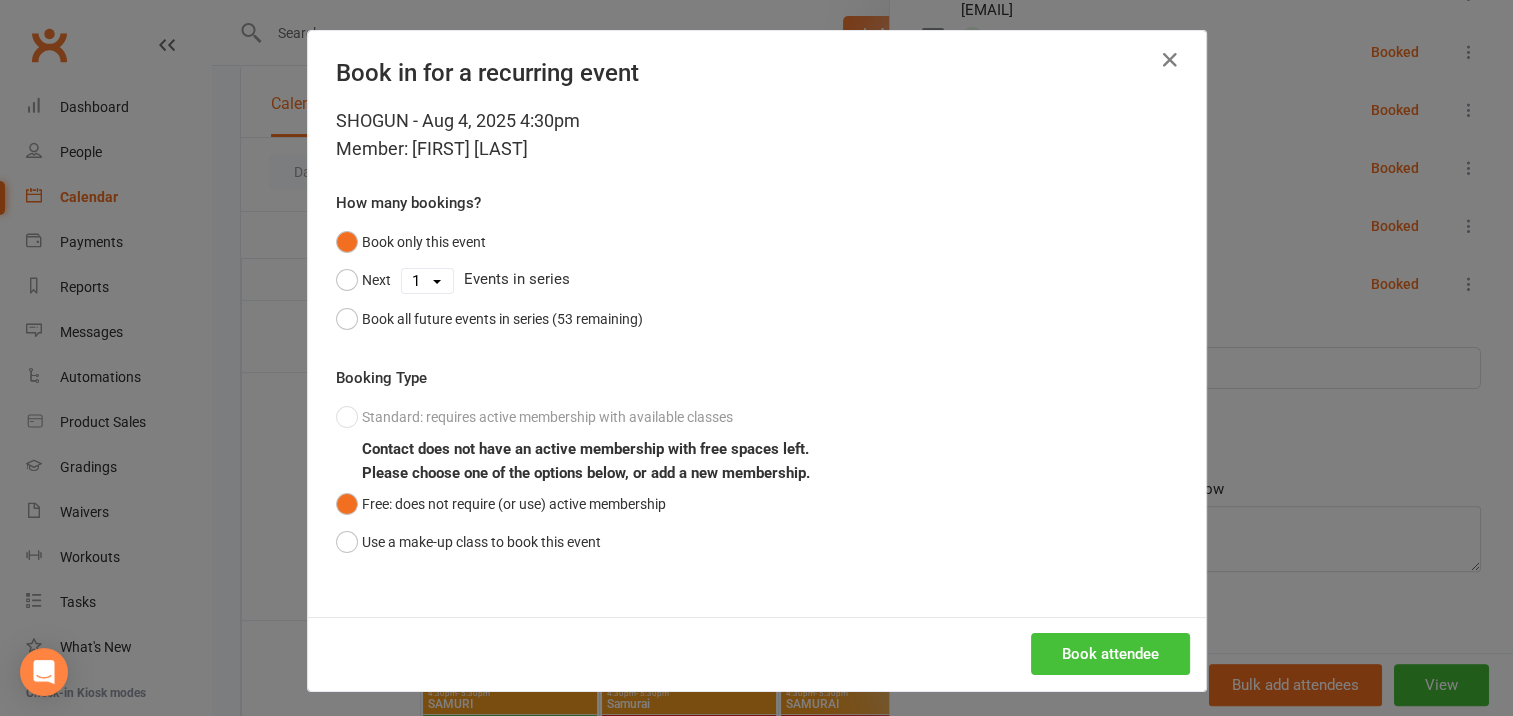 click on "Book attendee" at bounding box center [1110, 654] 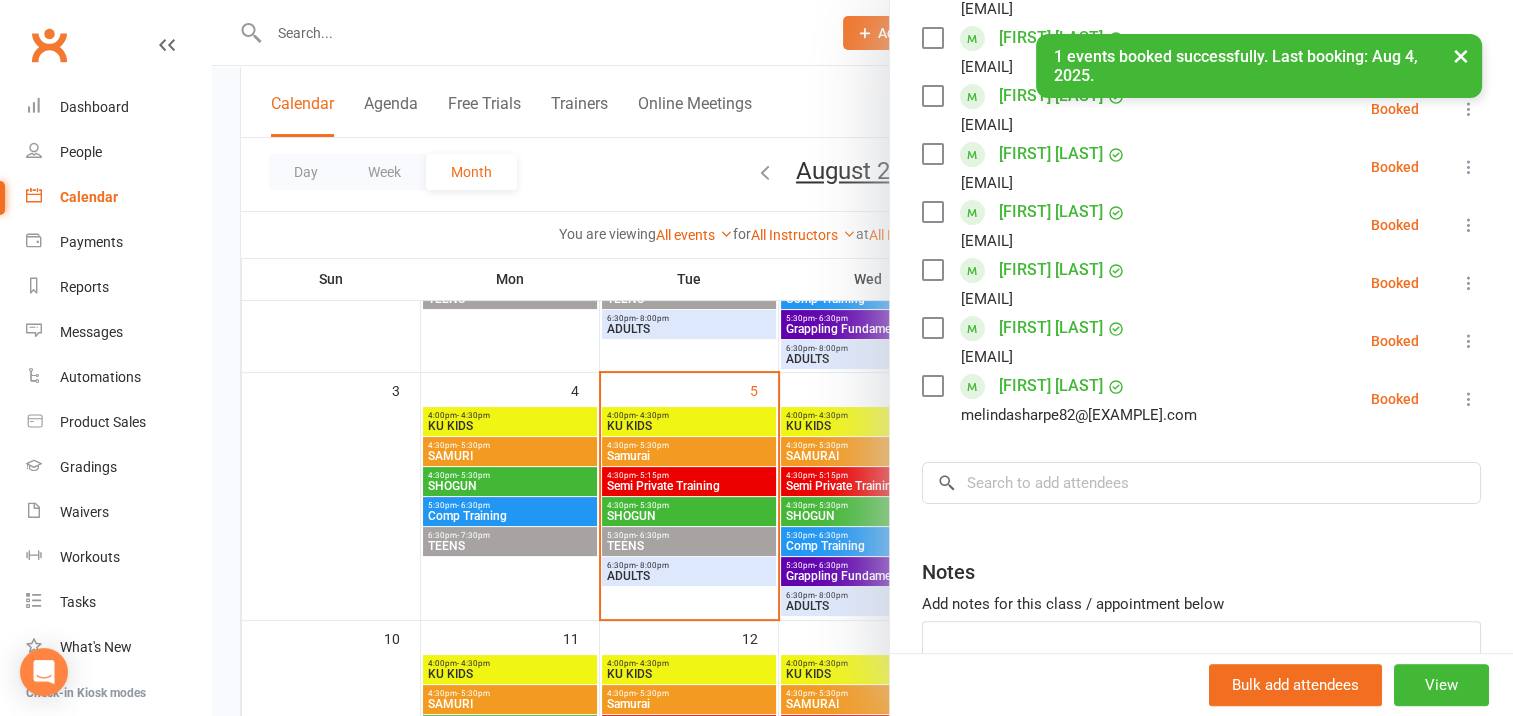 scroll, scrollTop: 124, scrollLeft: 0, axis: vertical 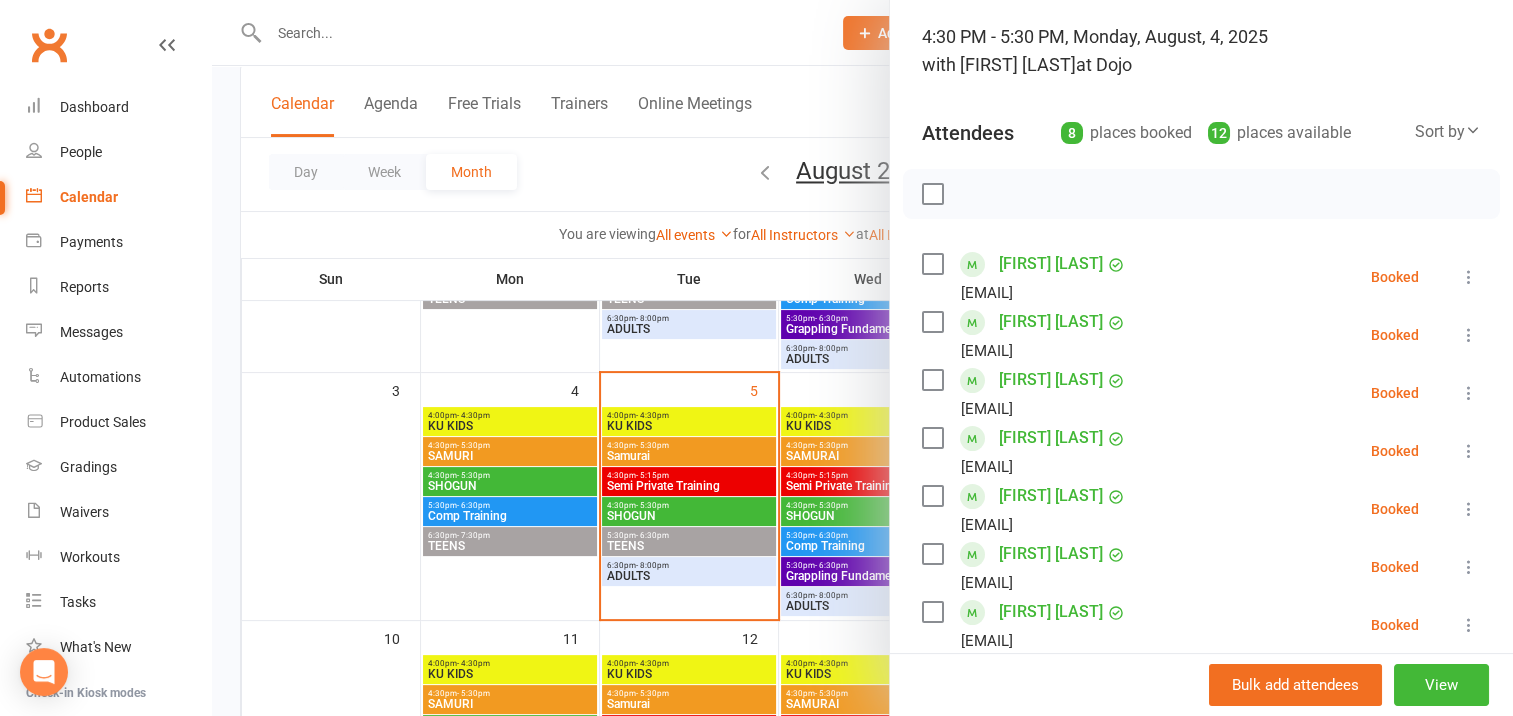 click at bounding box center [932, 194] 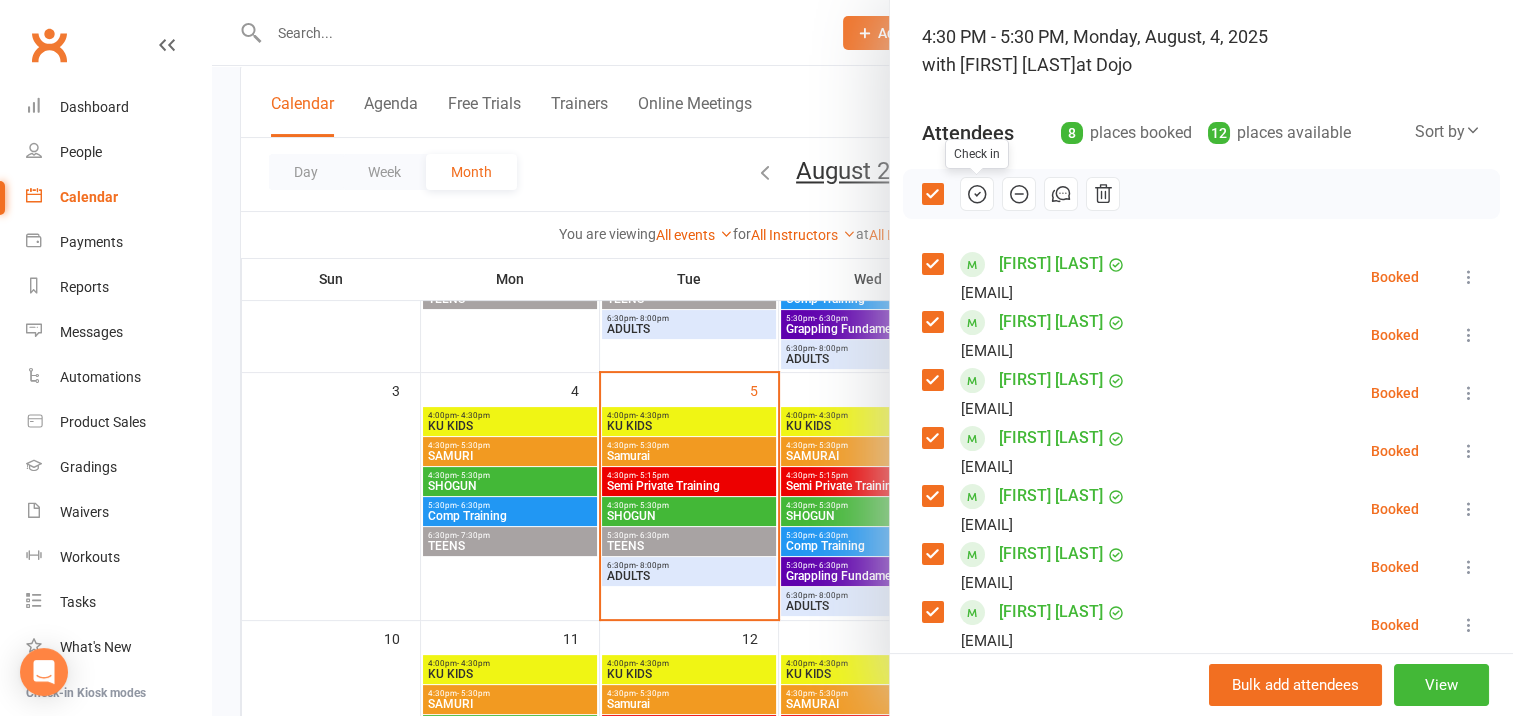 drag, startPoint x: 968, startPoint y: 188, endPoint x: 856, endPoint y: 63, distance: 167.83623 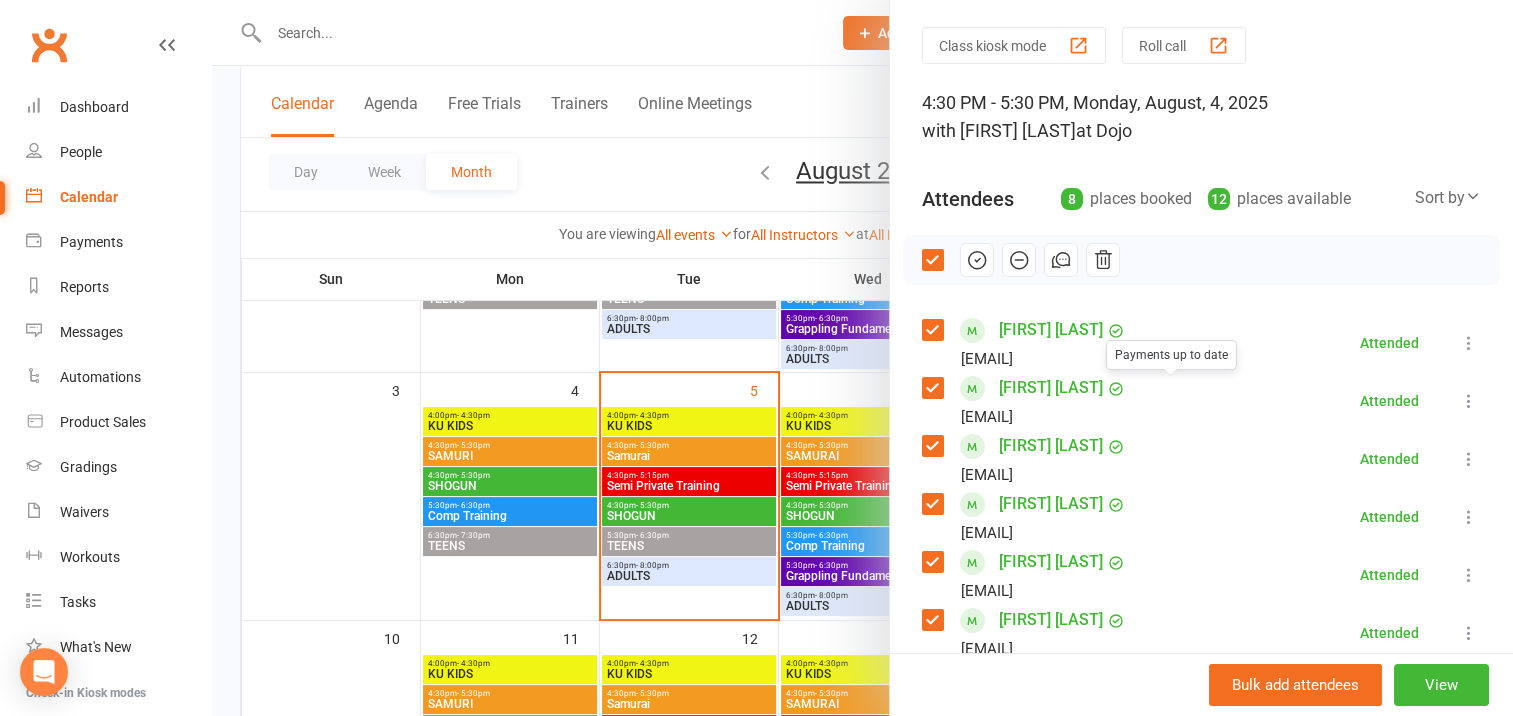 scroll, scrollTop: 0, scrollLeft: 0, axis: both 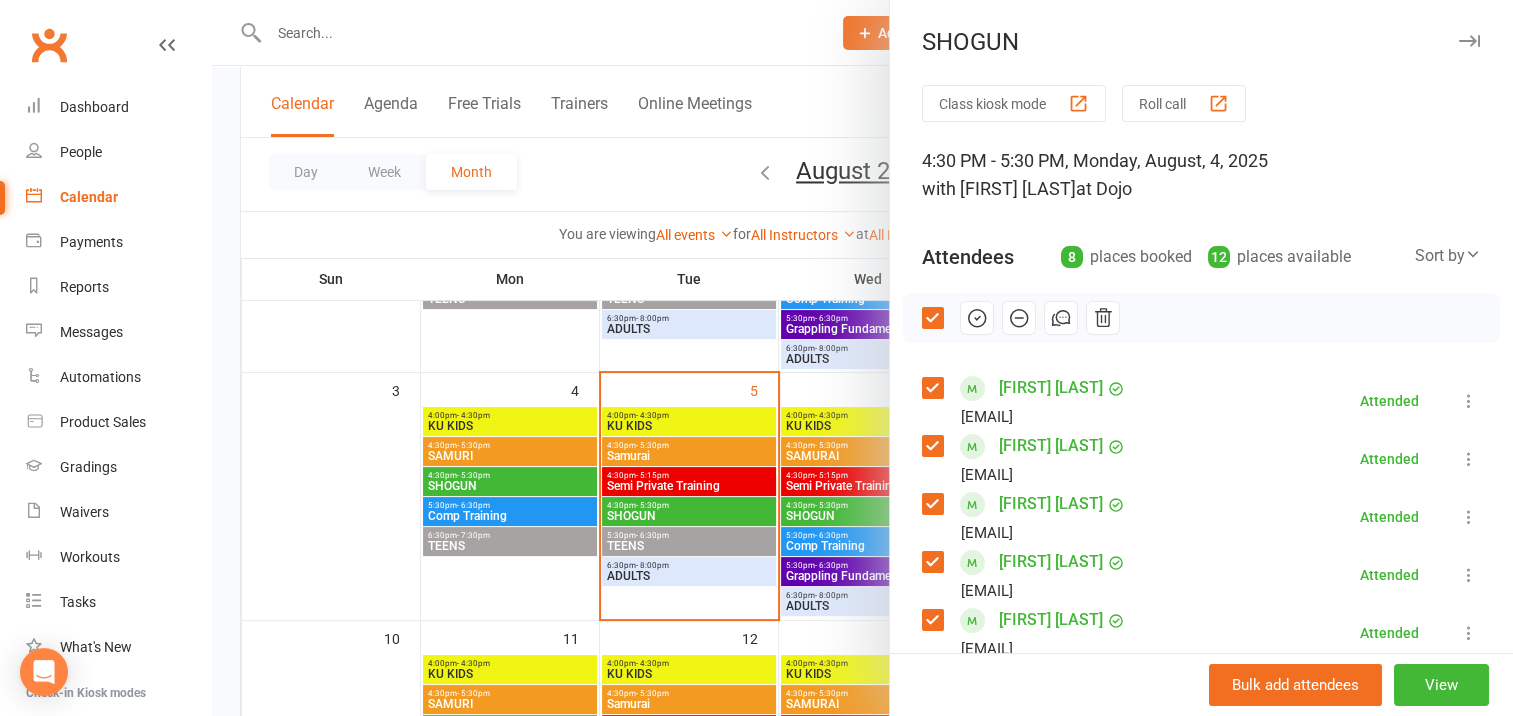 click at bounding box center [1469, 41] 